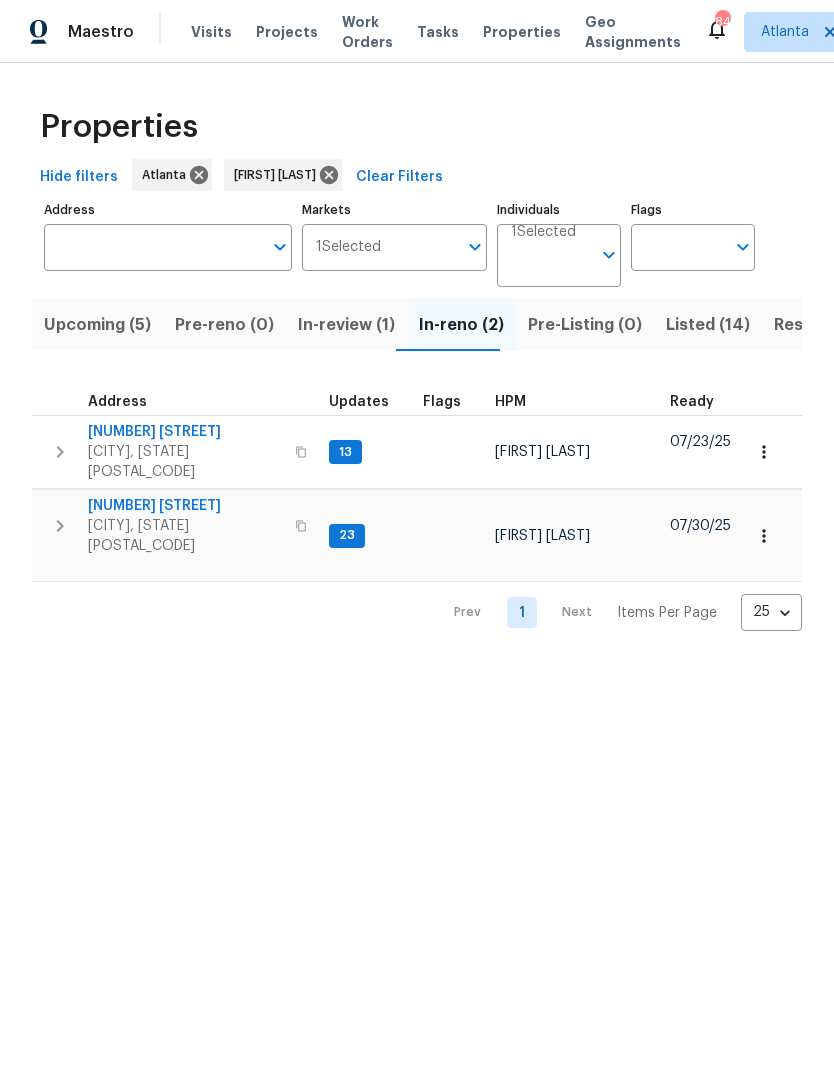 scroll, scrollTop: 0, scrollLeft: 0, axis: both 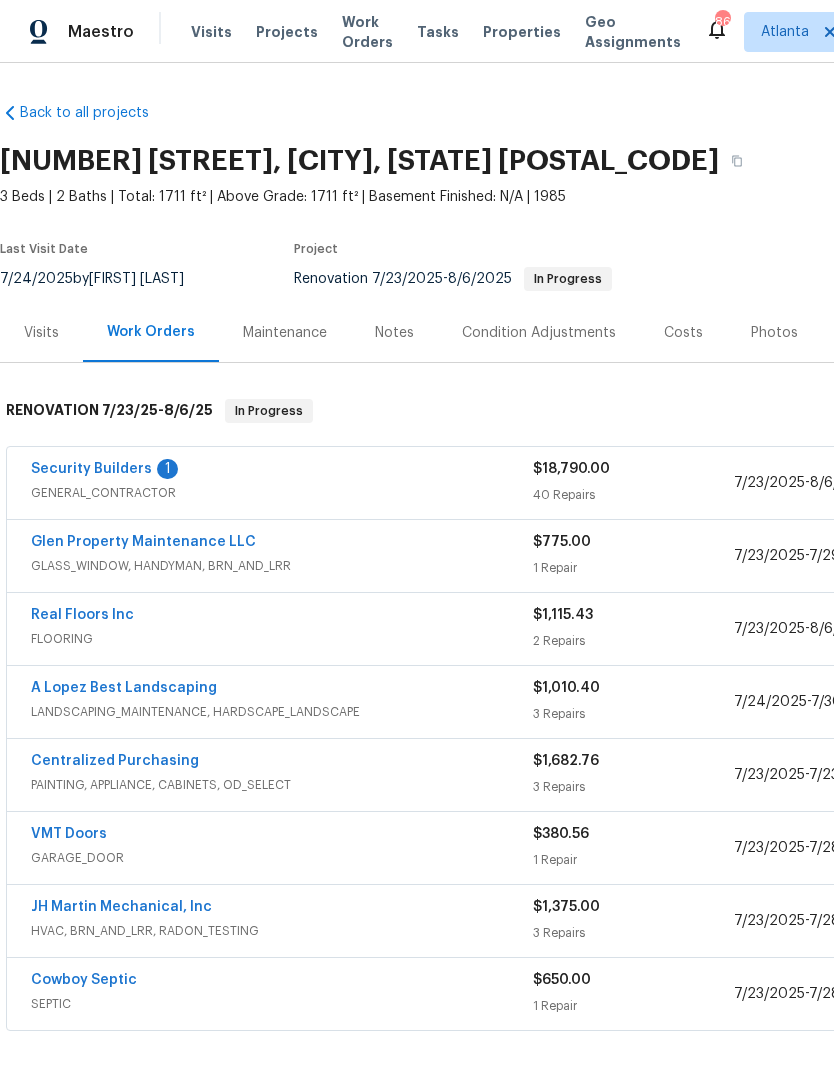 click on "Security Builders" at bounding box center (91, 469) 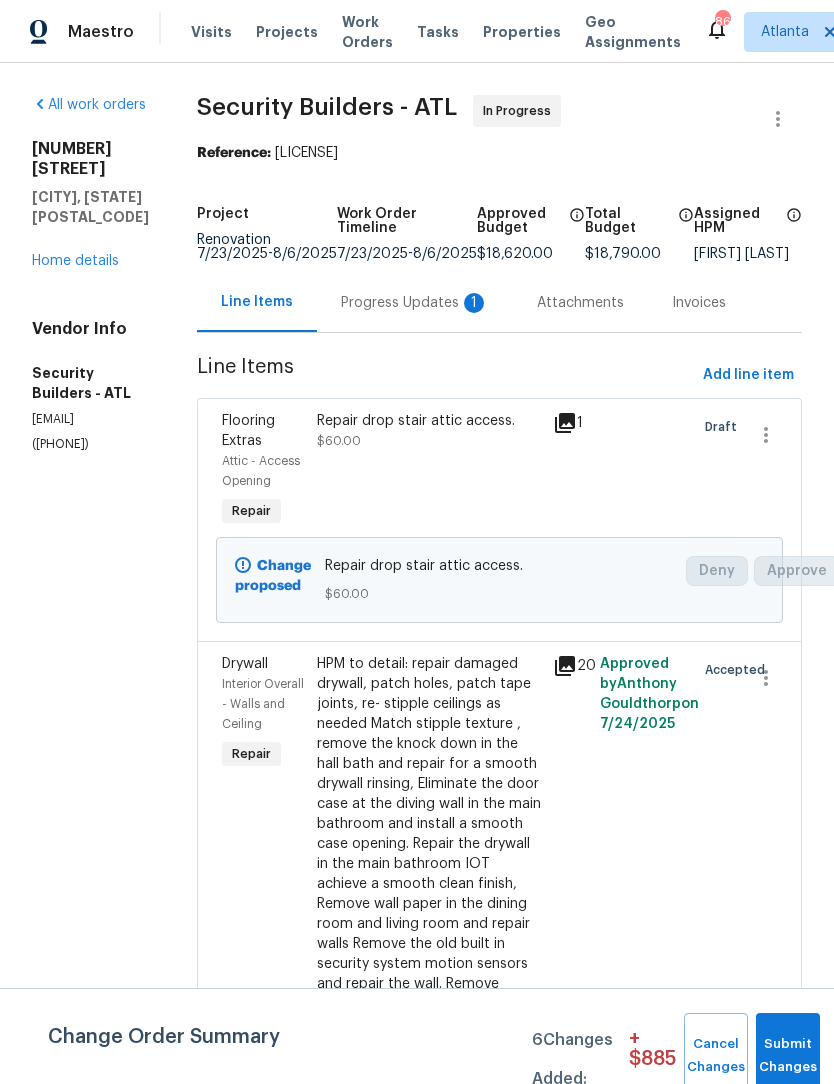 click on "Progress Updates 1" at bounding box center [415, 303] 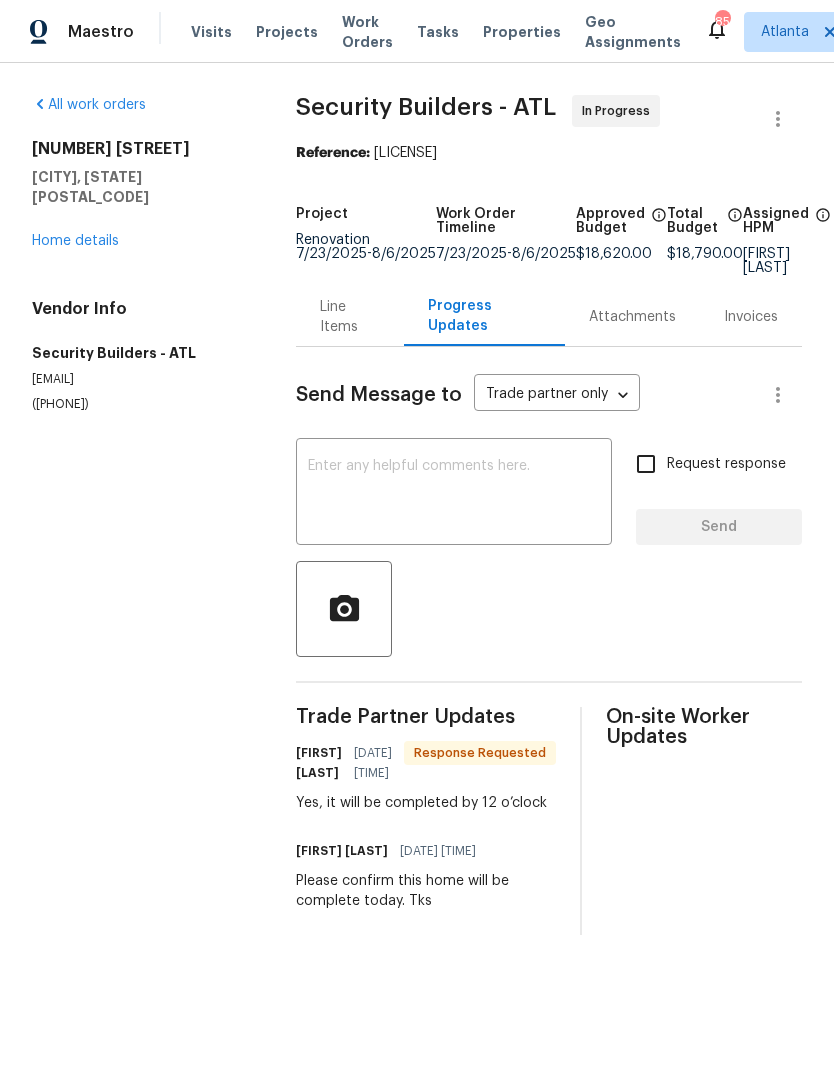 click at bounding box center [454, 494] 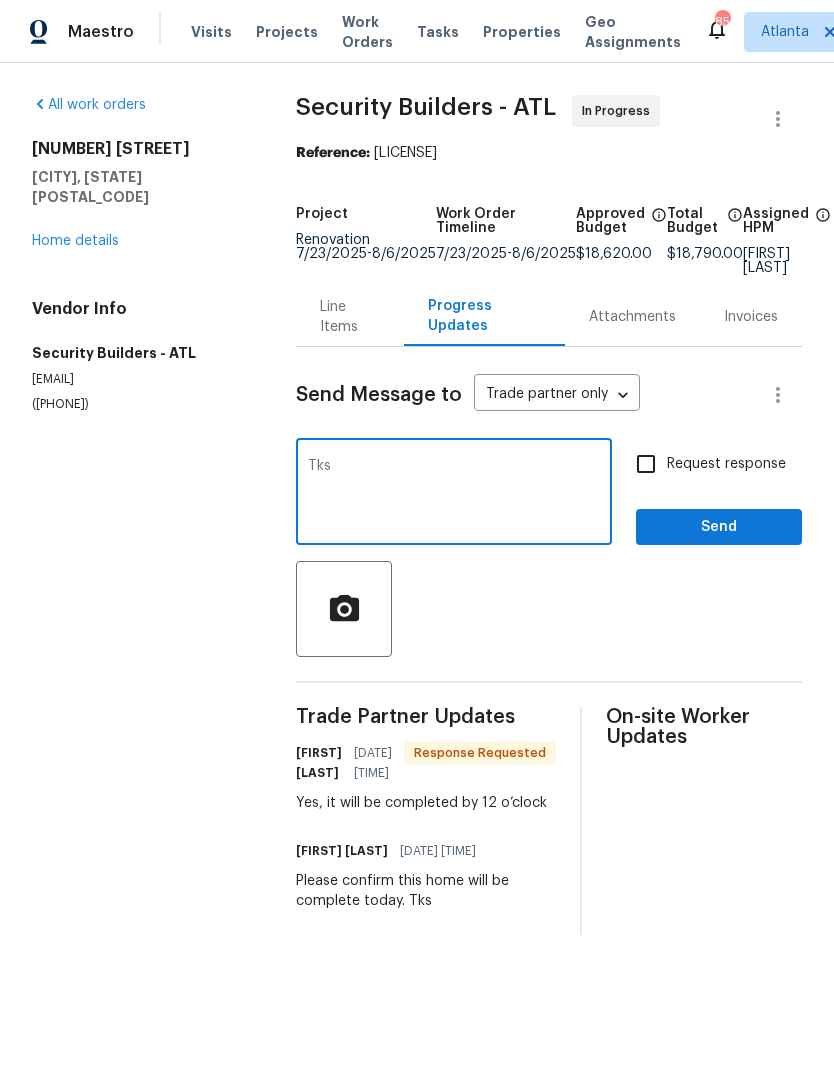 type on "Tks" 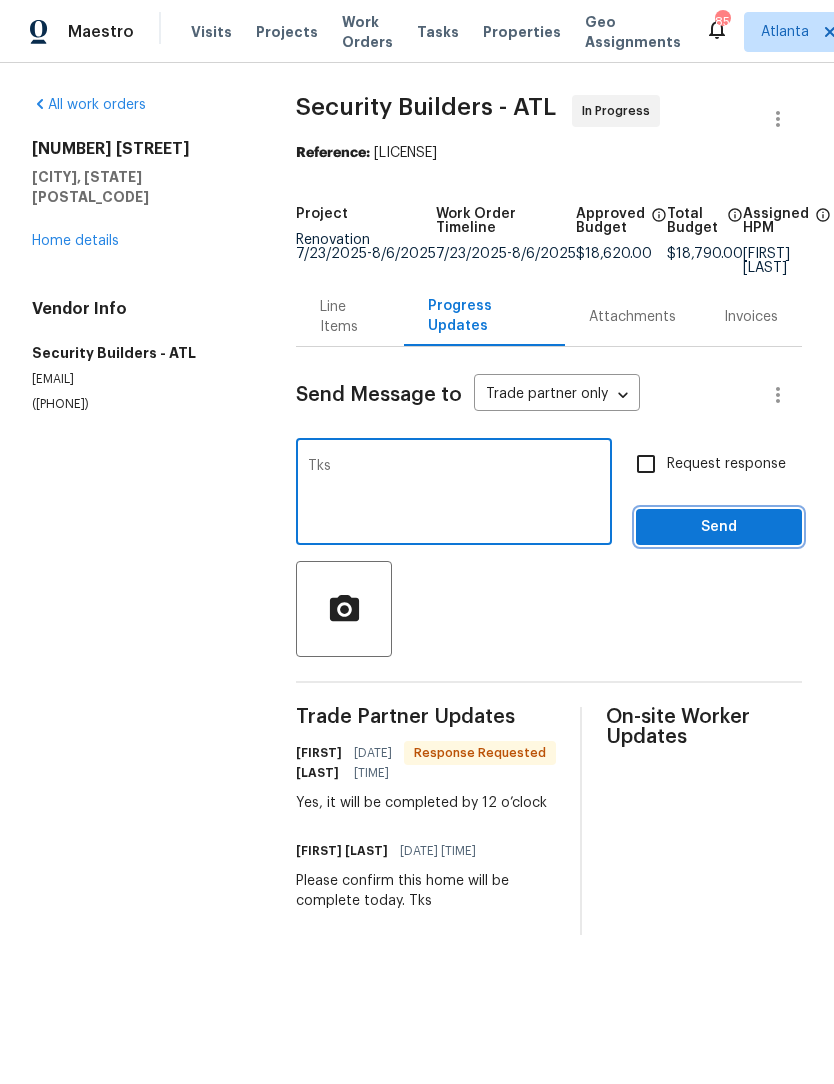 click on "Send" at bounding box center (719, 527) 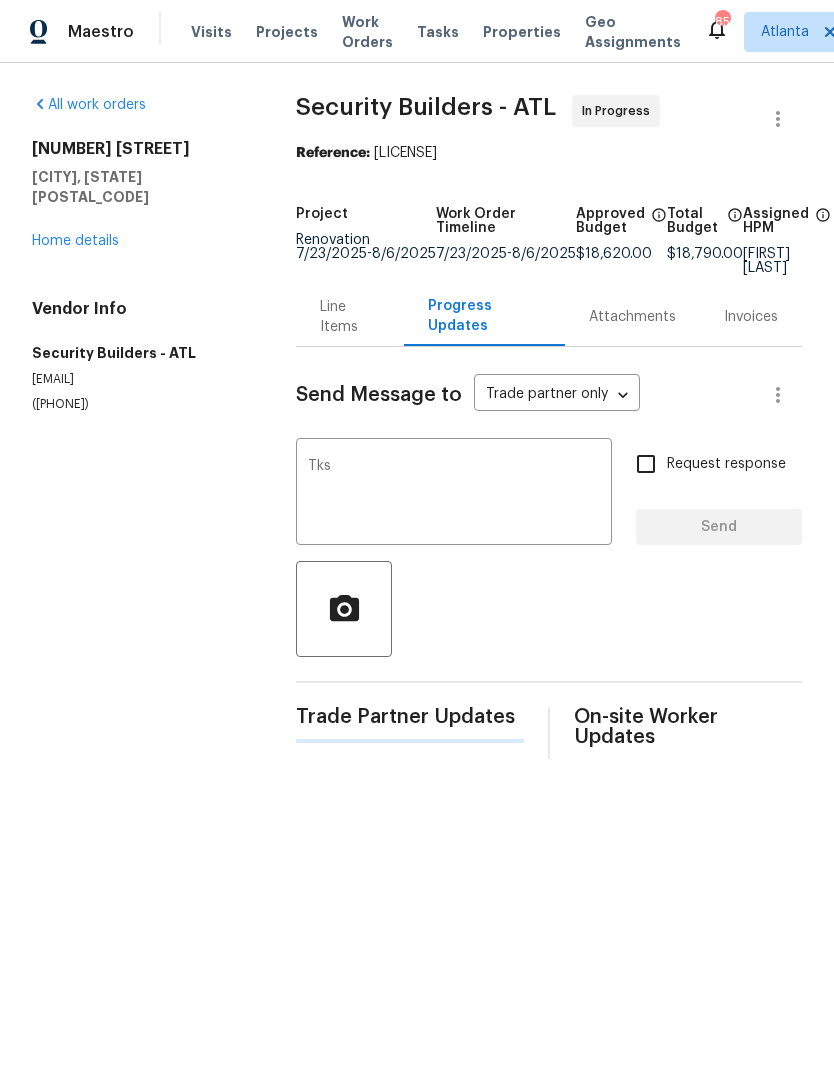 type 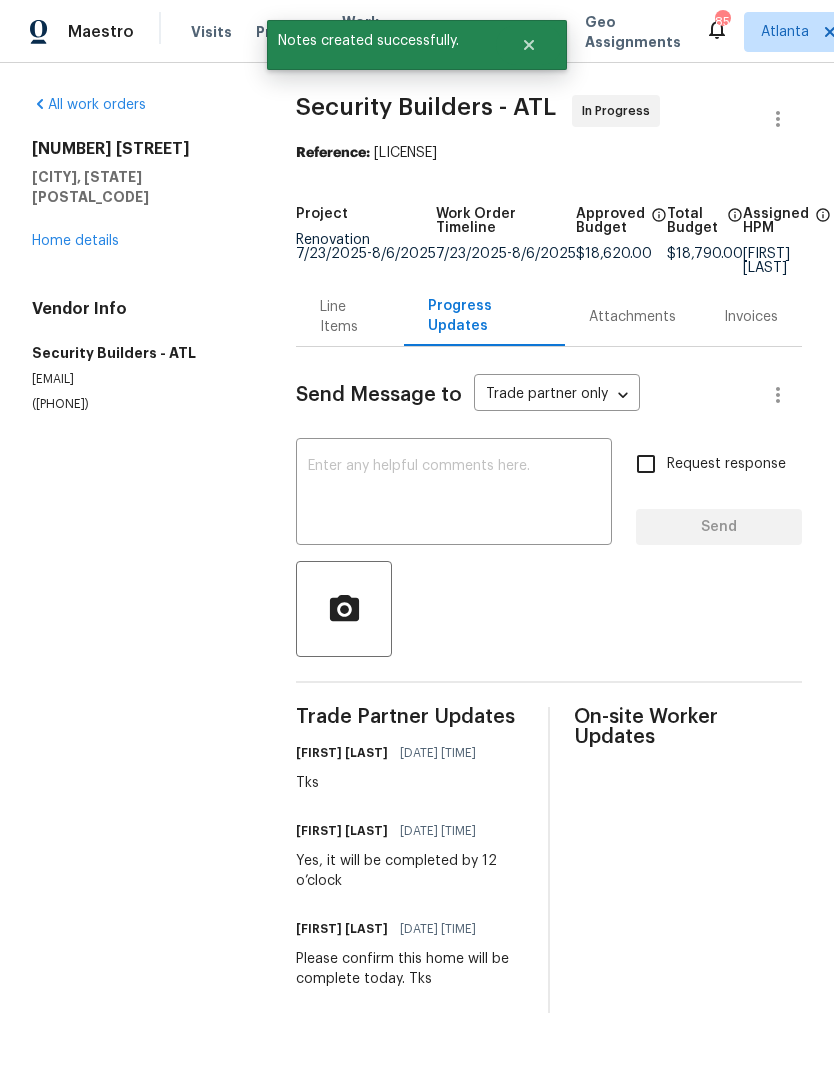 click on "Home details" at bounding box center (75, 241) 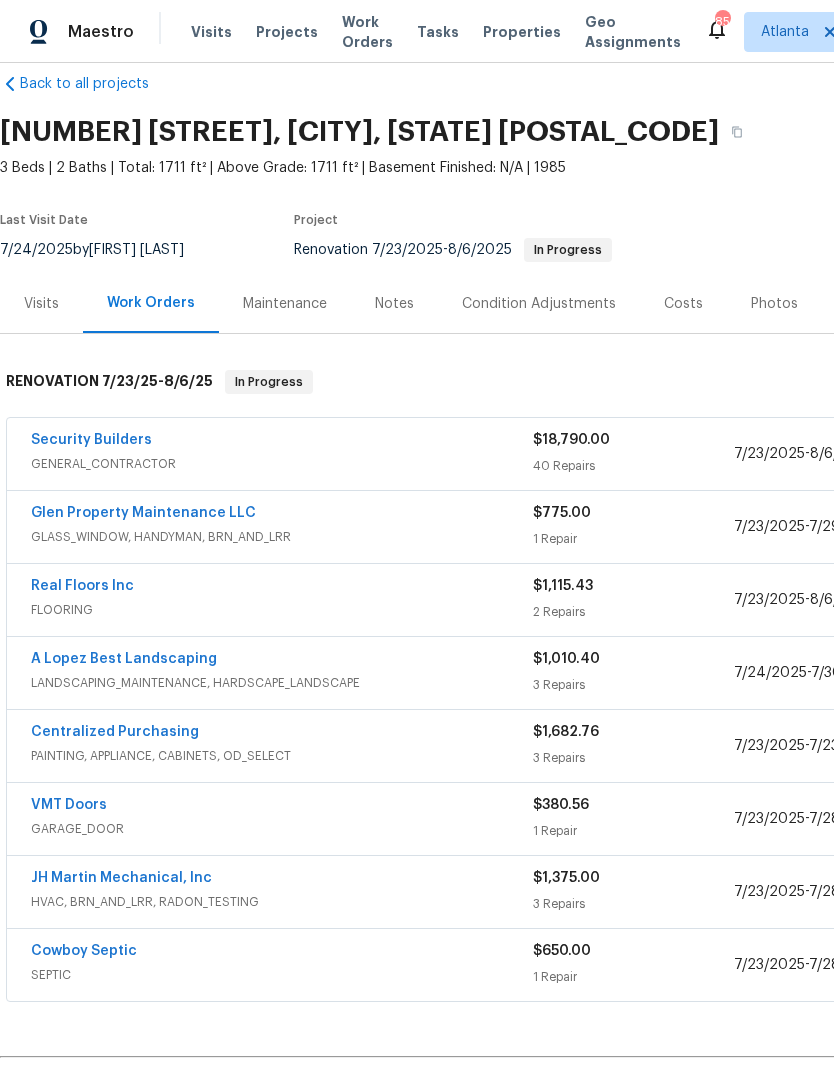 scroll, scrollTop: 29, scrollLeft: 0, axis: vertical 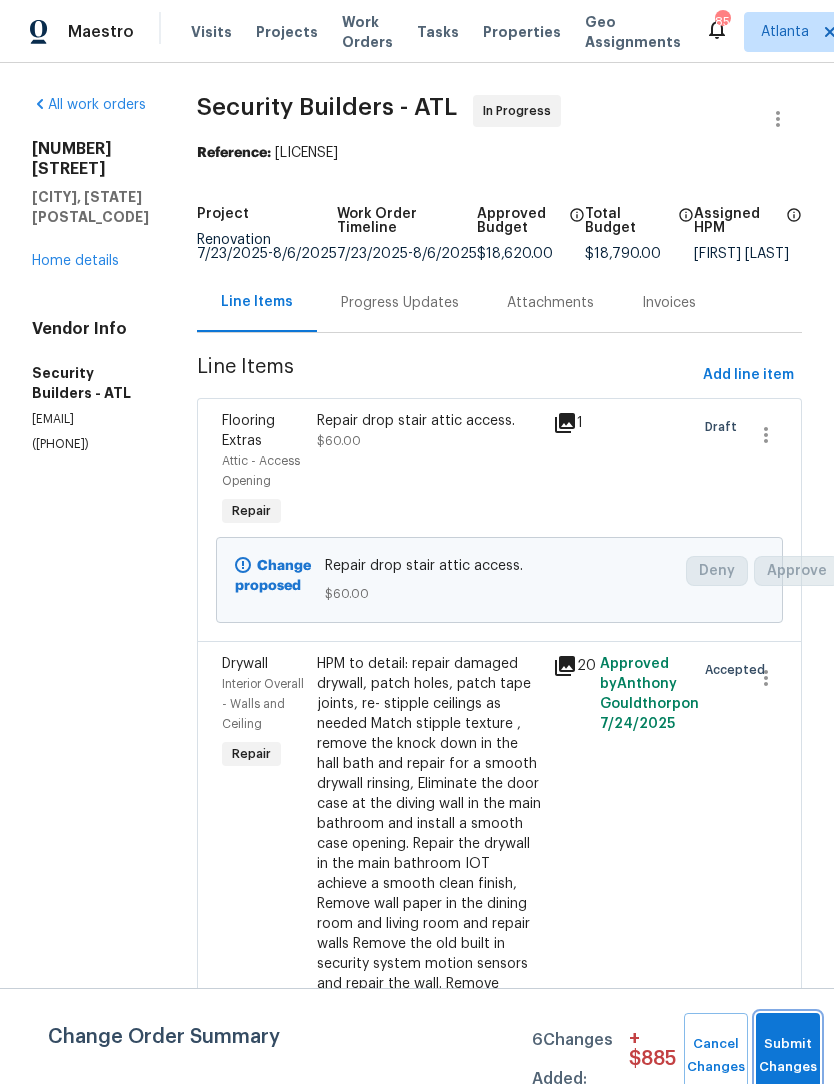 click on "Submit Changes" at bounding box center [788, 1056] 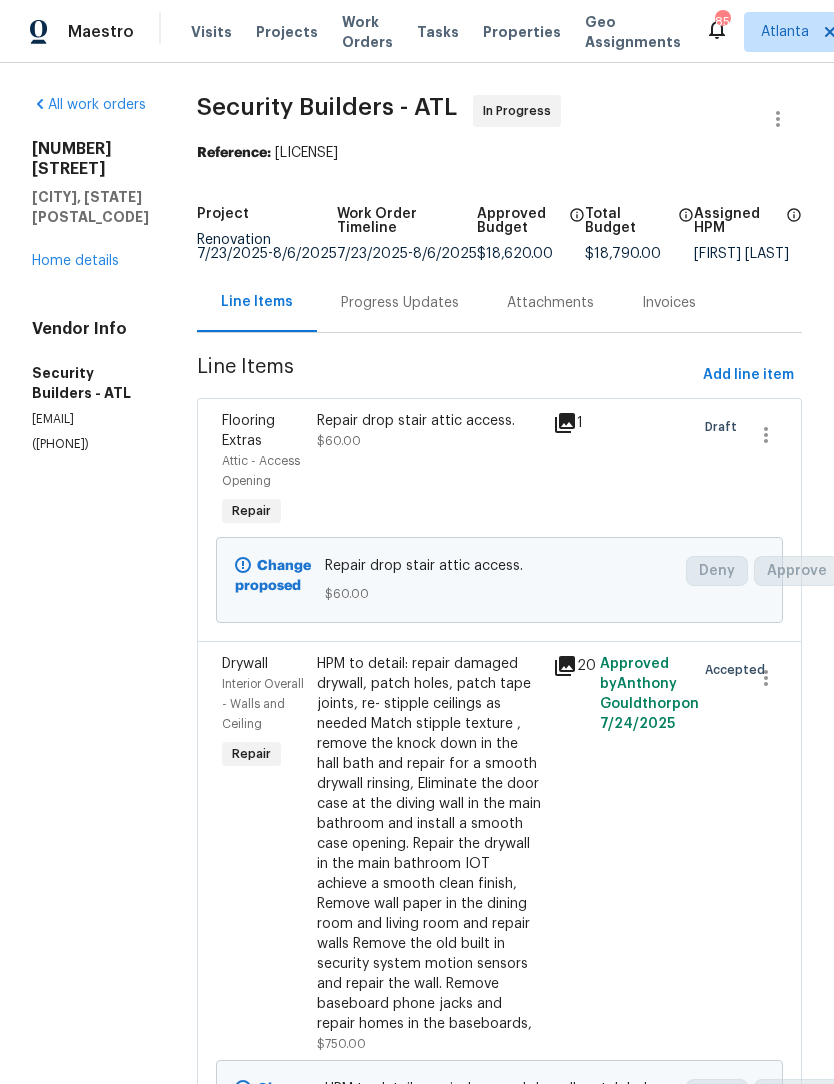 scroll, scrollTop: 0, scrollLeft: 0, axis: both 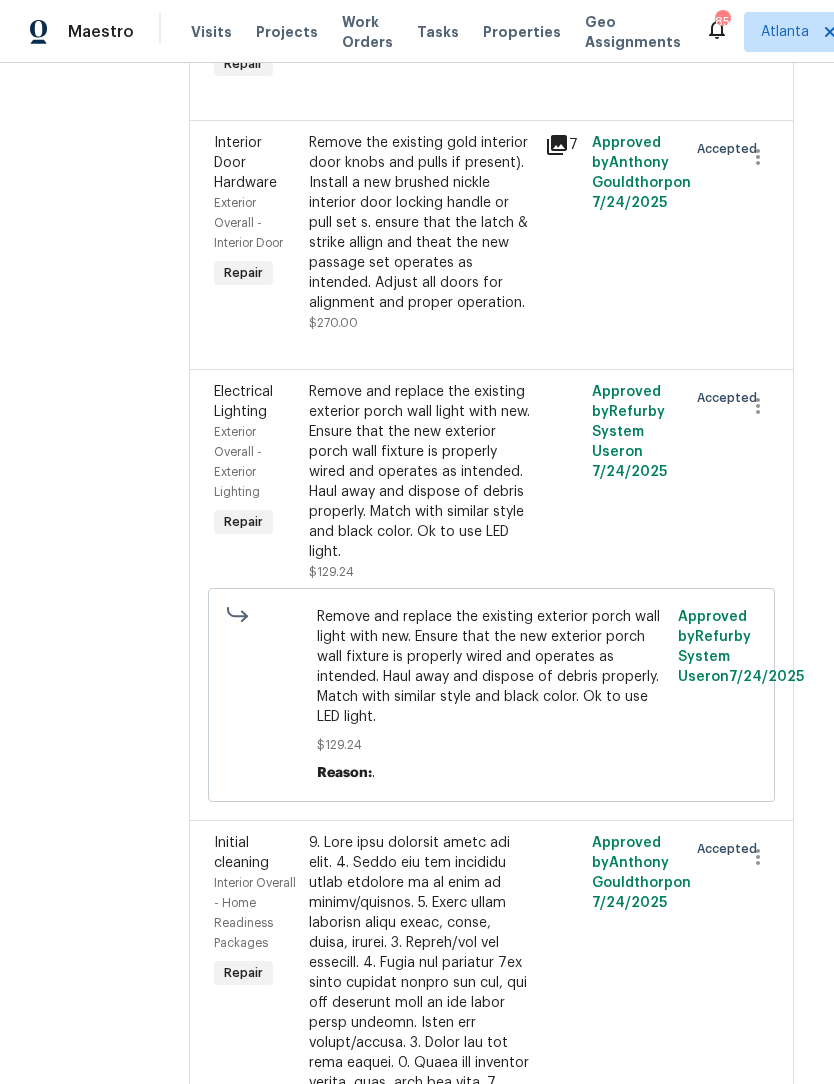 click on "Calculate and apply 5% STPP discount to the total of the work order as a negative cost" at bounding box center [421, -26] 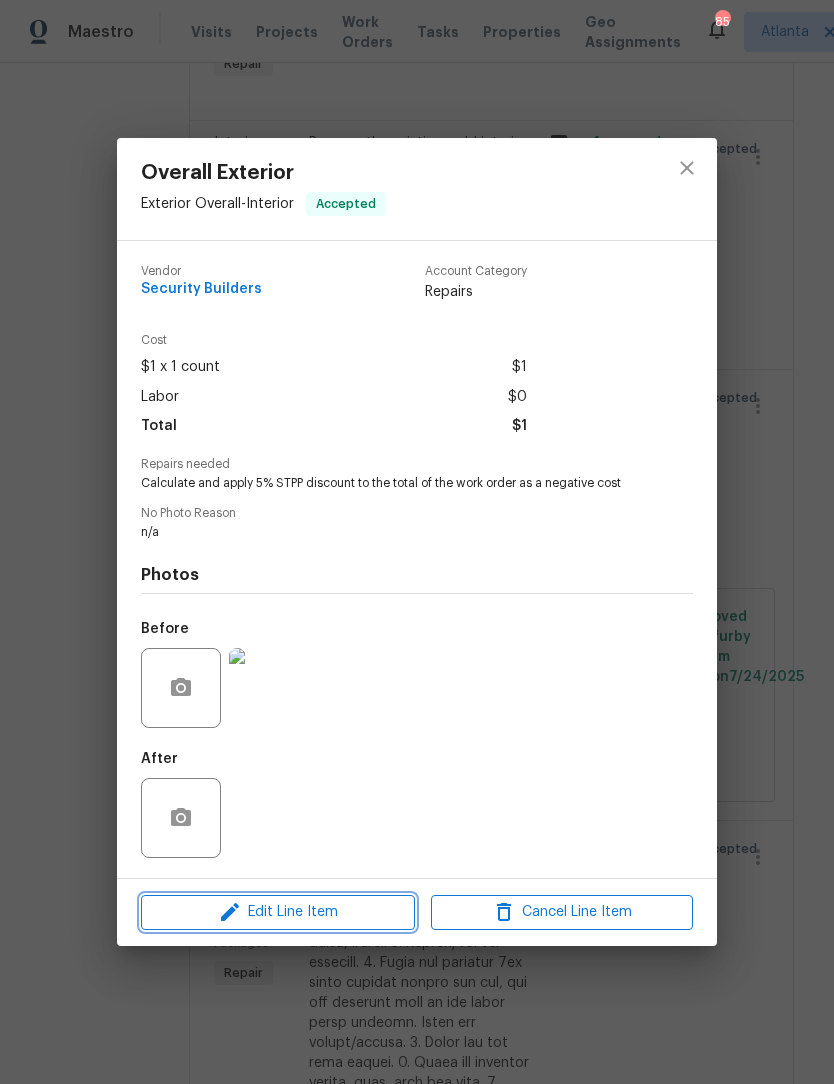 click on "Edit Line Item" at bounding box center [278, 912] 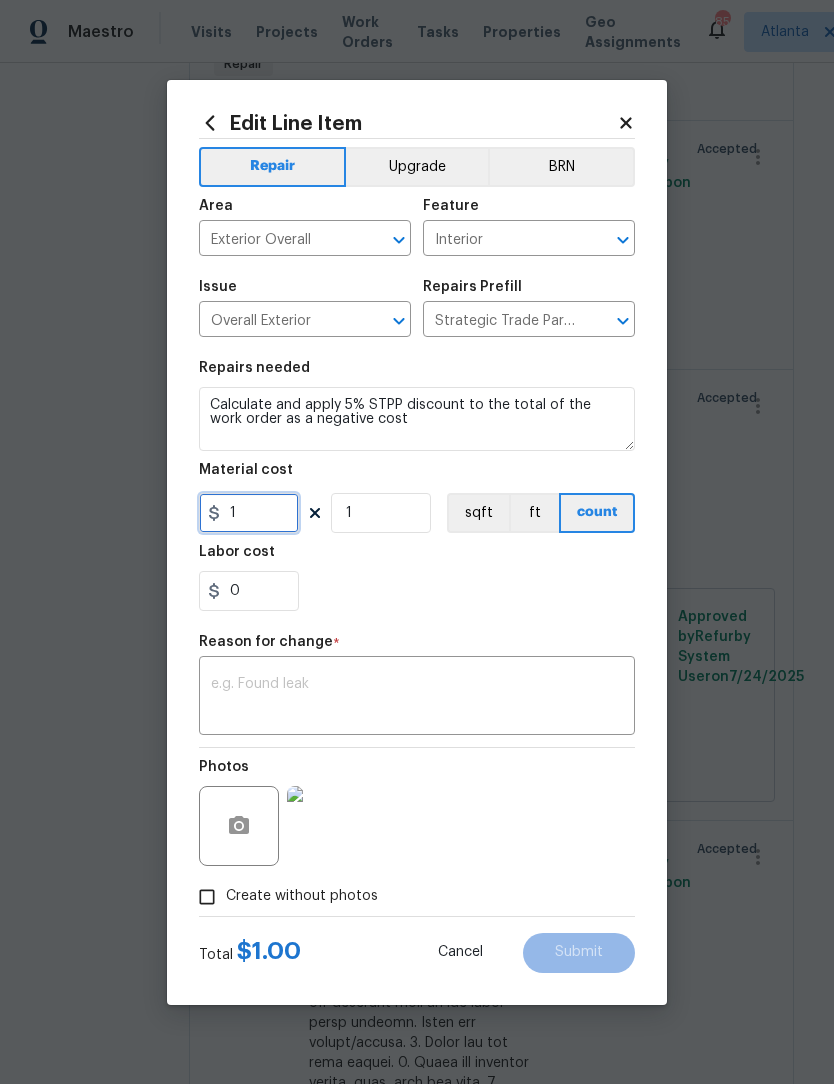 click on "1" at bounding box center [249, 513] 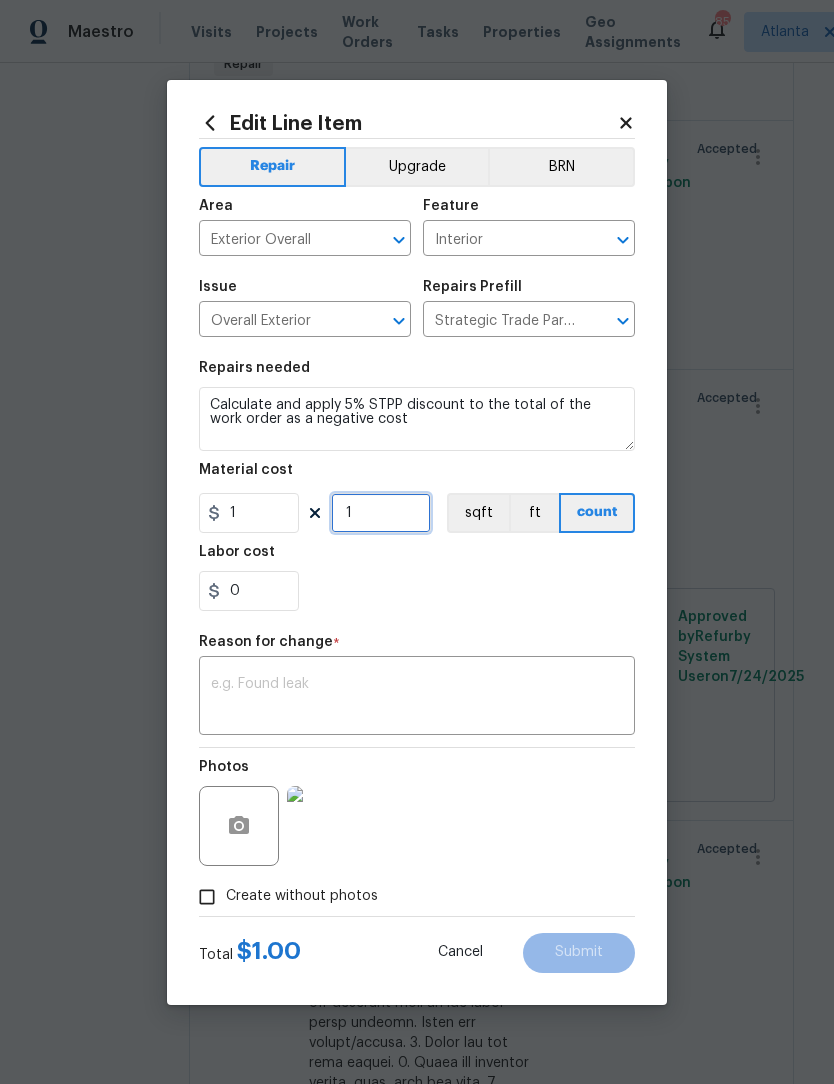 click on "1" at bounding box center [381, 513] 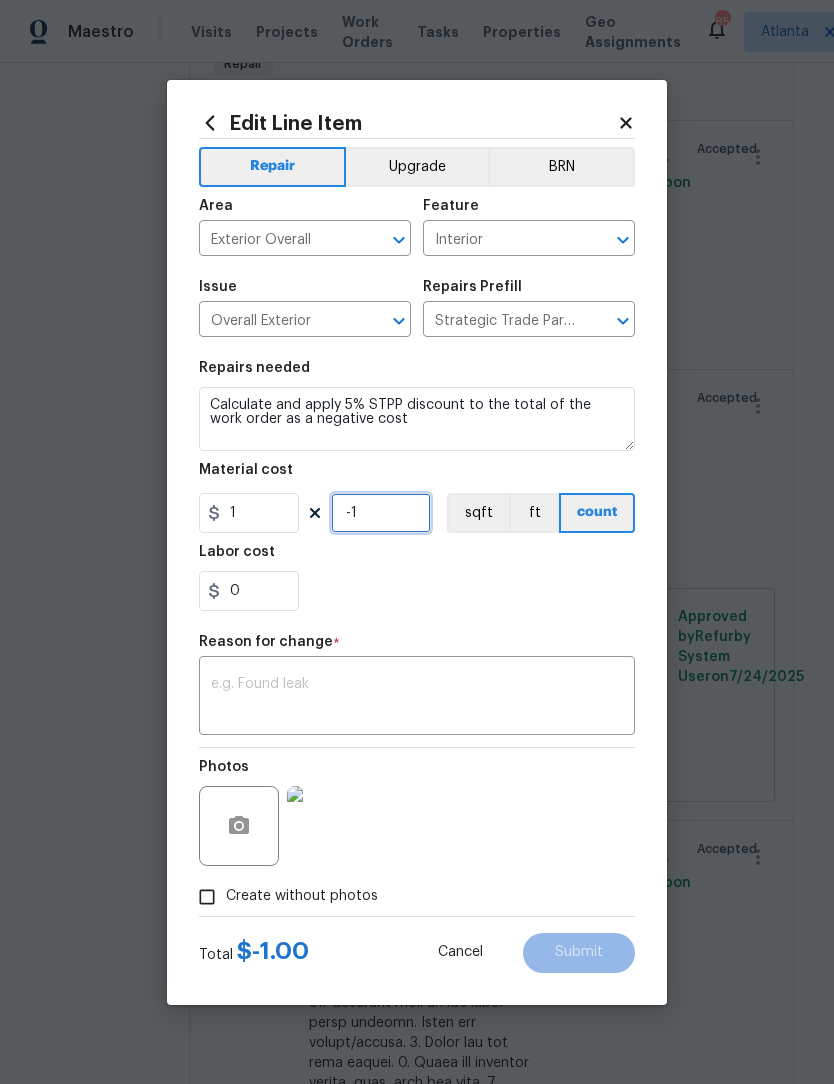 type on "-1" 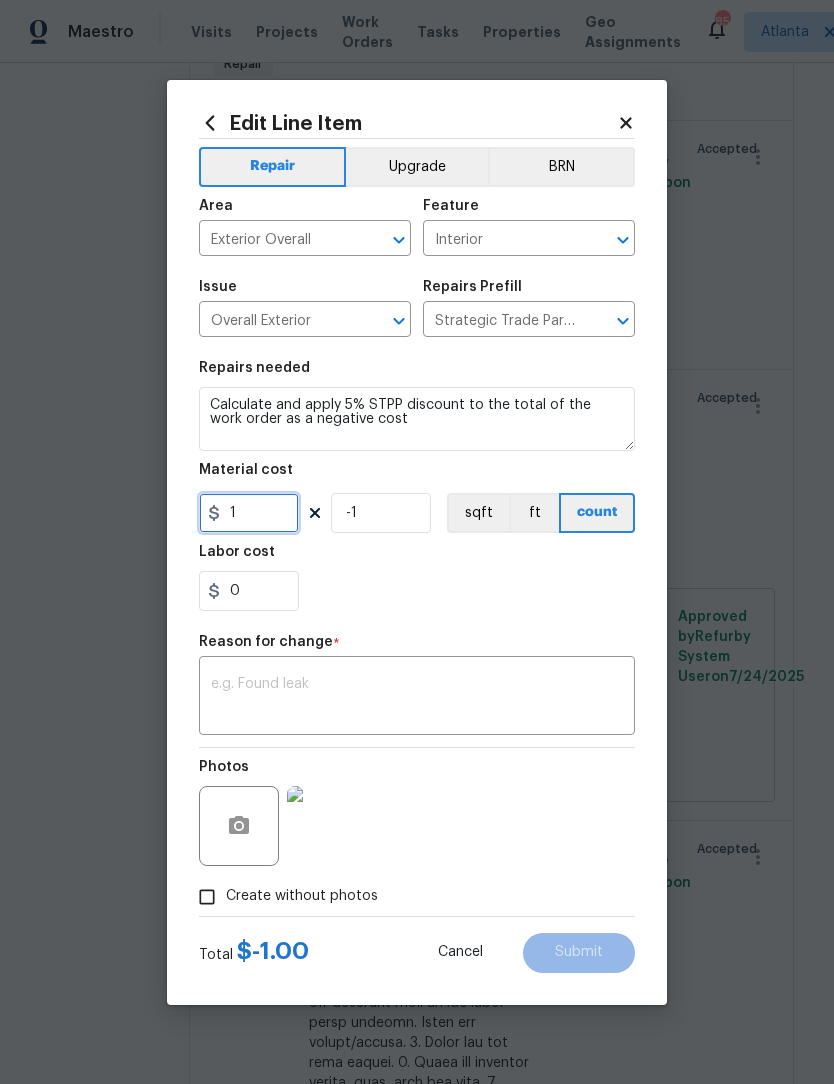 click on "1" at bounding box center [249, 513] 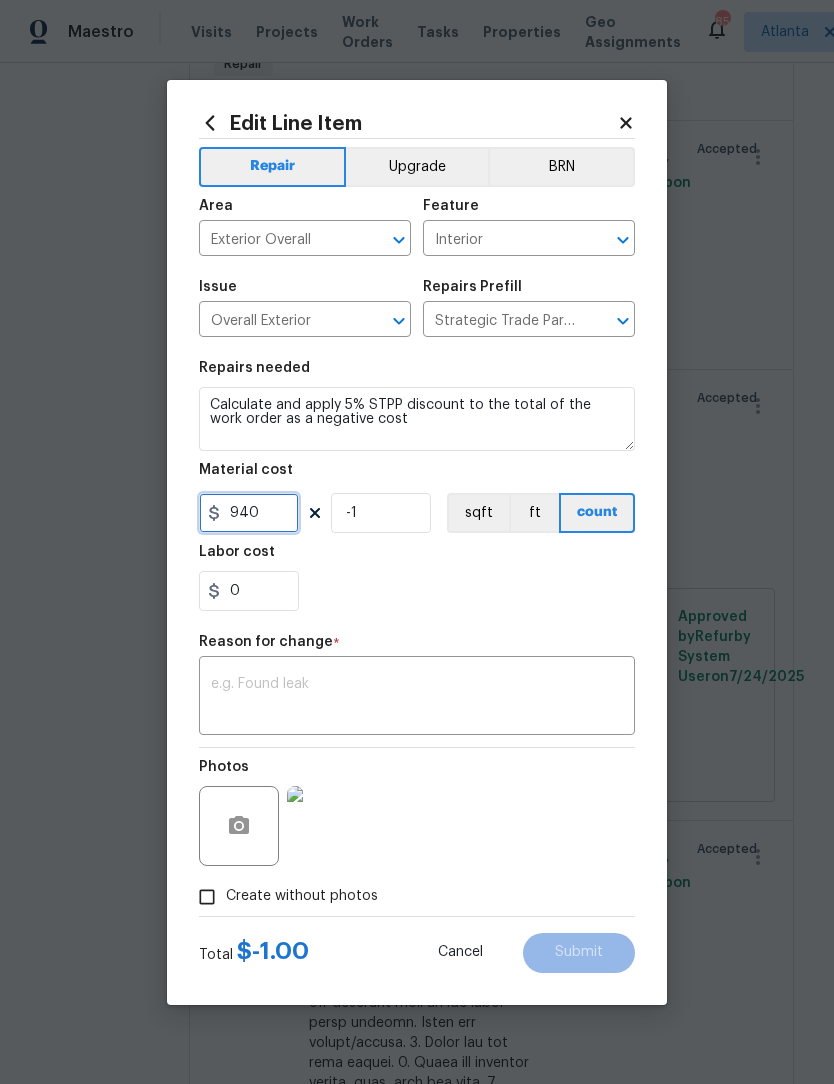 type on "940" 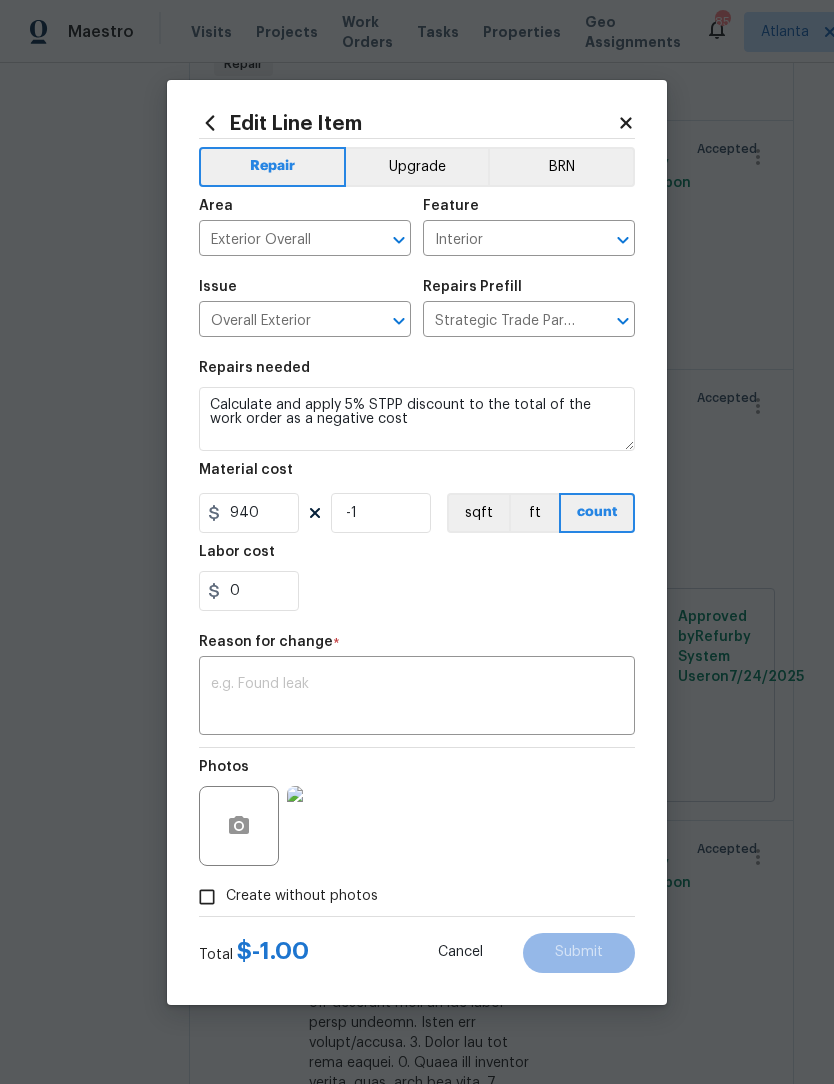 click at bounding box center [417, 698] 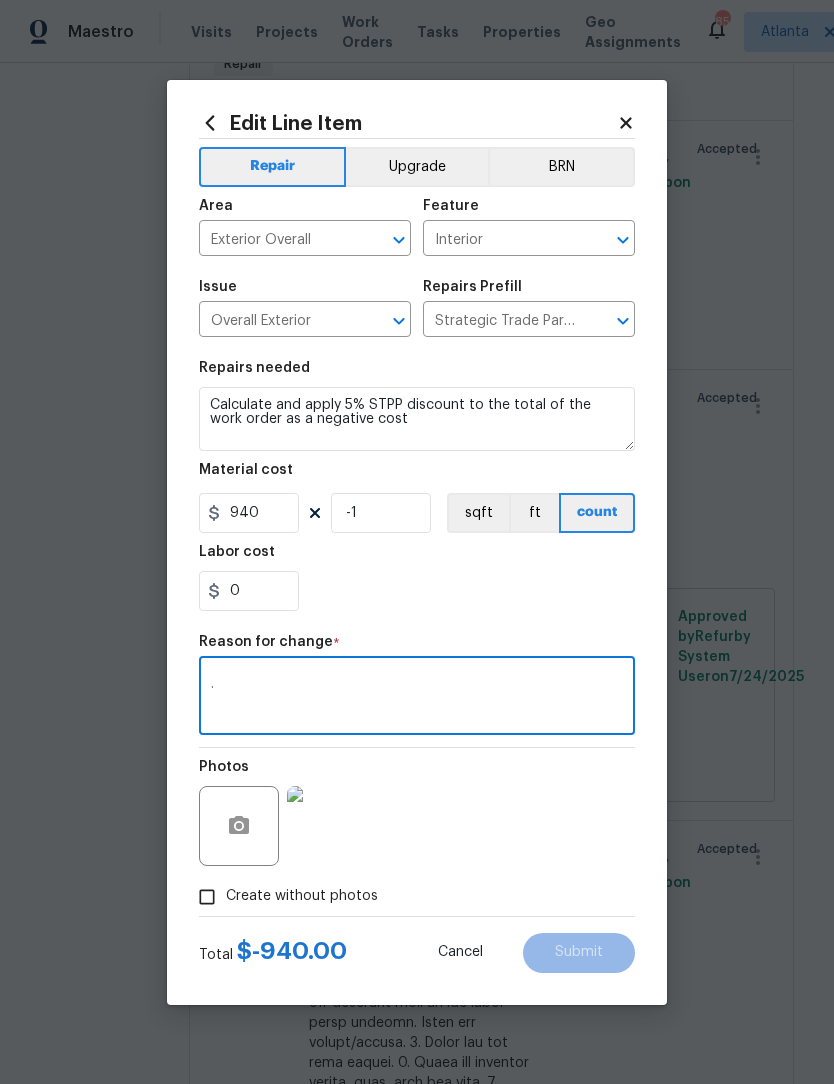 type on "." 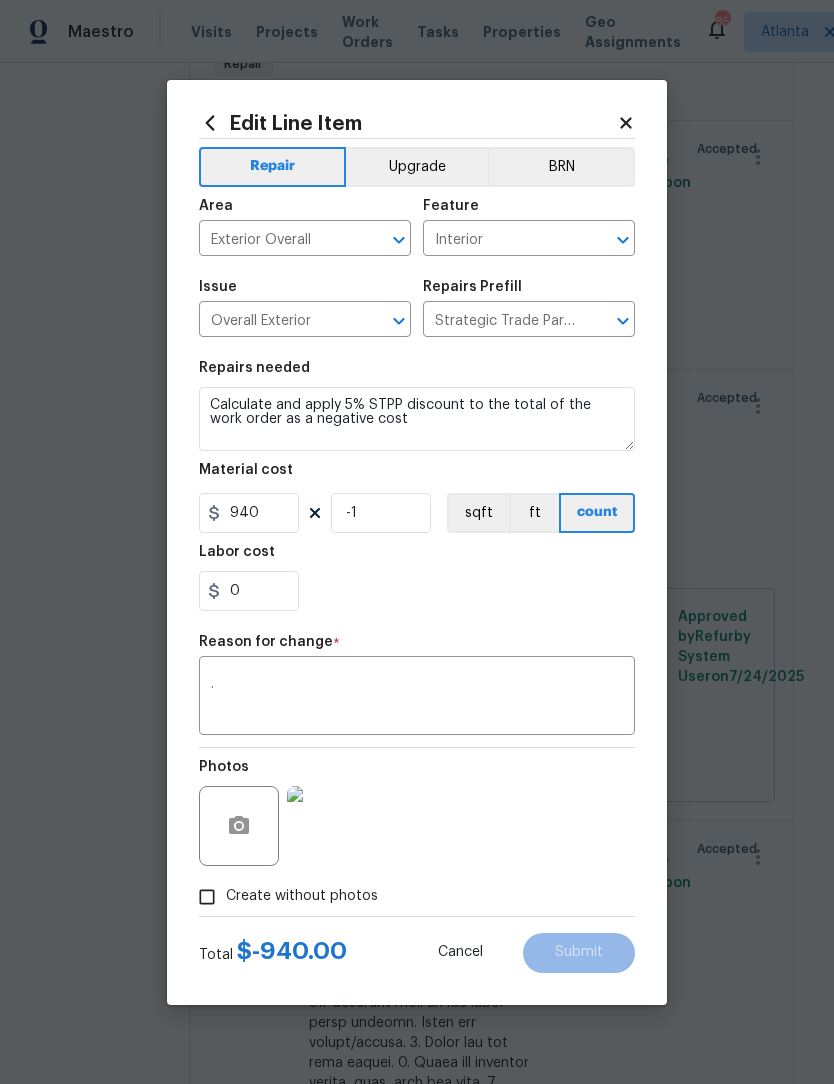 click on "Create without photos" at bounding box center (207, 897) 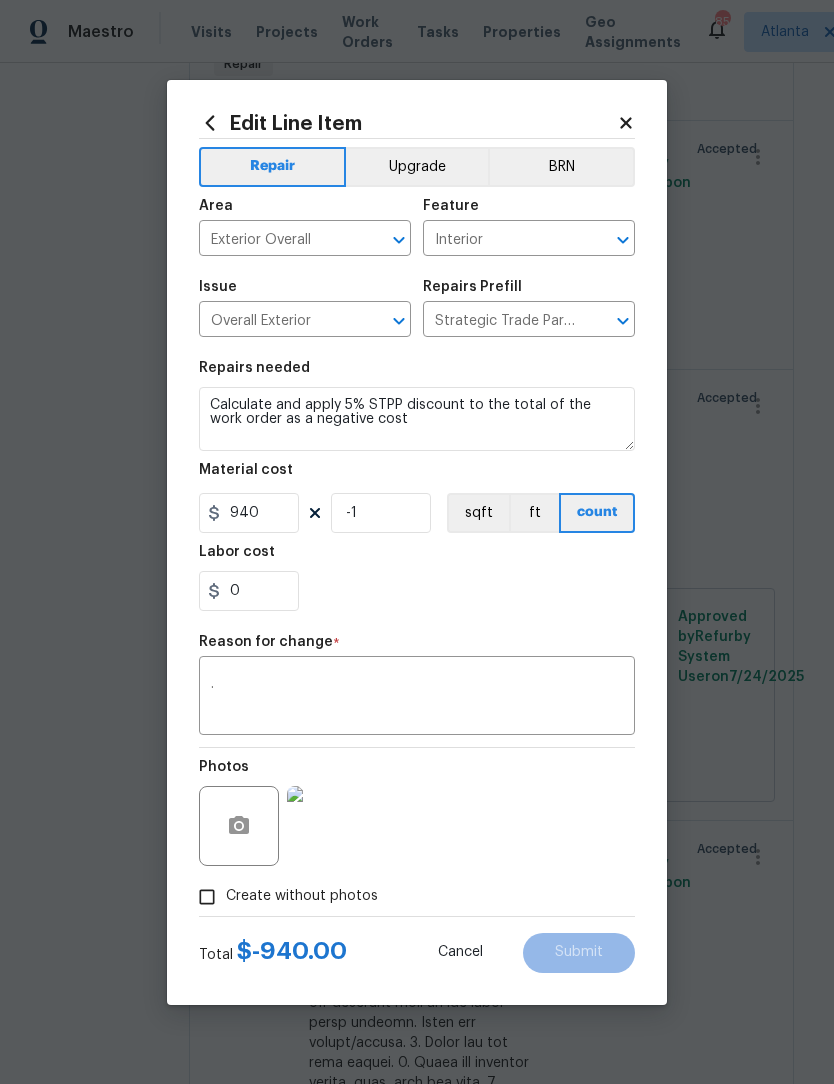 click on "Edit Line Item Repair Upgrade BRN Area Exterior Overall ​ Feature Interior ​ Issue Overall Exterior ​ Repairs Prefill Strategic Trade Partner Discount $1.00 ​ Repairs needed Calculate and apply 5% STPP discount to the total of the work order as a negative cost Material cost 940 -1 sqft ft count Labor cost 0 Reason for change * . x ​ Photos Create without photos Total   $ -940.00 Cancel Submit" at bounding box center (417, 542) 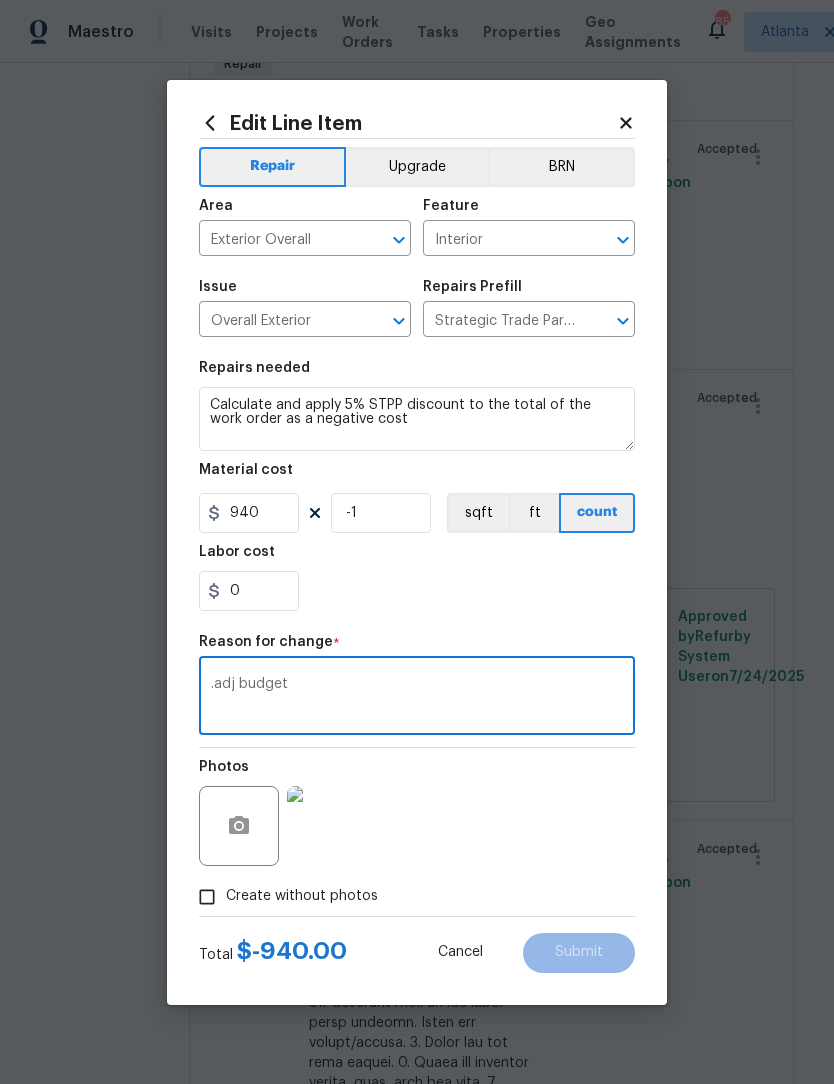 type on ".adj budget" 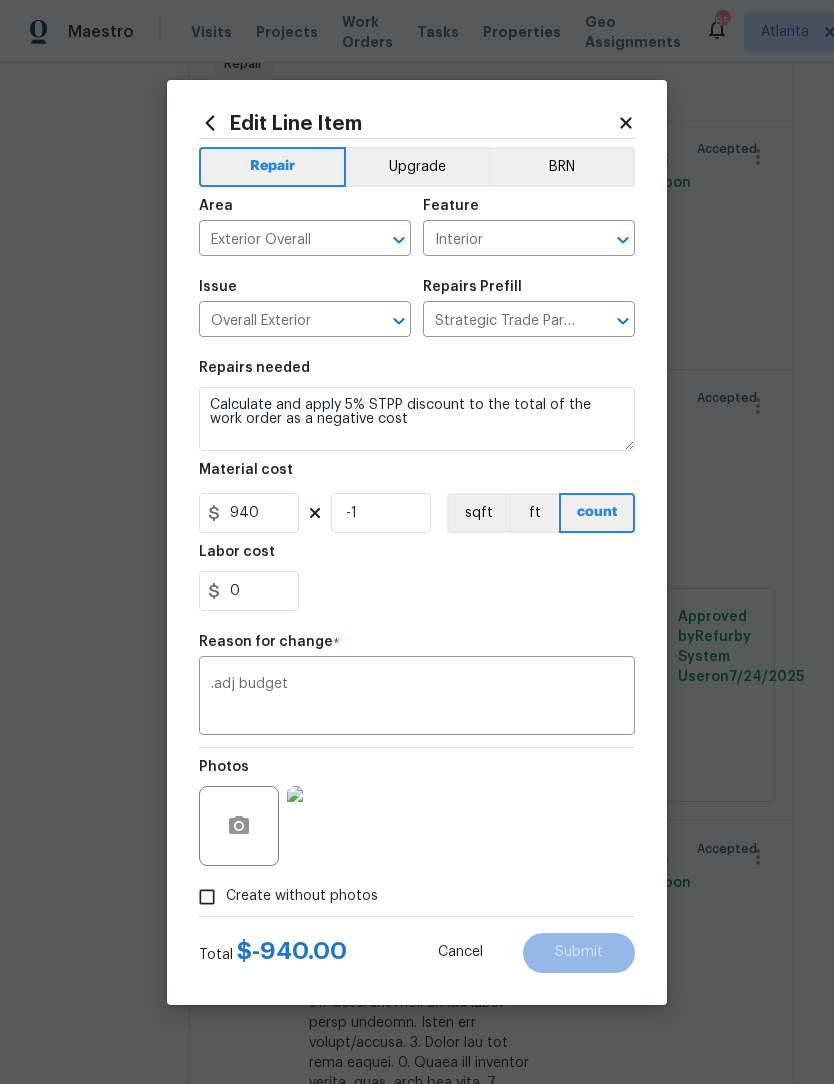 click on "Create without photos" at bounding box center [207, 897] 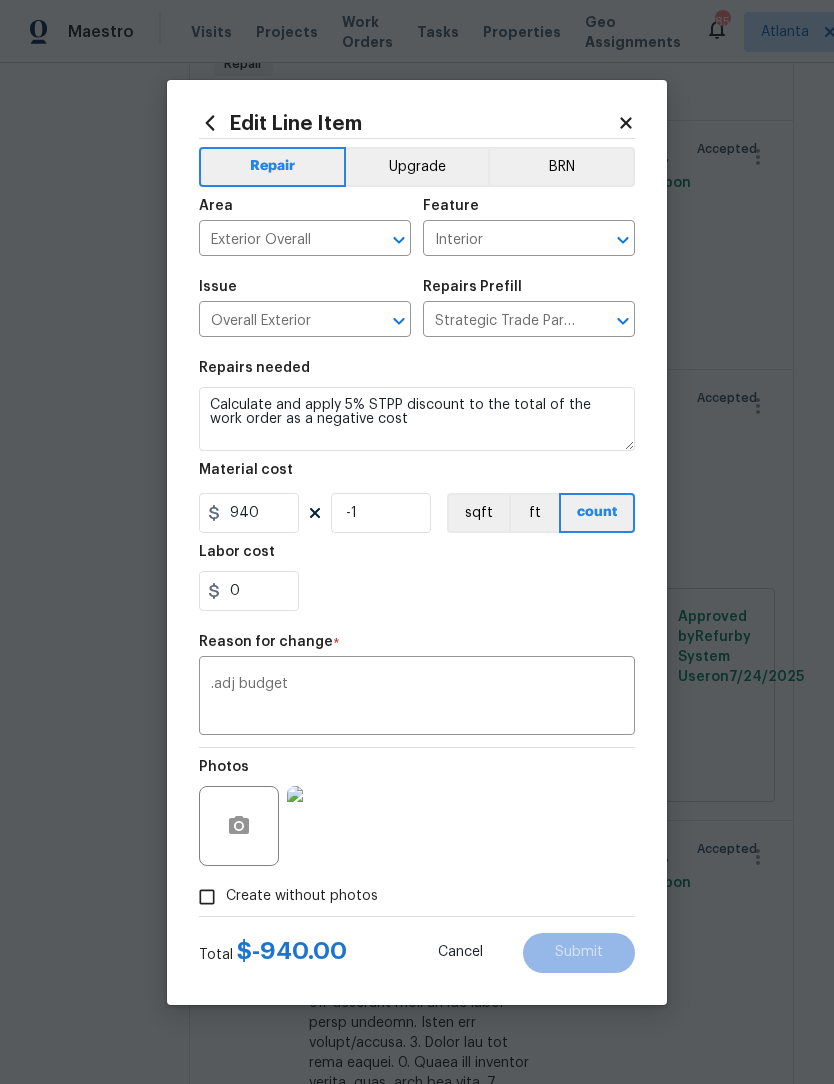 click on ".adj budget" at bounding box center (417, 698) 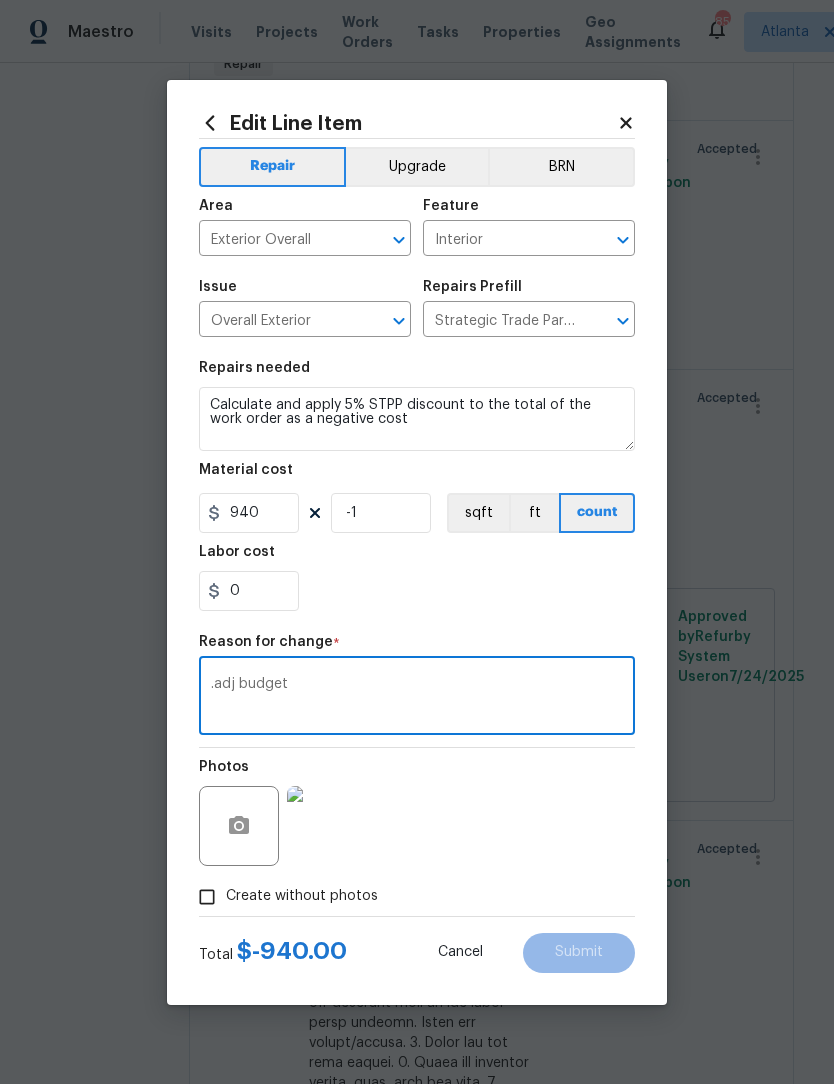 click on ".adj budget" at bounding box center (417, 698) 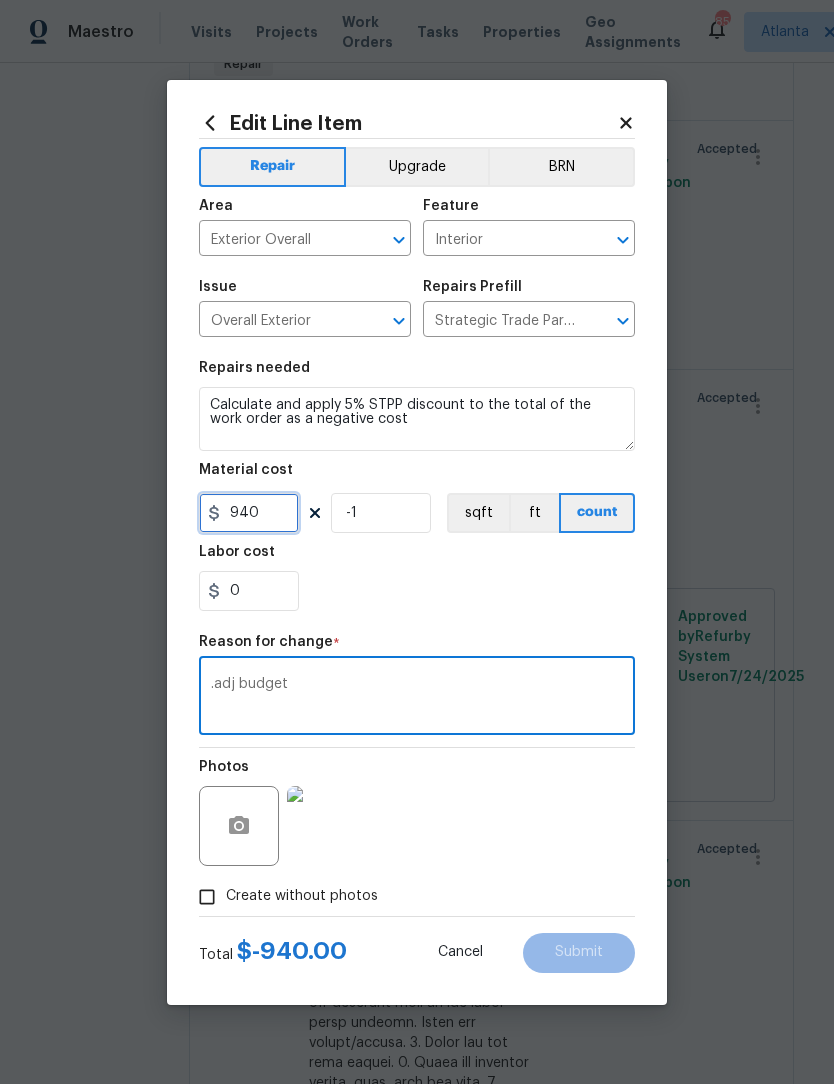 click on "940" at bounding box center (249, 513) 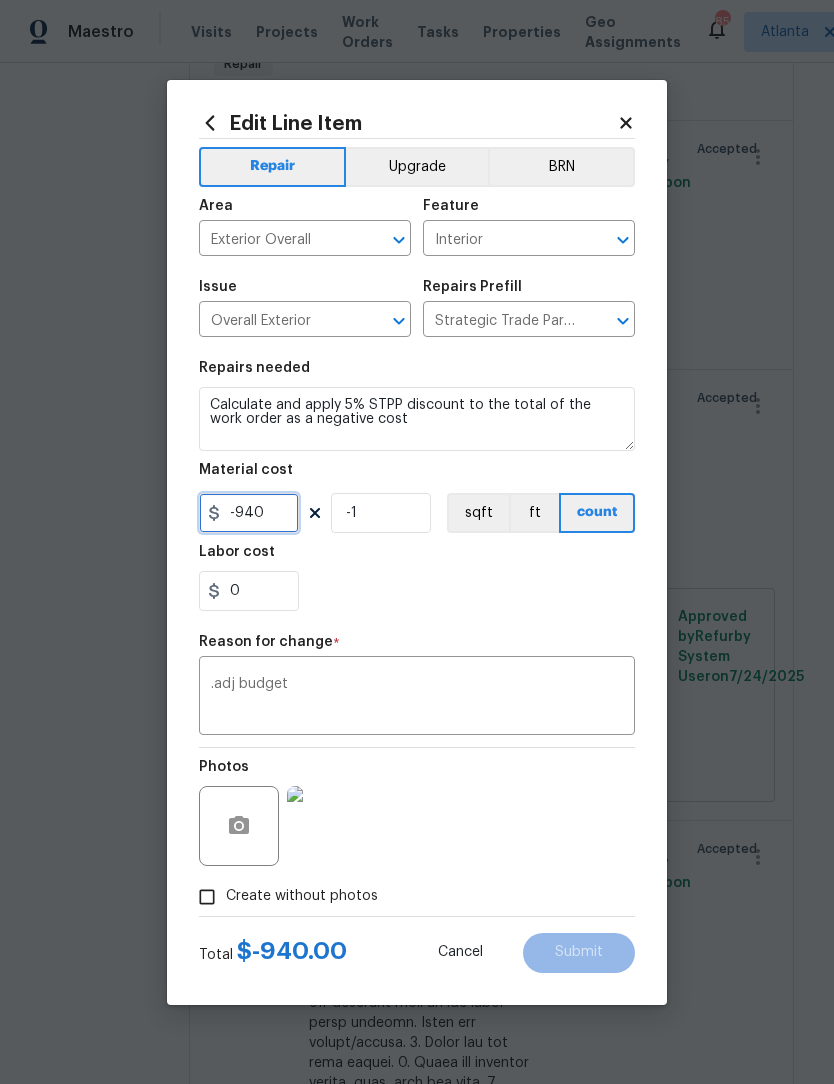 type on "-940" 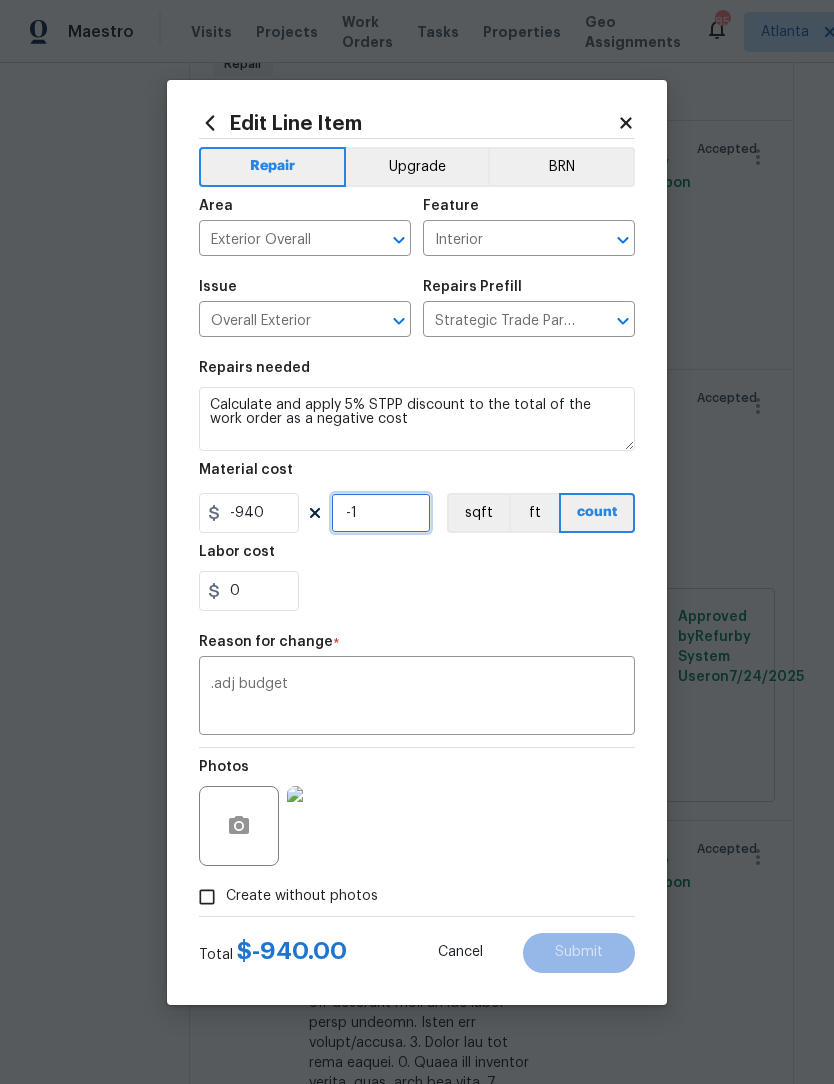 click on "-1" at bounding box center (381, 513) 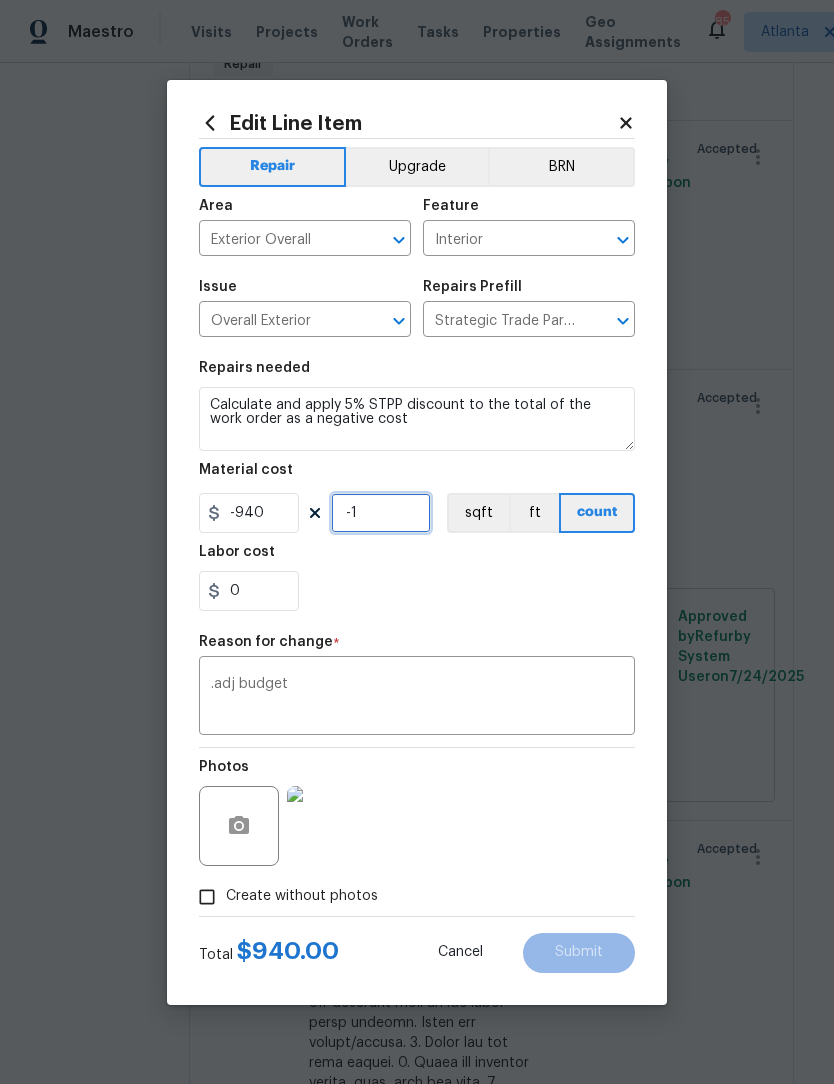 type on "-1" 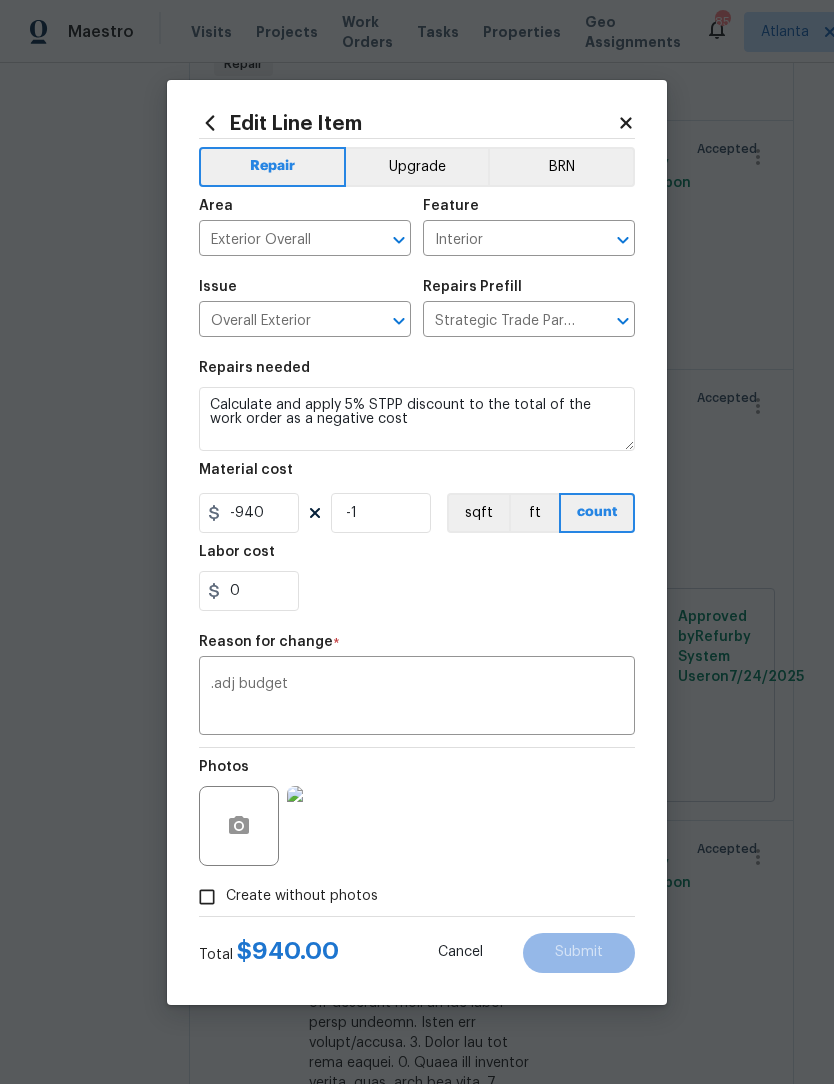 click on ".adj budget" at bounding box center (417, 698) 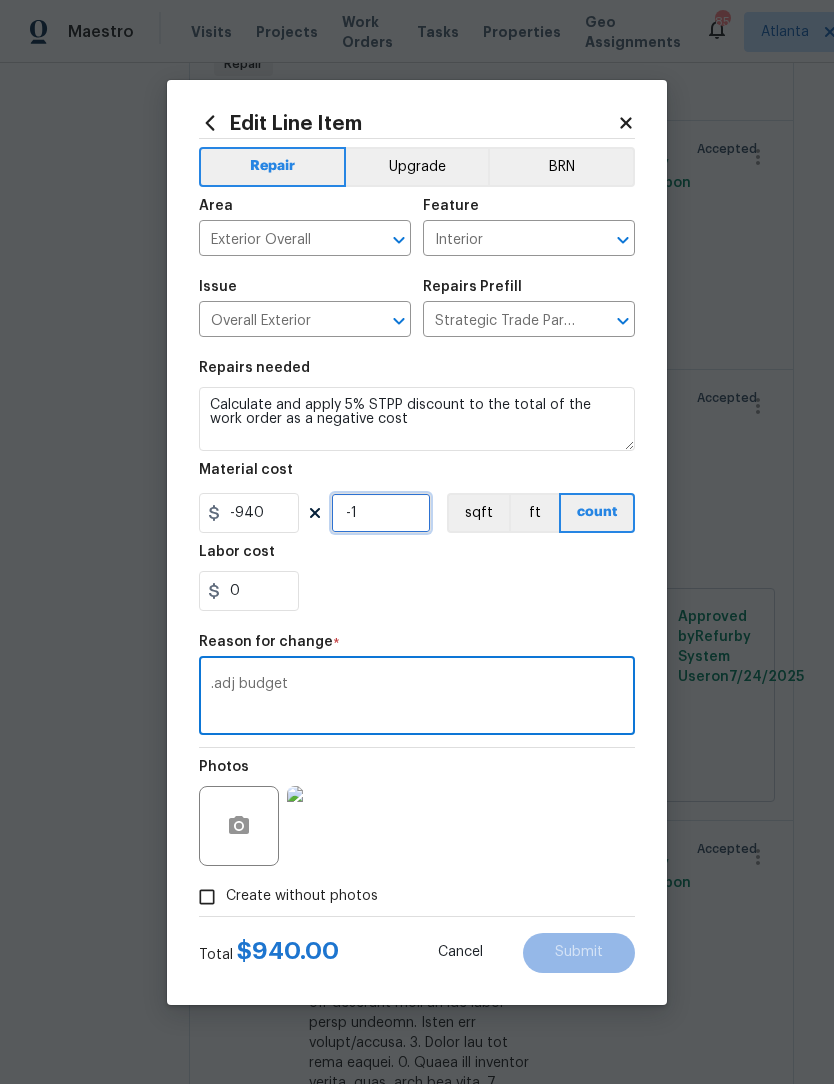 click on "-1" at bounding box center (381, 513) 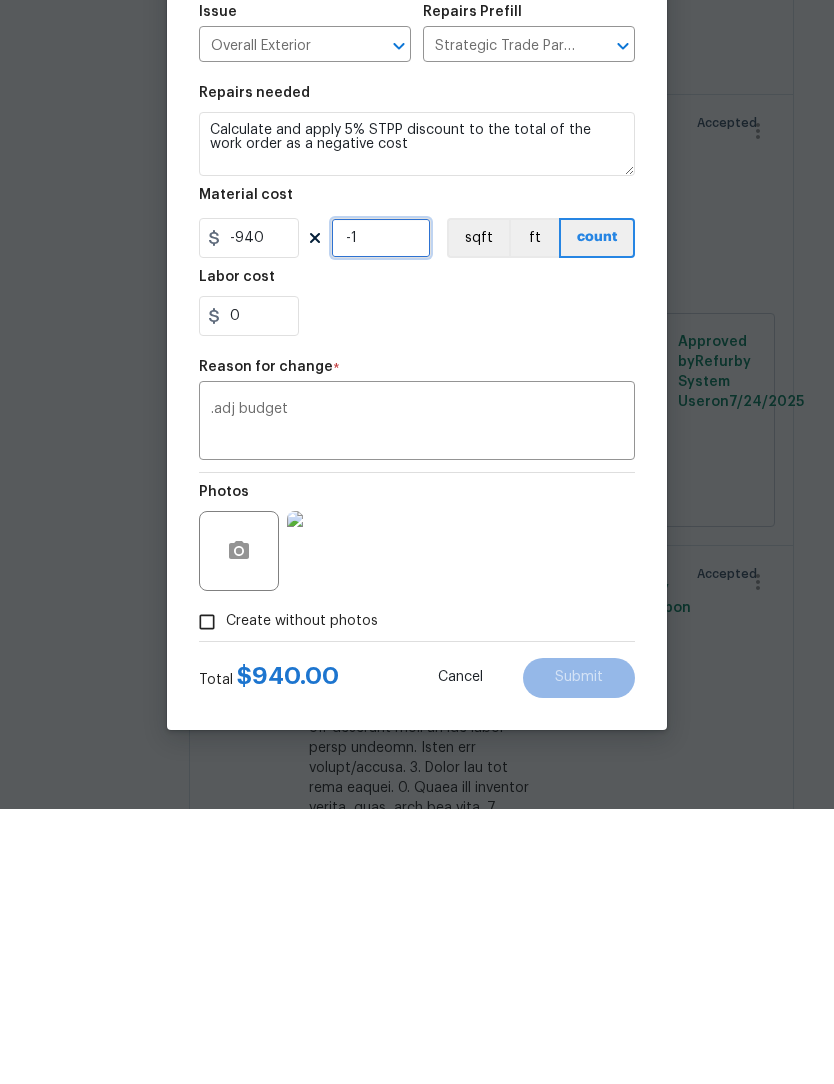 scroll, scrollTop: 67, scrollLeft: 0, axis: vertical 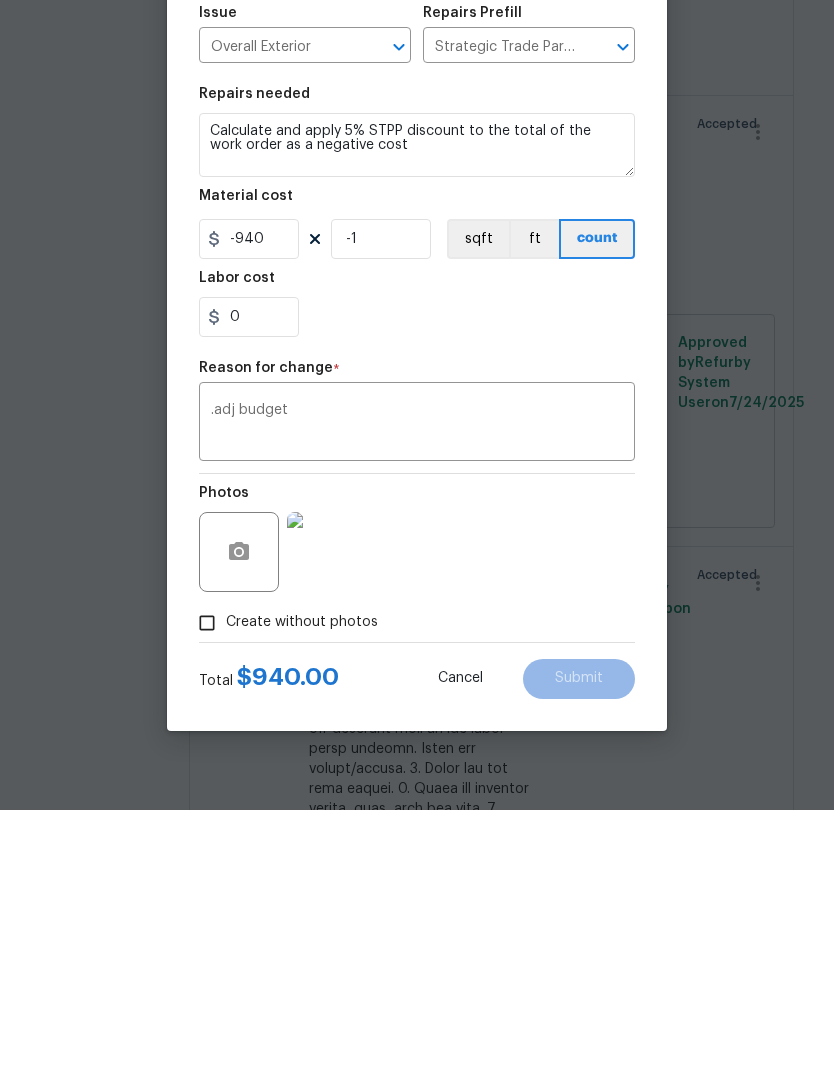 click on "Cancel" at bounding box center [460, 952] 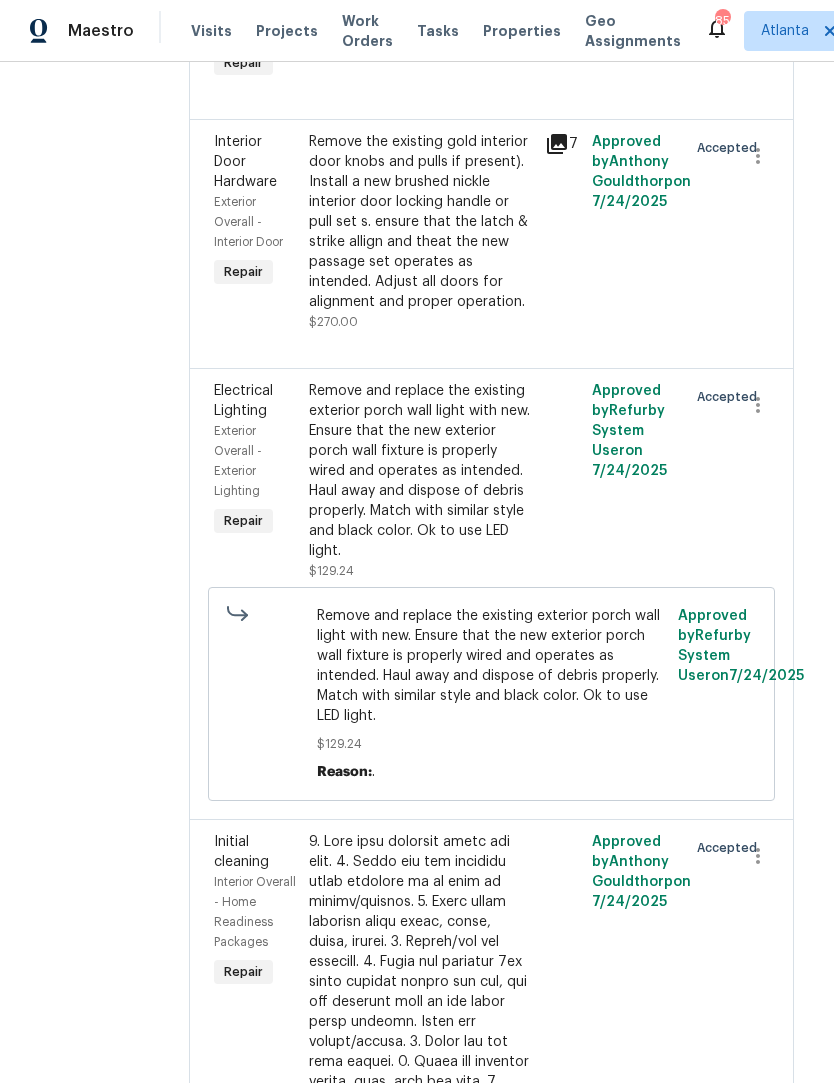 click on "Calculate and apply 5% STPP discount to the total of the work order as a negative cost $1.00" at bounding box center [421, 14] 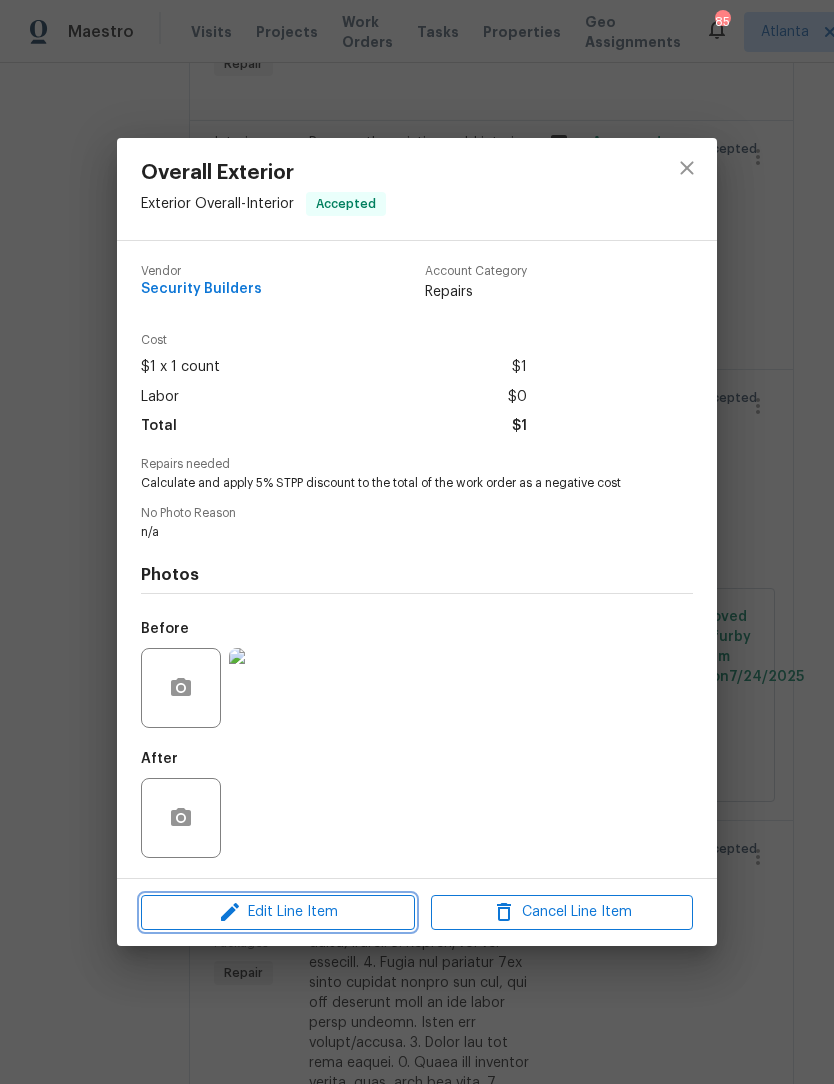click on "Edit Line Item" at bounding box center (278, 912) 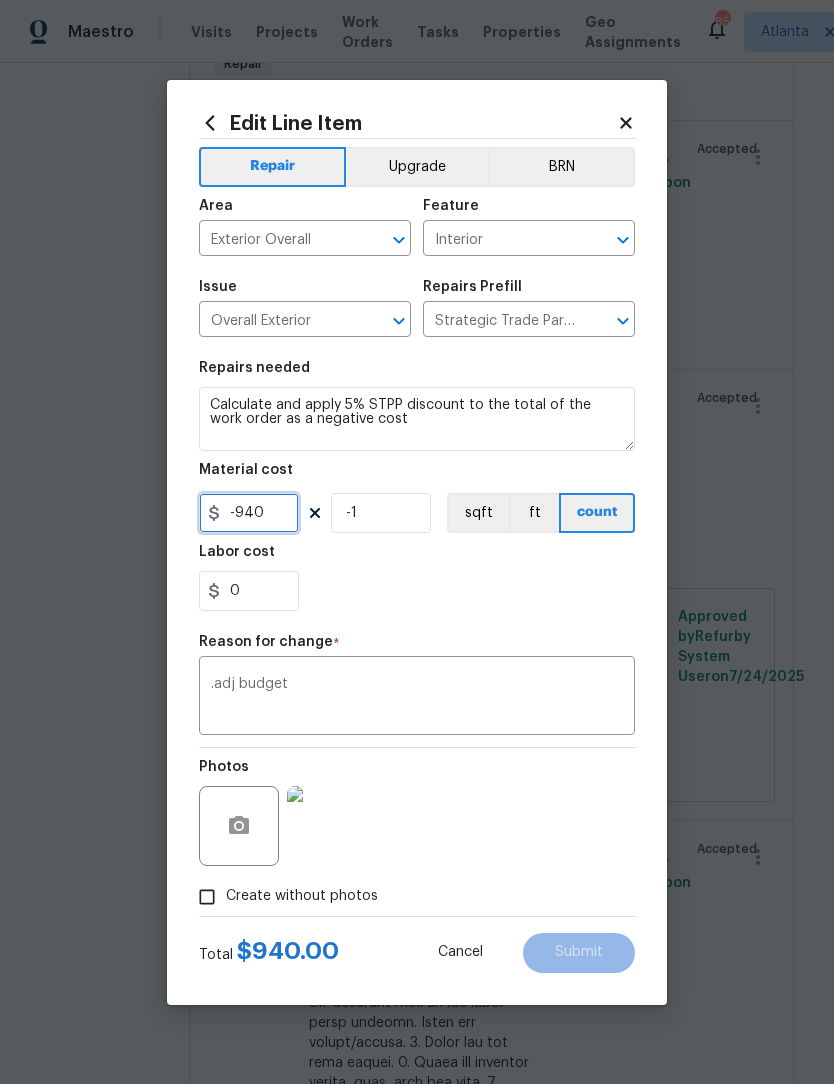 click on "-940" at bounding box center (249, 513) 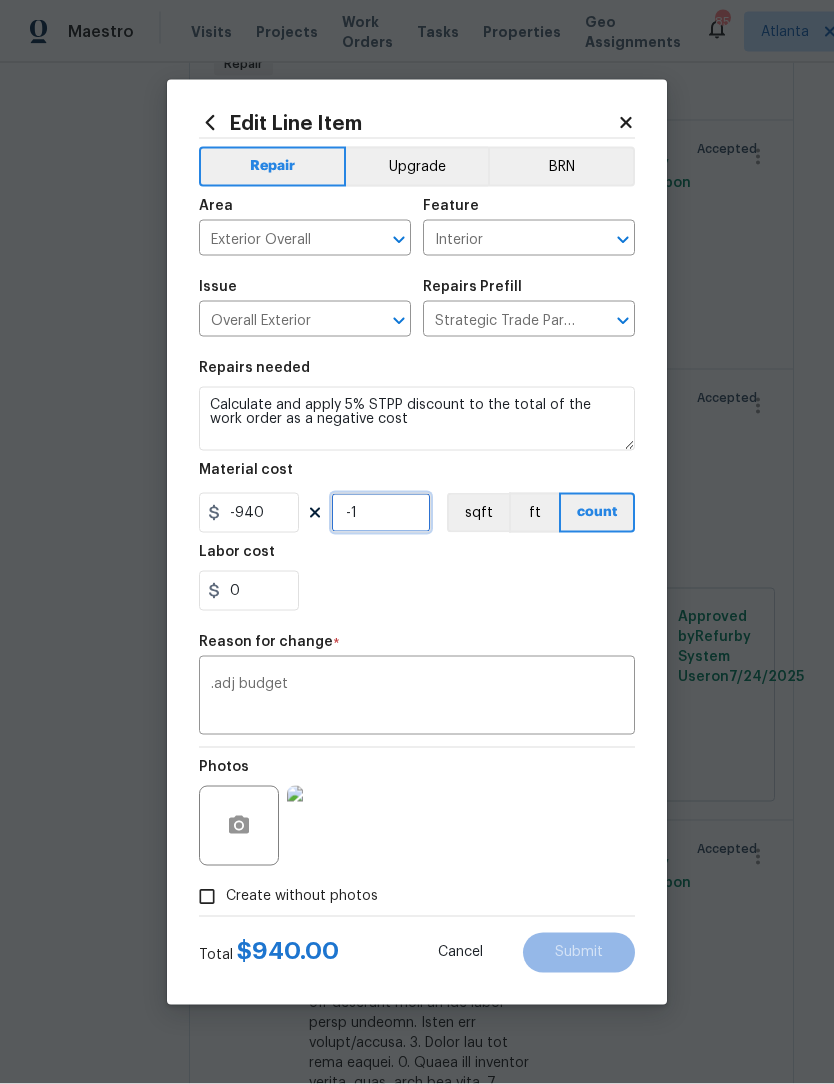 click on "-1" at bounding box center [381, 513] 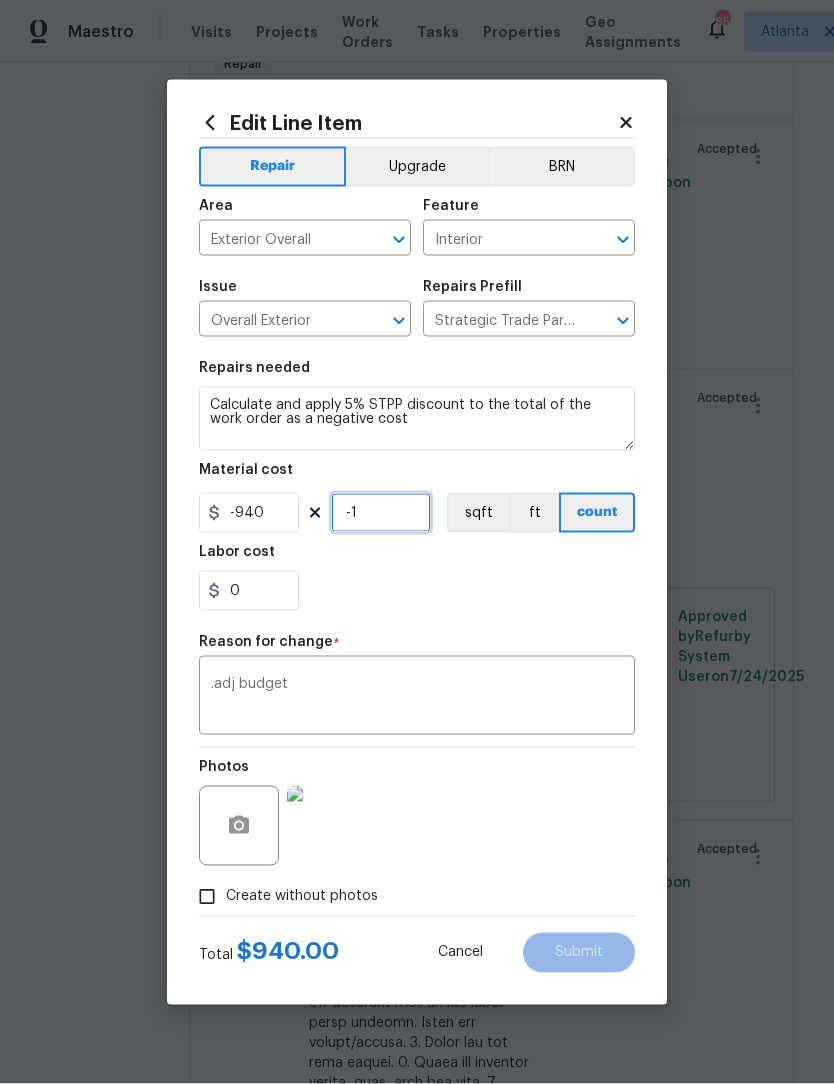 type on "-1" 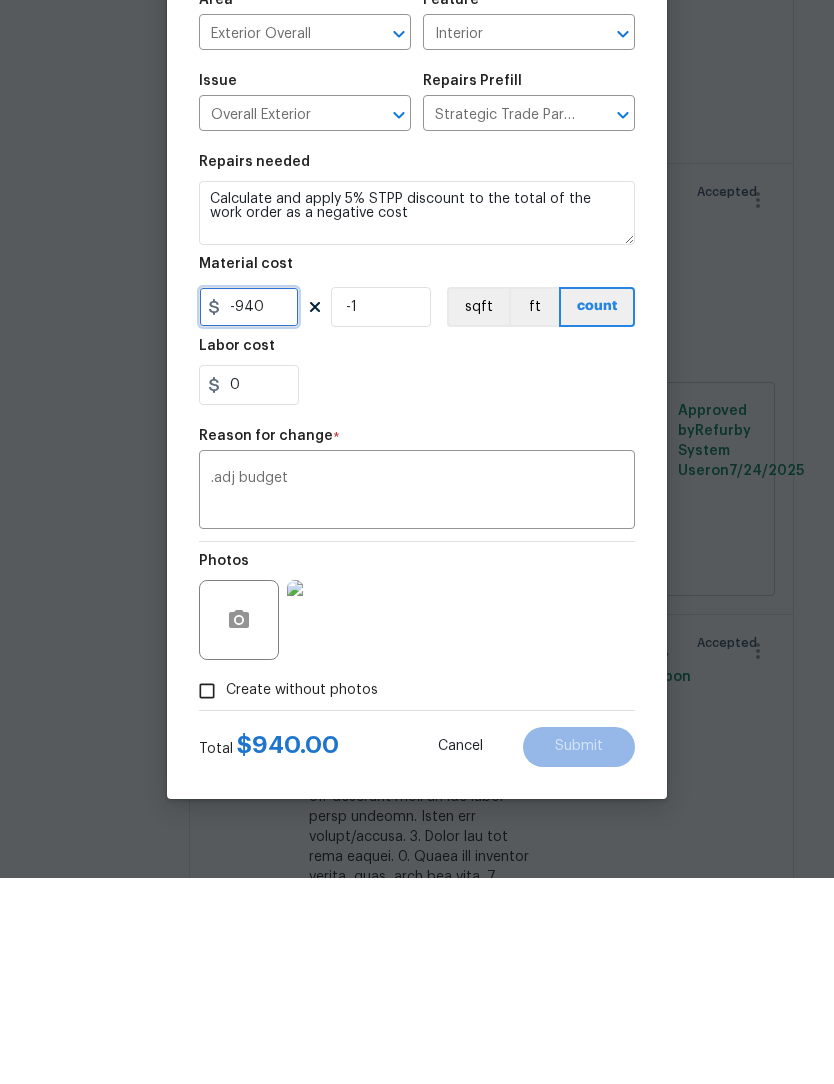 click on "-940" at bounding box center (249, 513) 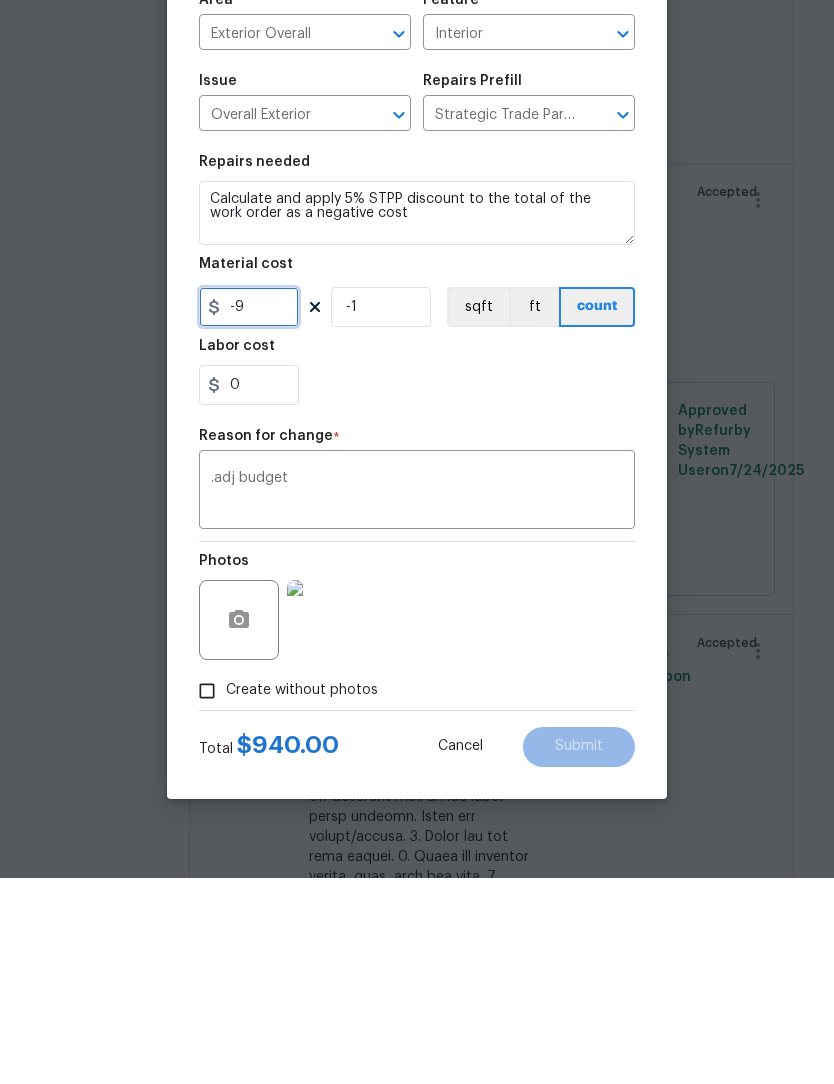 type on "-9" 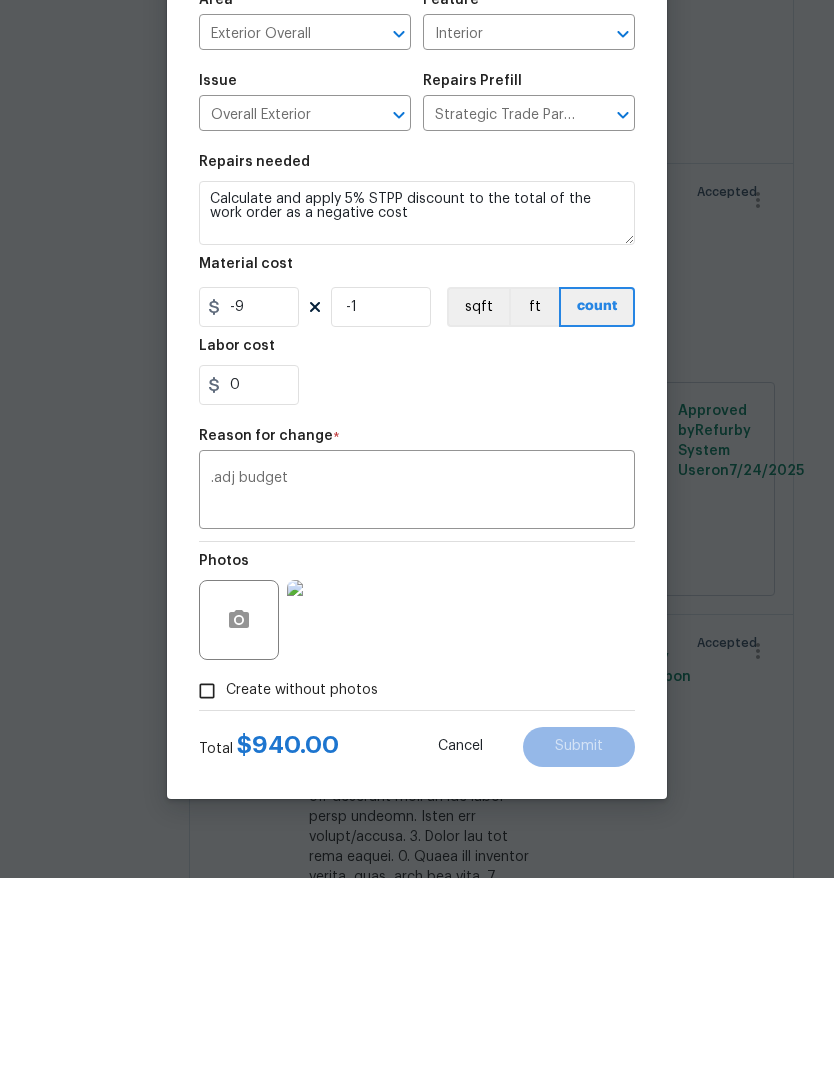 click on "Cancel" at bounding box center [460, 952] 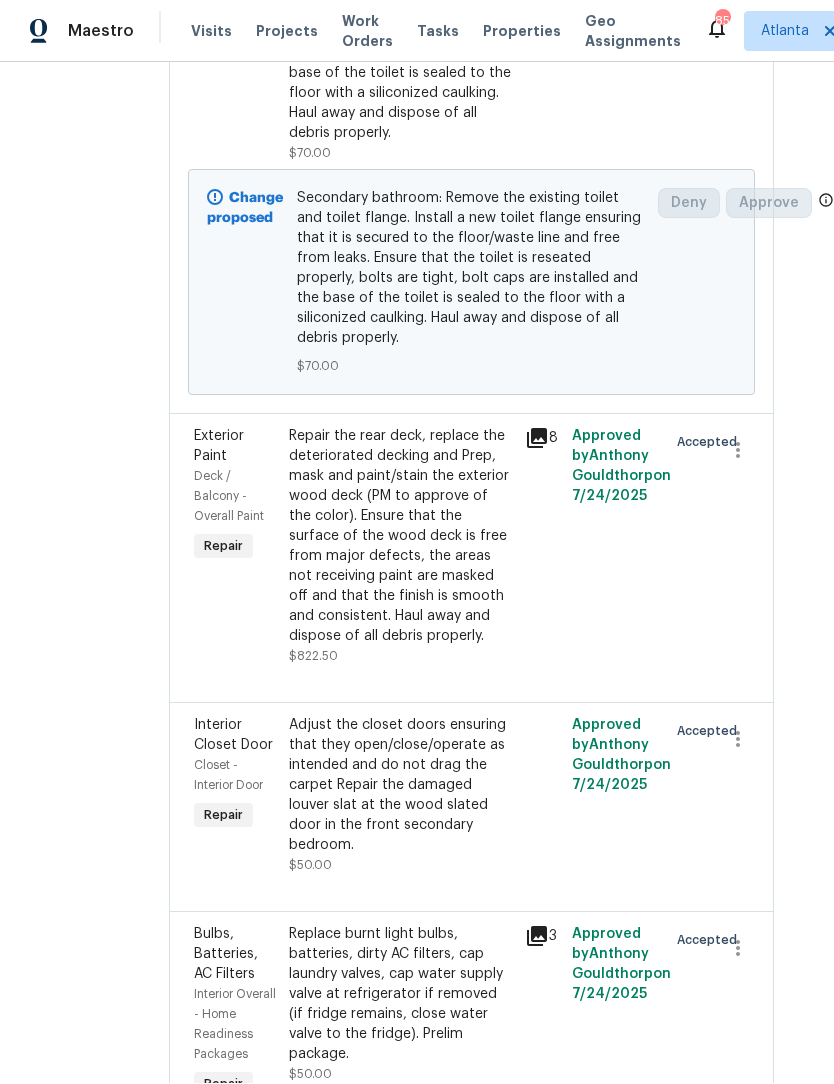 scroll, scrollTop: 3734, scrollLeft: 35, axis: both 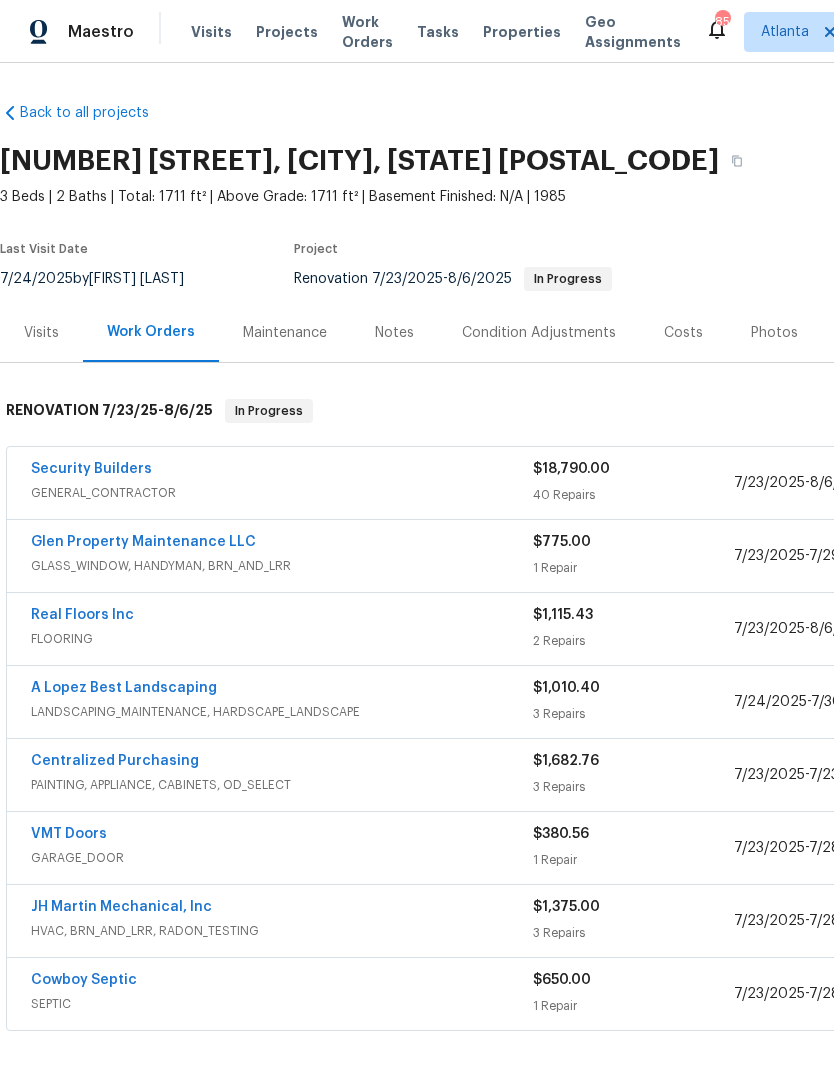 click on "Security Builders" at bounding box center [91, 469] 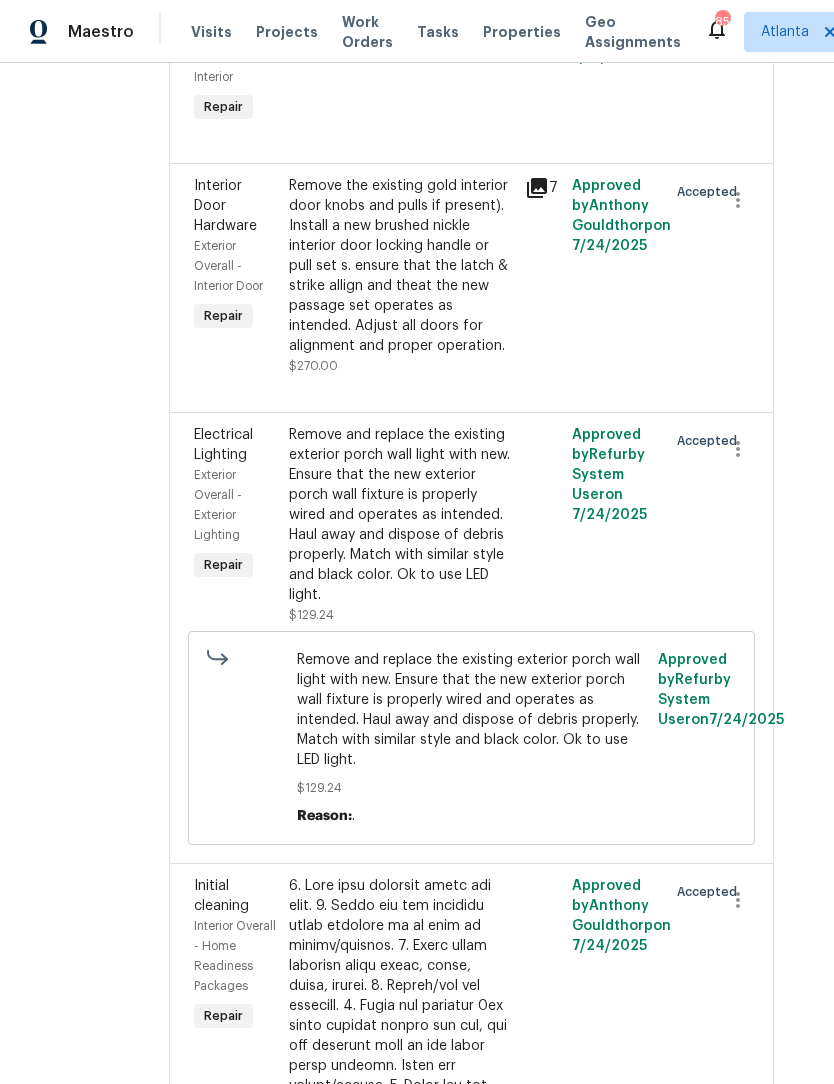 scroll, scrollTop: 5184, scrollLeft: 30, axis: both 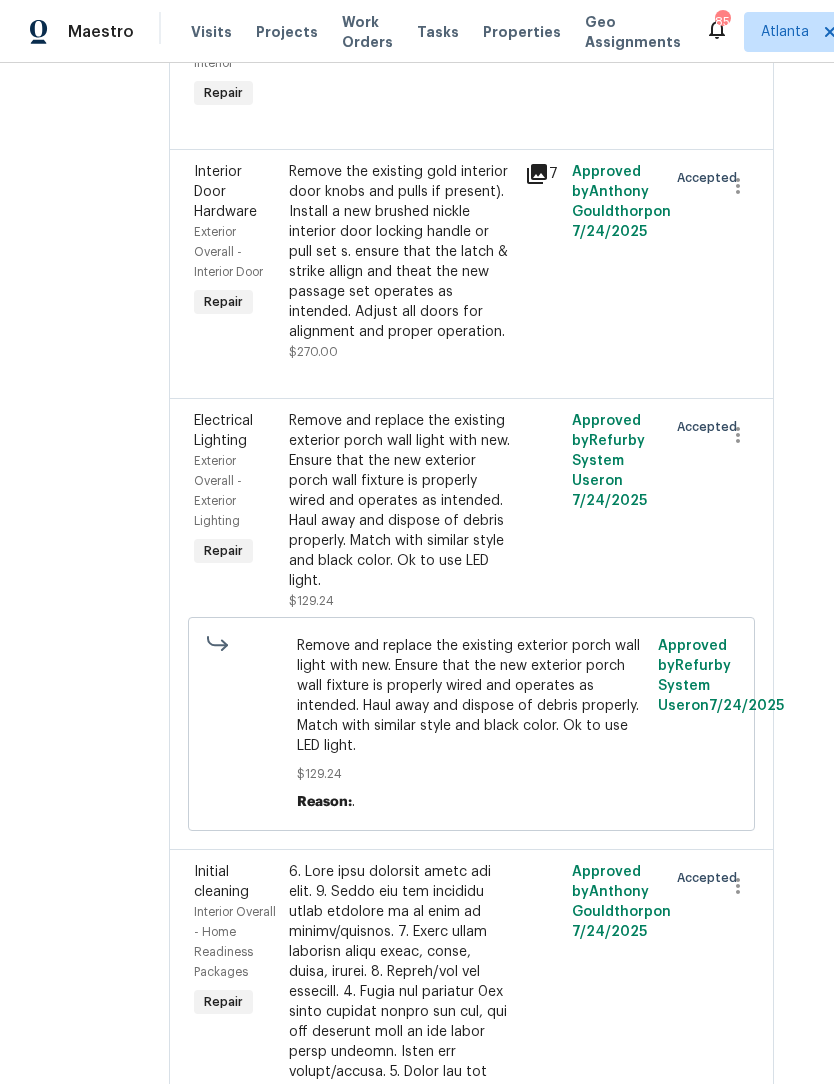click on "Calculate and apply 5% STPP discount to the total of the work order as a negative cost" at bounding box center (401, 3) 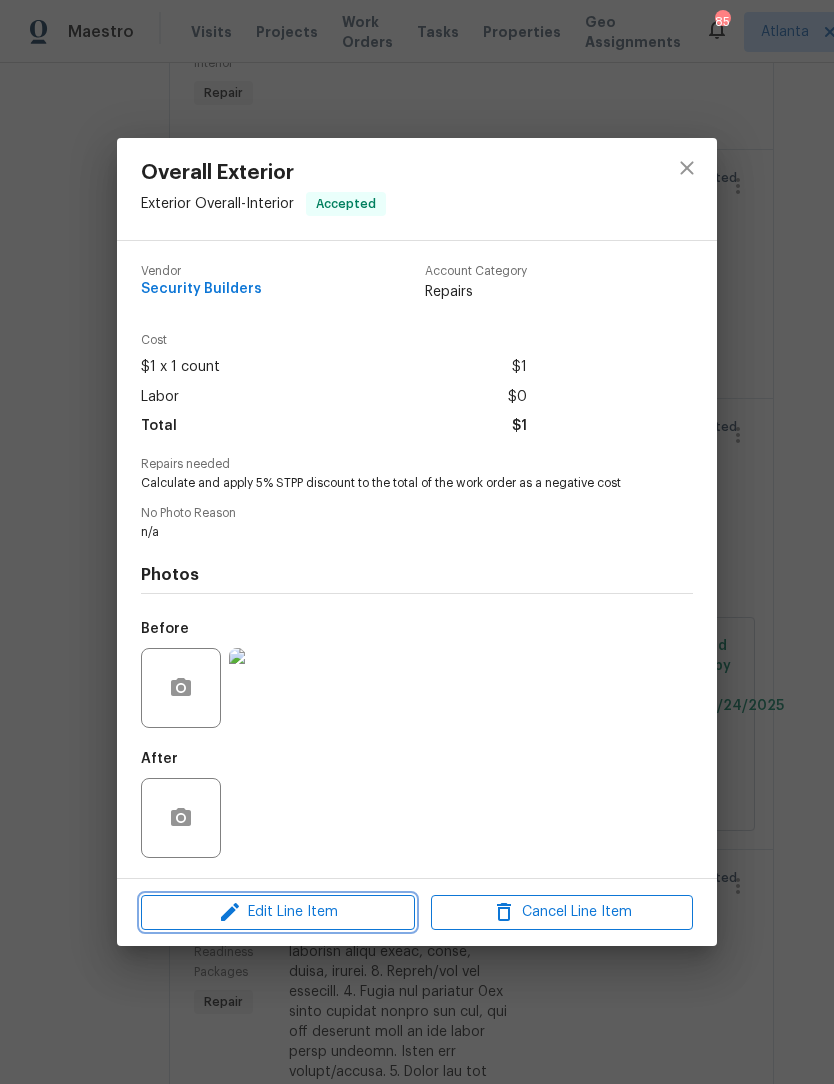 click on "Edit Line Item" at bounding box center [278, 912] 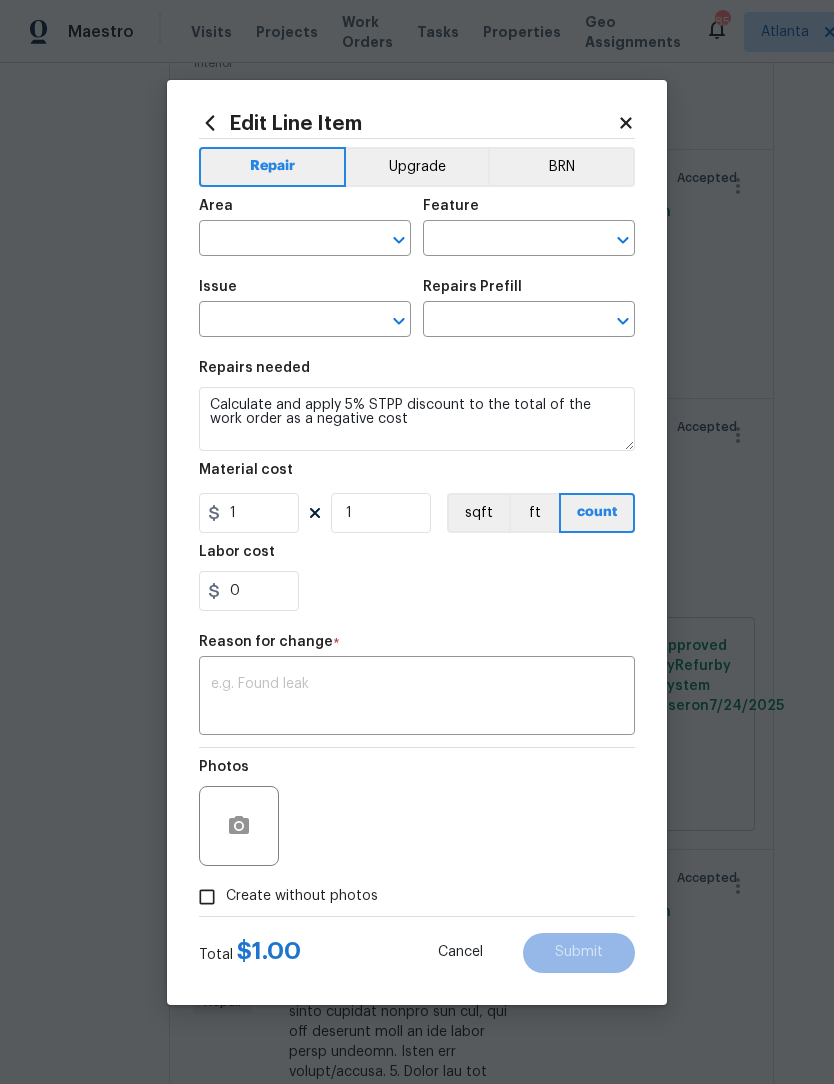 type on "Exterior Overall" 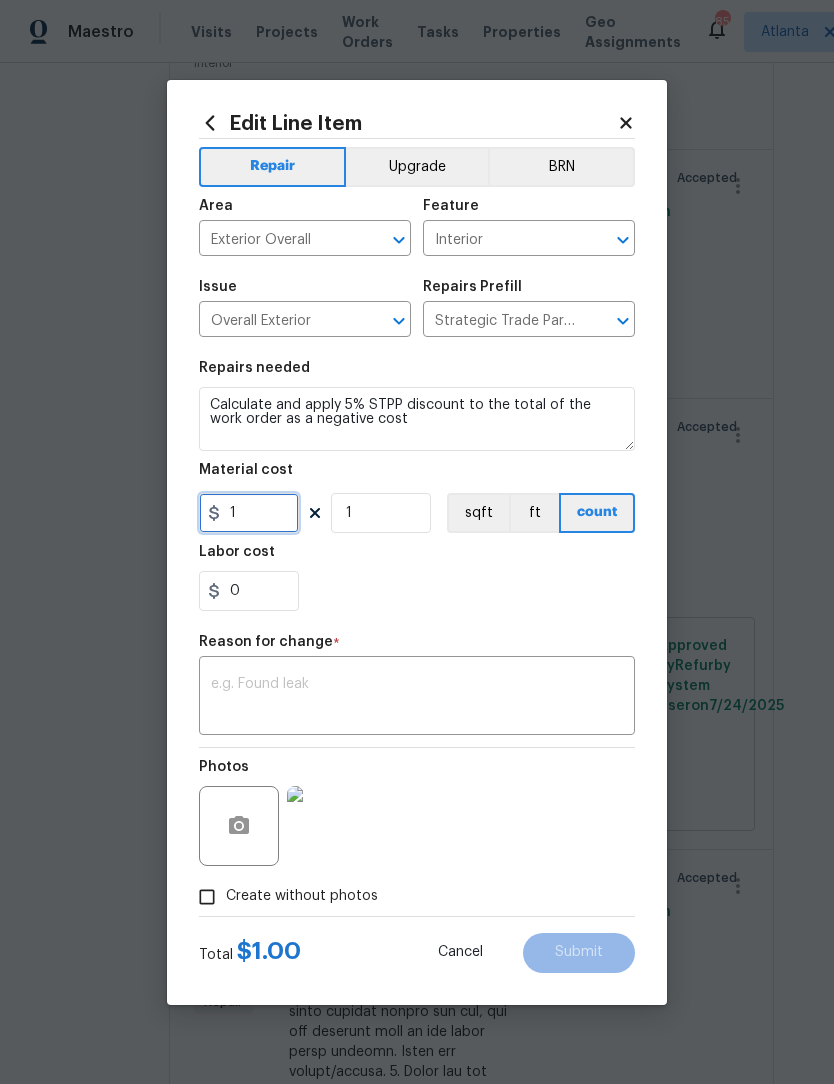 click on "1" at bounding box center [249, 513] 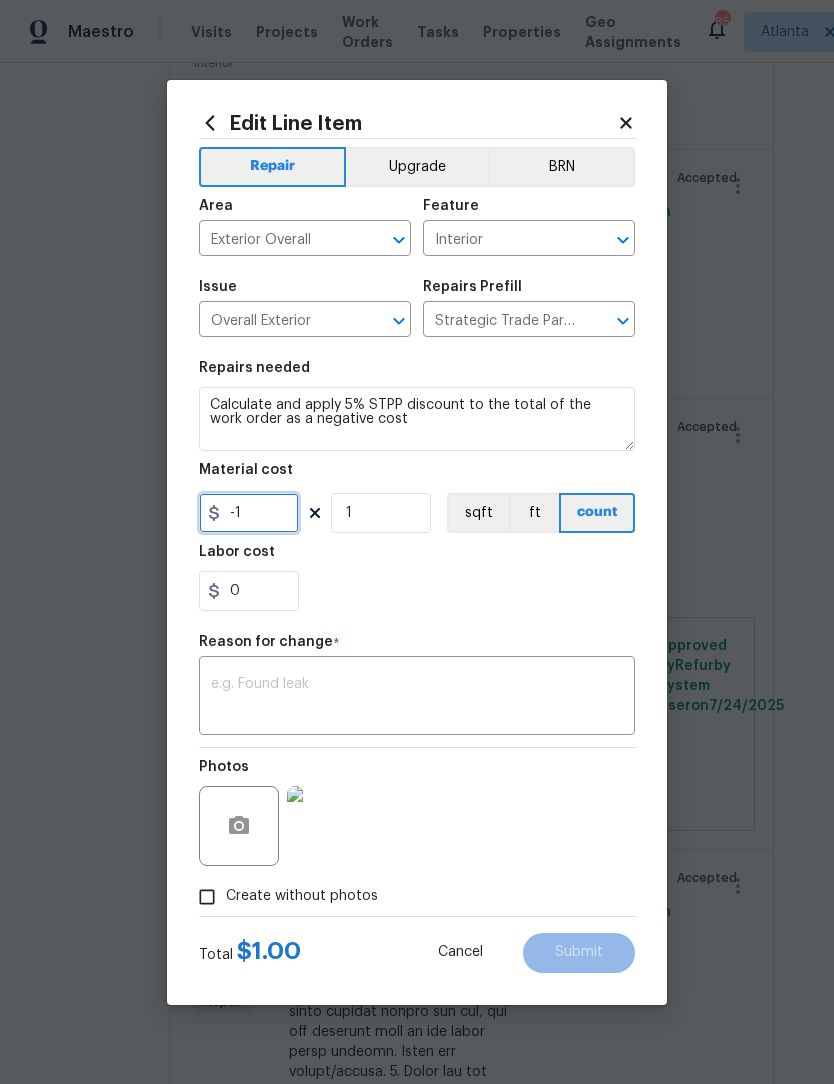 type on "-1" 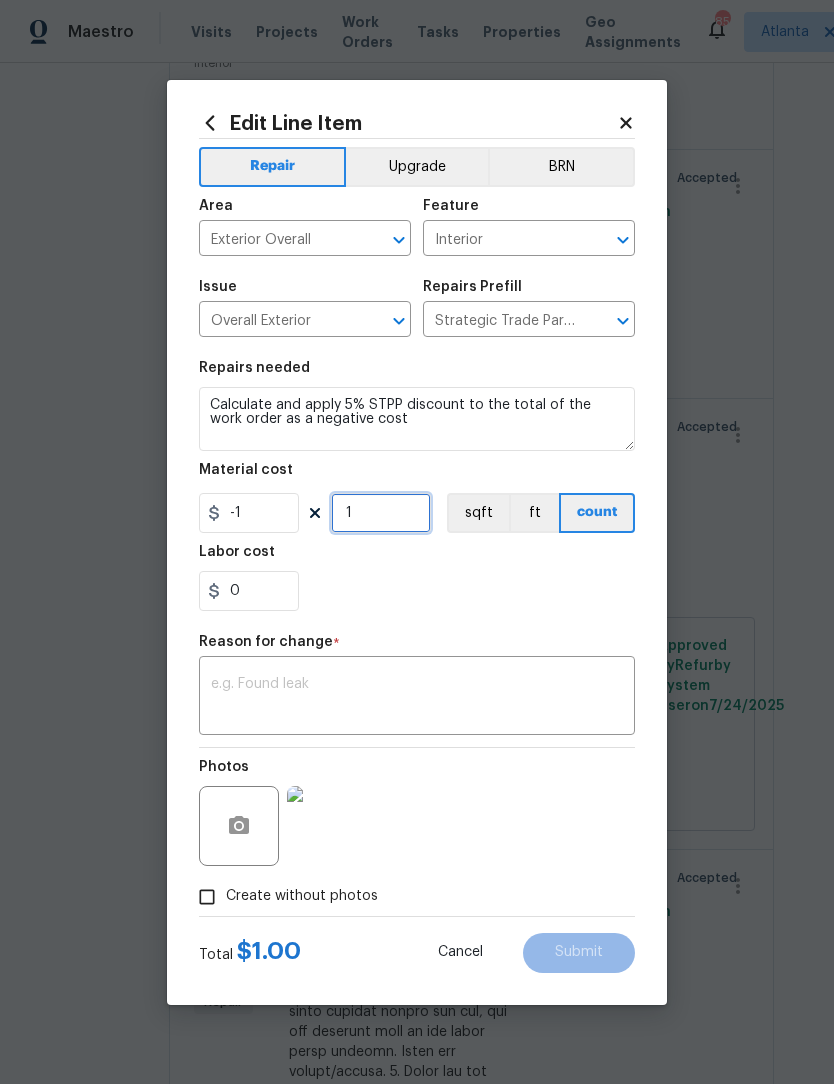 click on "1" at bounding box center (381, 513) 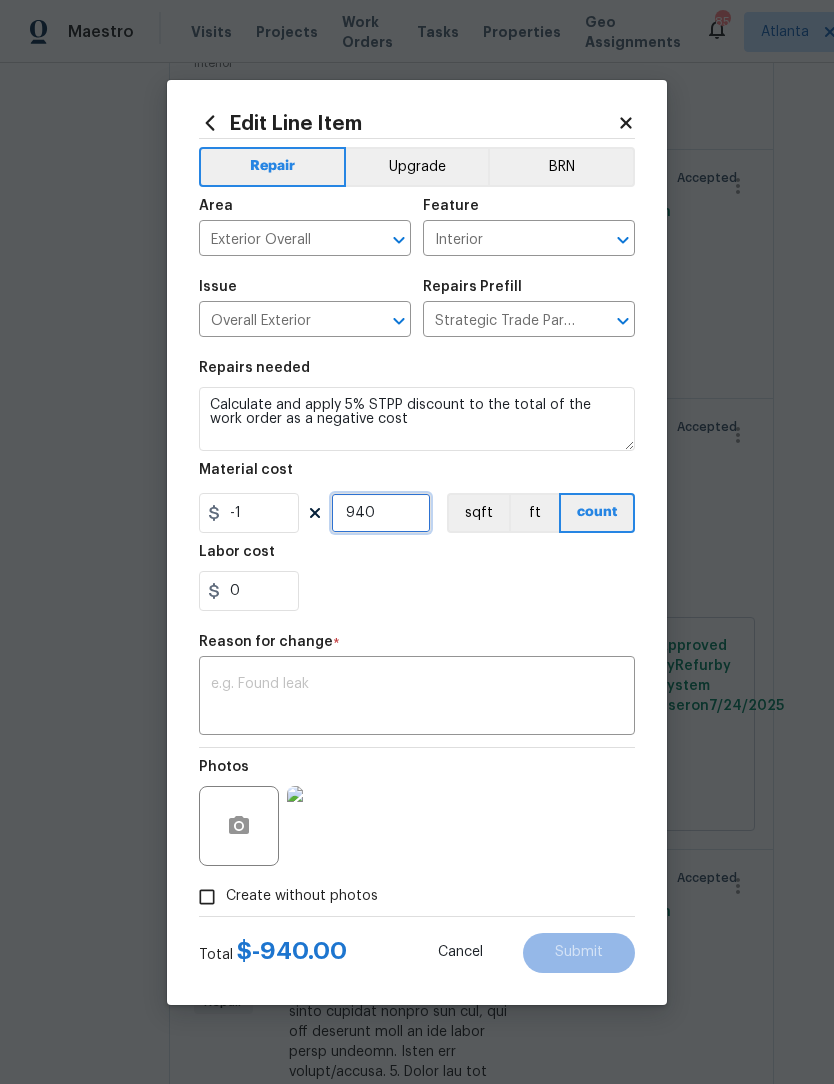 type on "940" 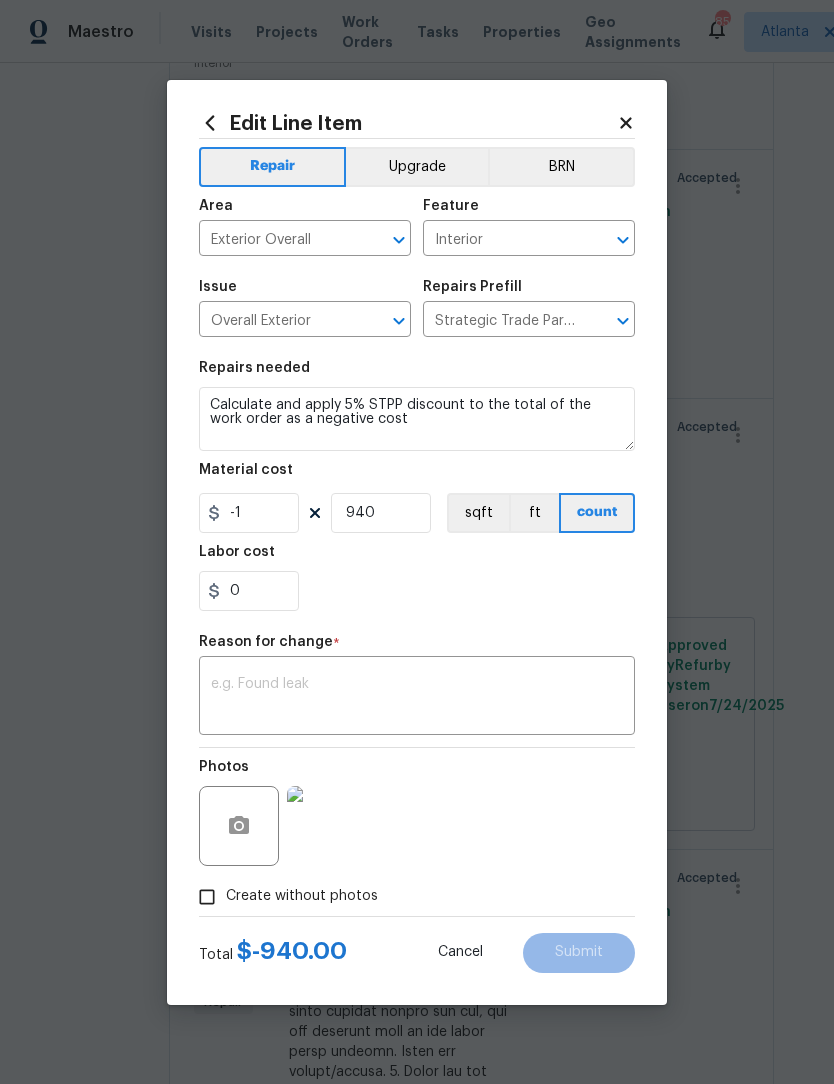 click at bounding box center [417, 698] 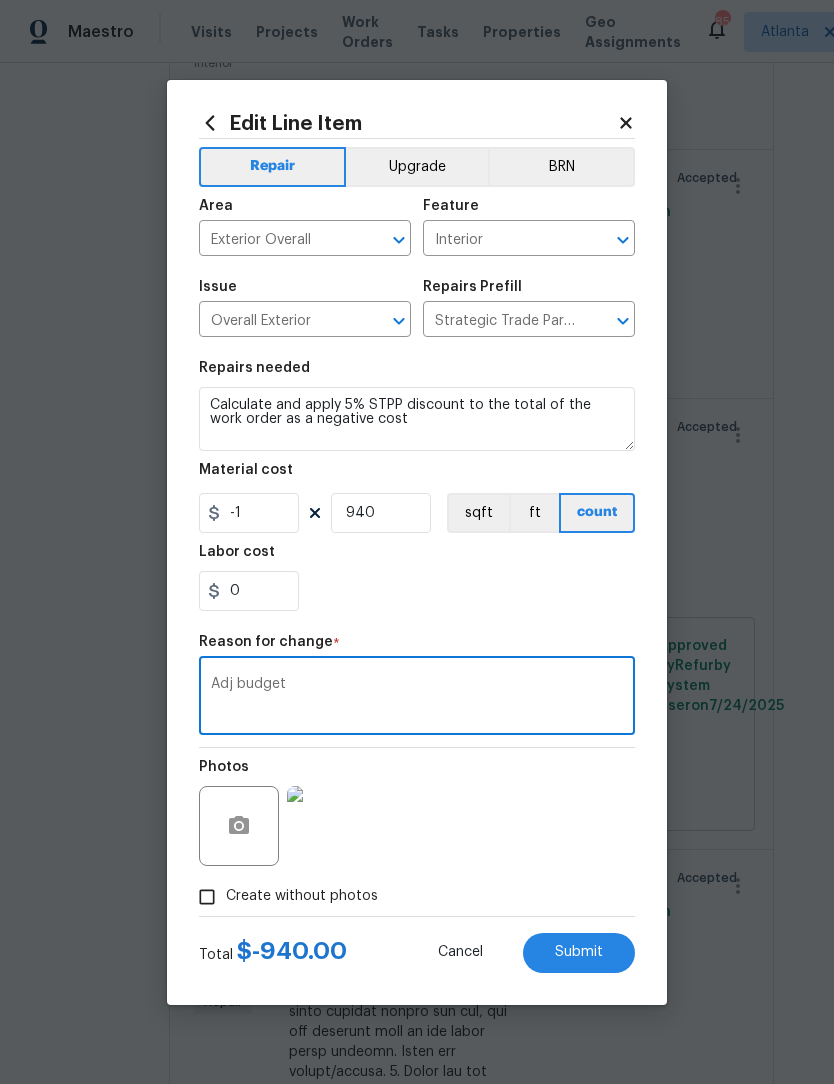 type on "Adj budget" 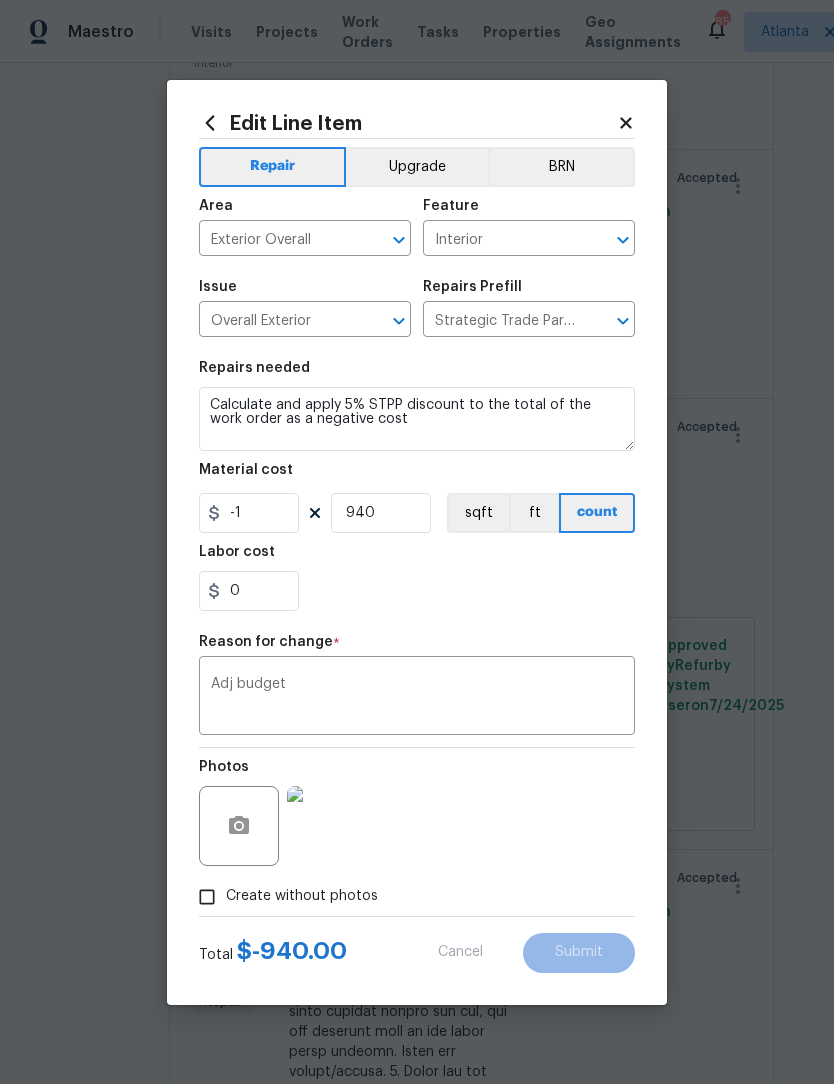 type on "1" 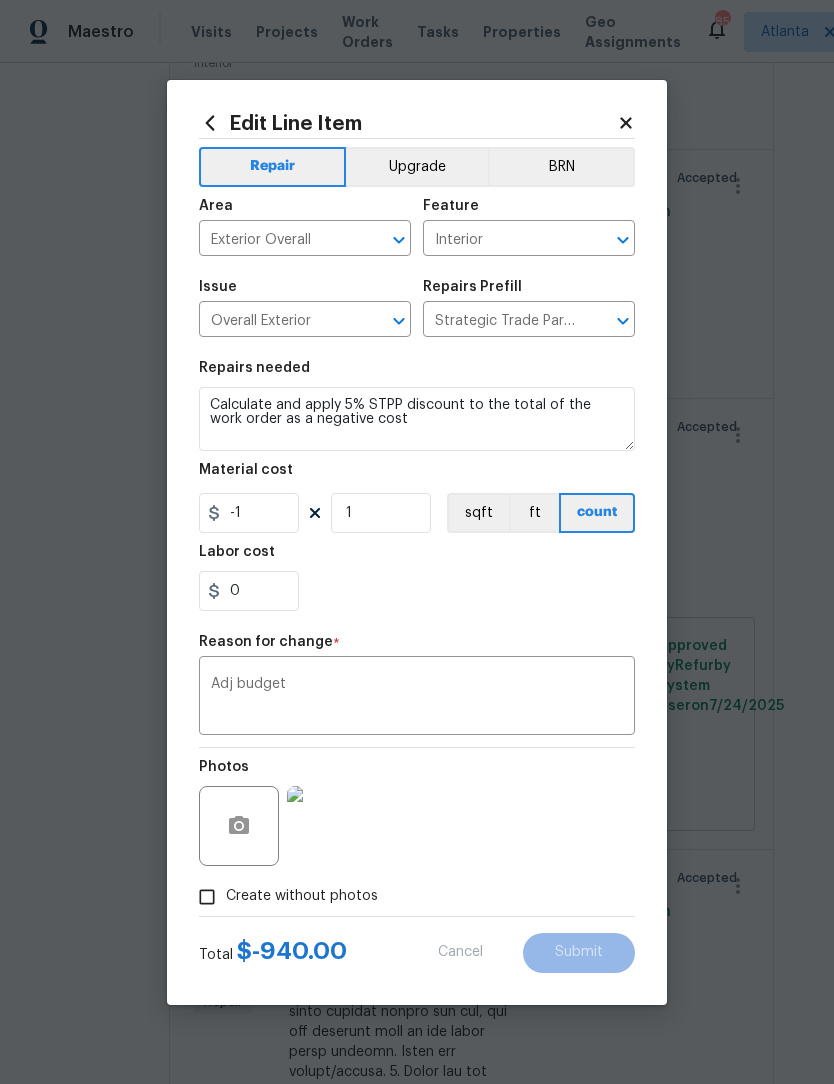 type on "1" 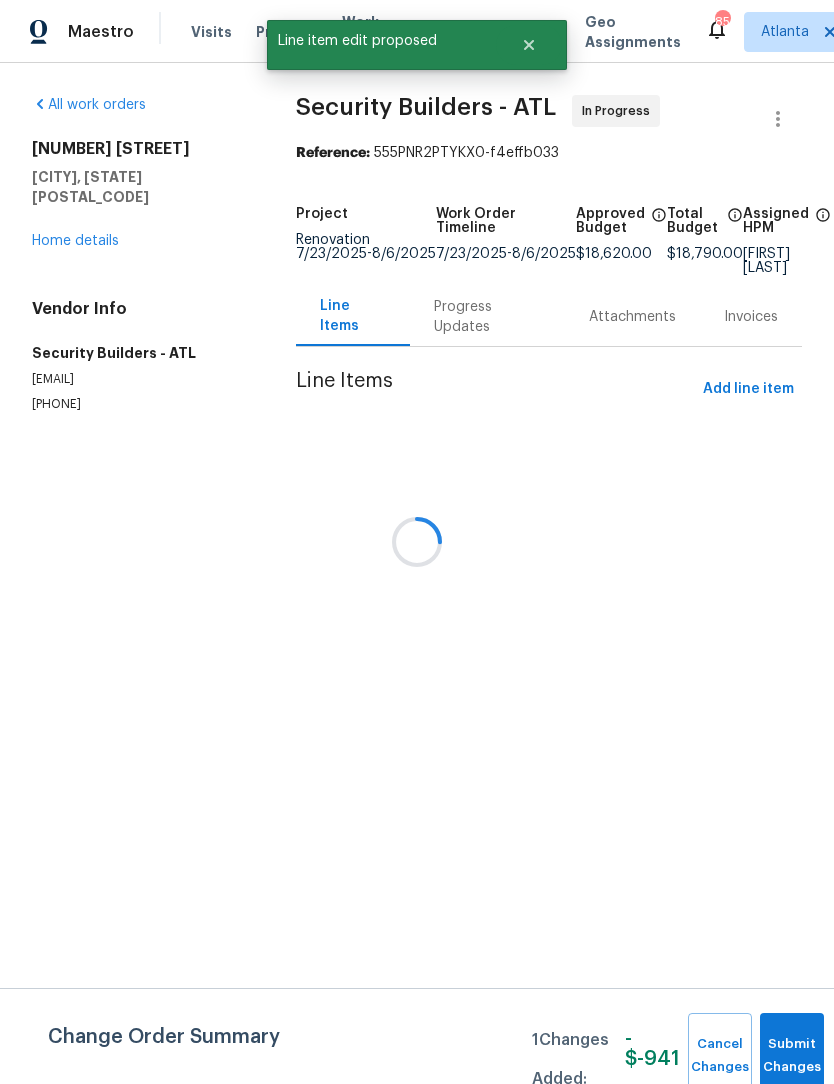 scroll, scrollTop: 0, scrollLeft: 0, axis: both 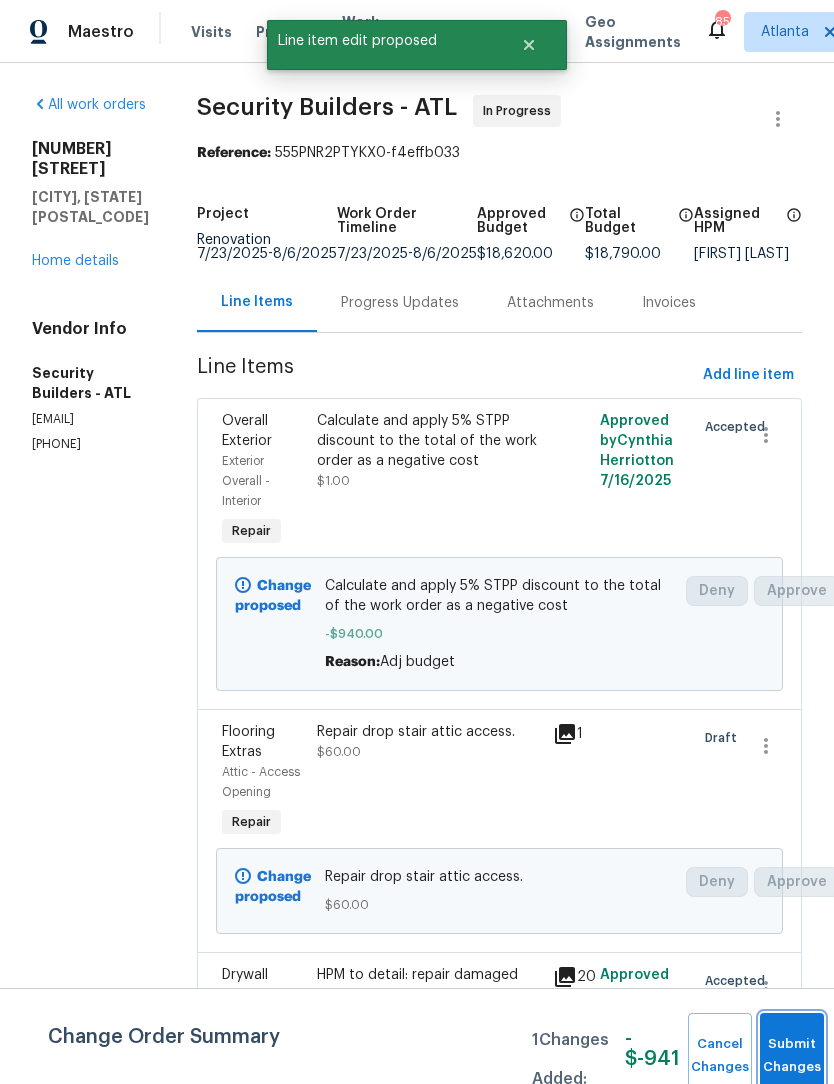 click on "Submit Changes" at bounding box center [792, 1056] 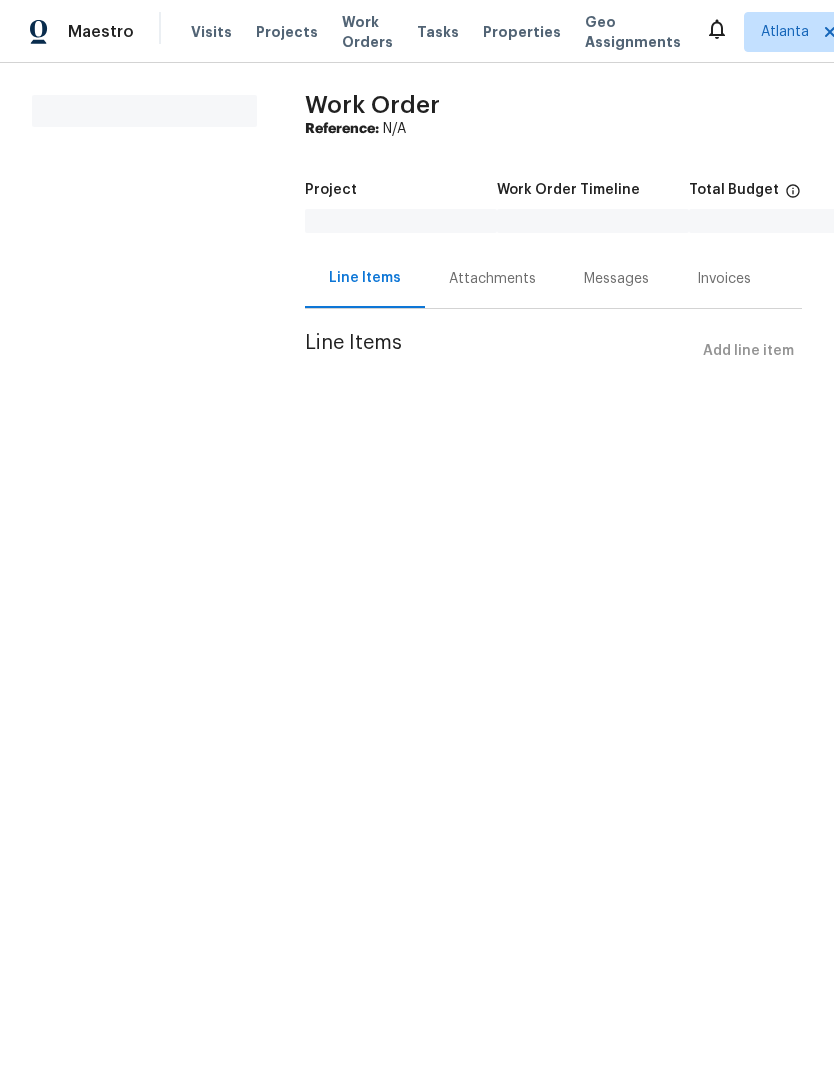 scroll, scrollTop: 0, scrollLeft: 0, axis: both 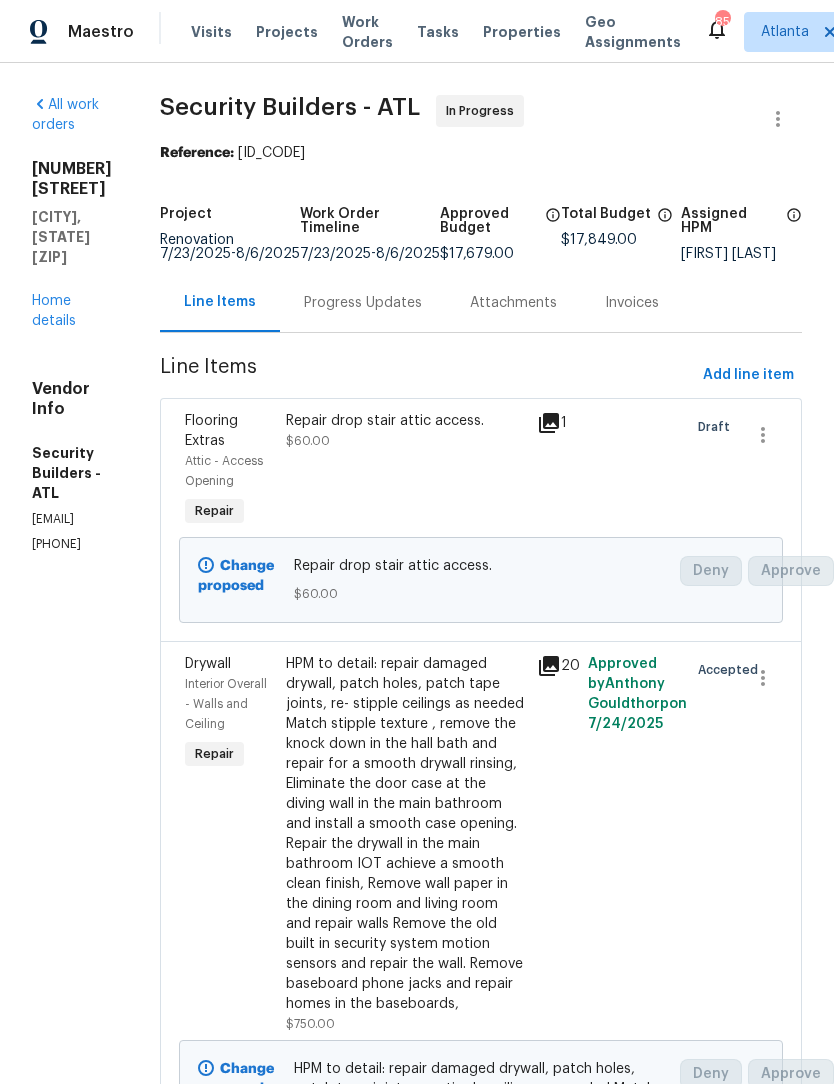 click on "Home details" at bounding box center (54, 311) 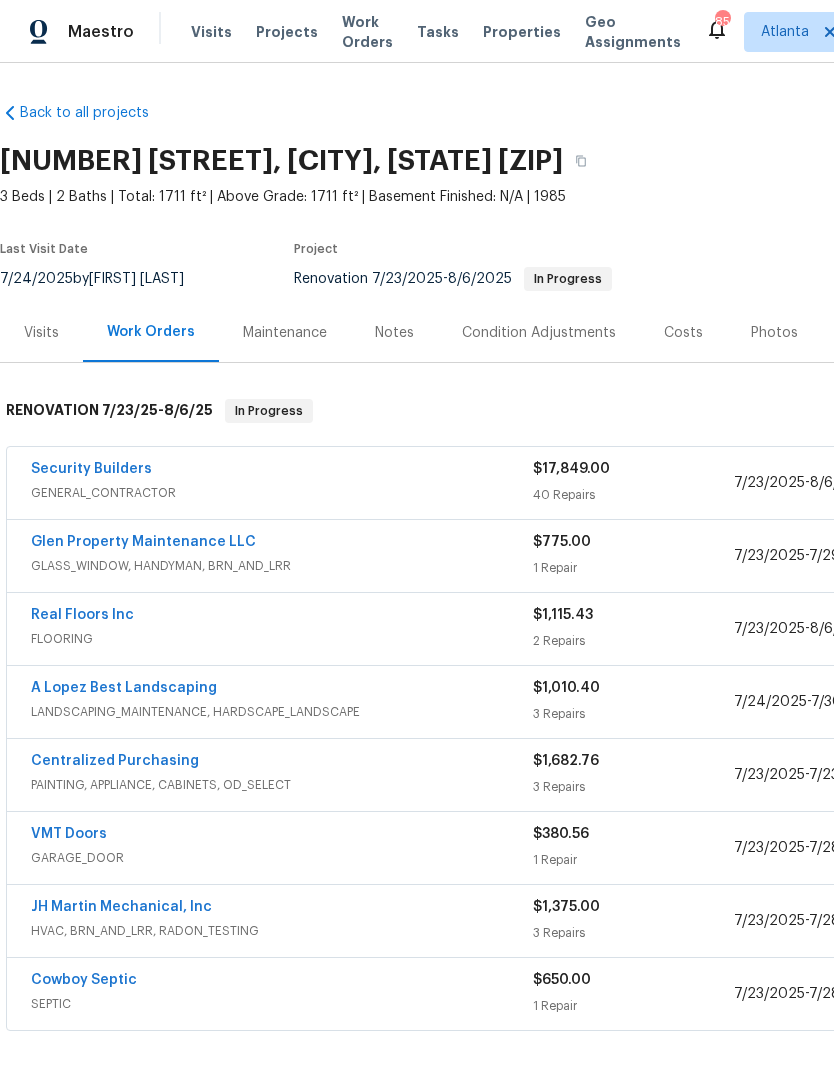 click on "Notes" at bounding box center (394, 333) 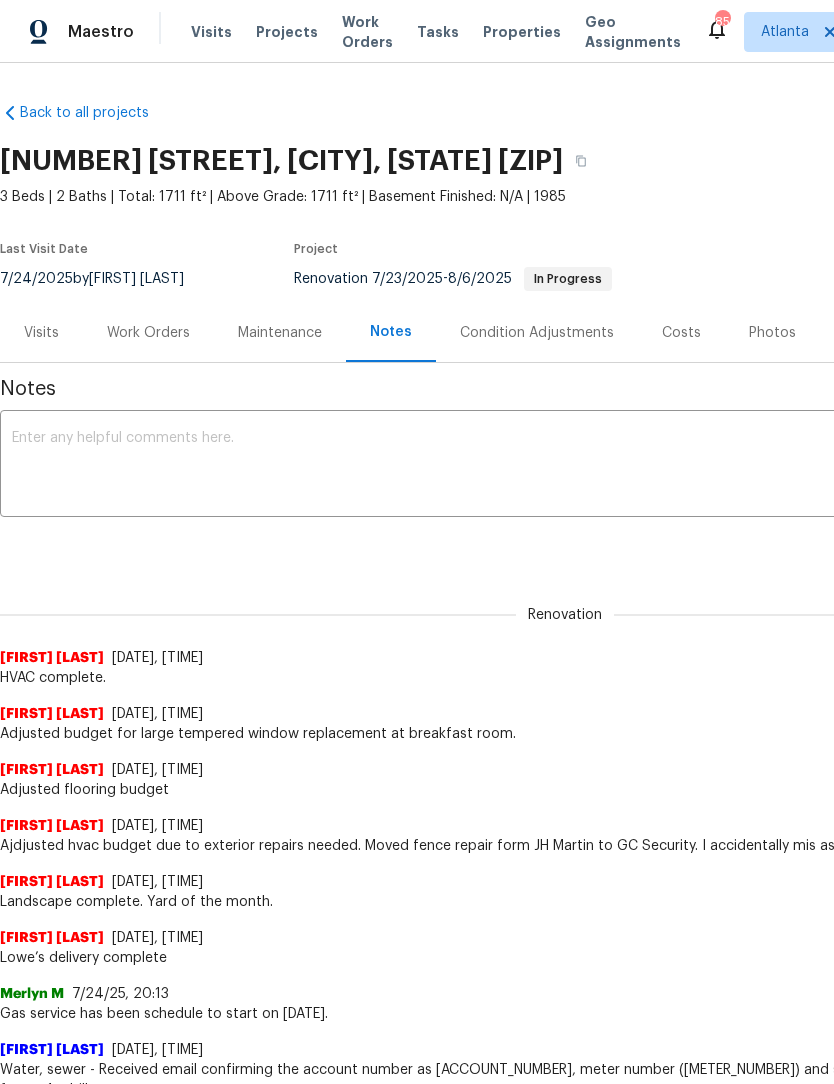 click at bounding box center [565, 466] 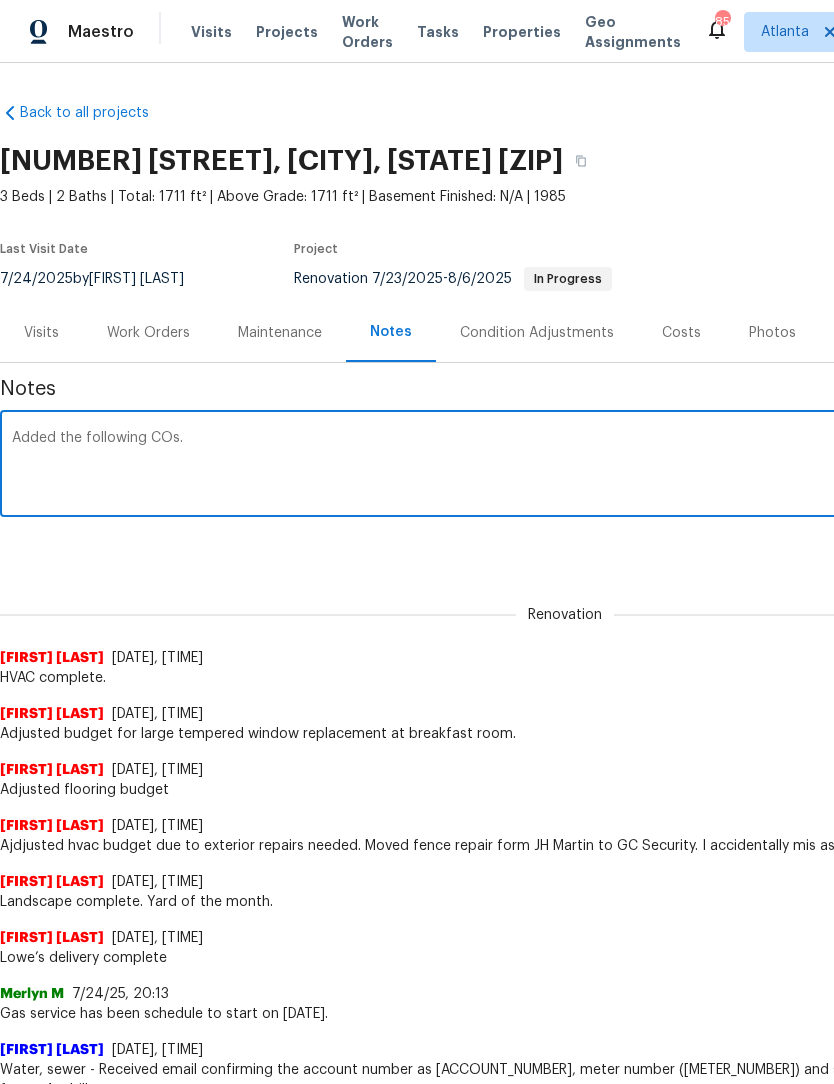 click on "Added the following COs." at bounding box center (565, 466) 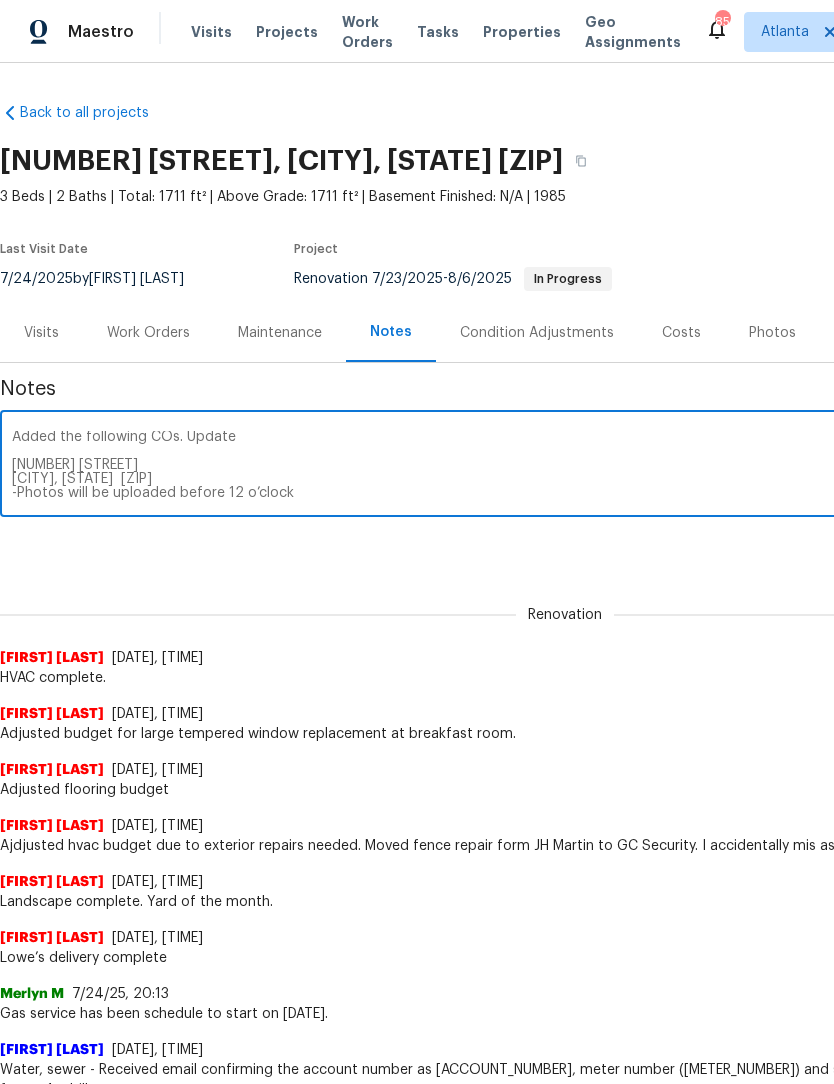 scroll, scrollTop: 0, scrollLeft: 0, axis: both 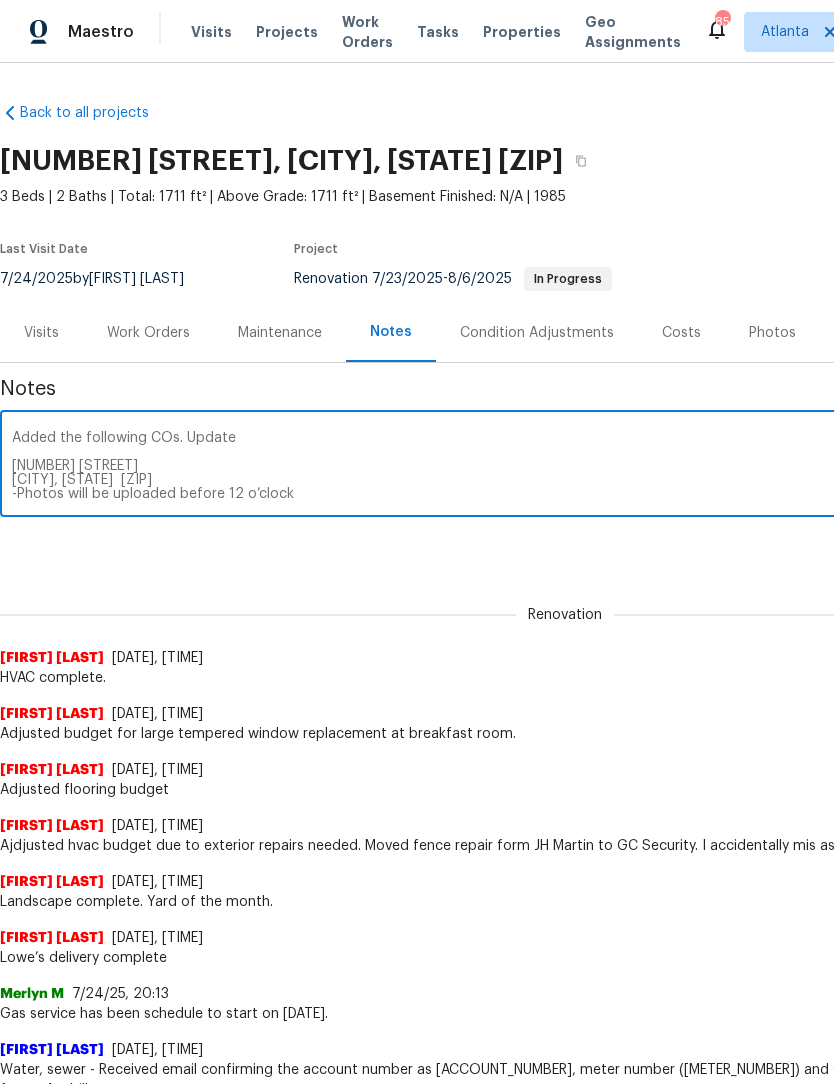 click on "Added the following COs. Update
670 Spring Forest Dr
Lawrenceville, GA  30043
-Photos will be uploaded before 12 o’clock
Change order
Granite countertops extra to cover cost/square footage of kitchen and bathroom countertop replacement $365
Secondary bathroom-replace toilet flange and repair leaking toilet $70
Wallpaper-extra to cover cost of removing wallpaper and repairing sheet rock credit from scope has been applied. $200.
Attic staircase-Repair attic staircase/safety issue $60
Attic-troubleshooting repair electrical on attic light $40
Trash out-extra to cover cost of dump fee and labor to remove trash from property including storage building $150" at bounding box center [565, 466] 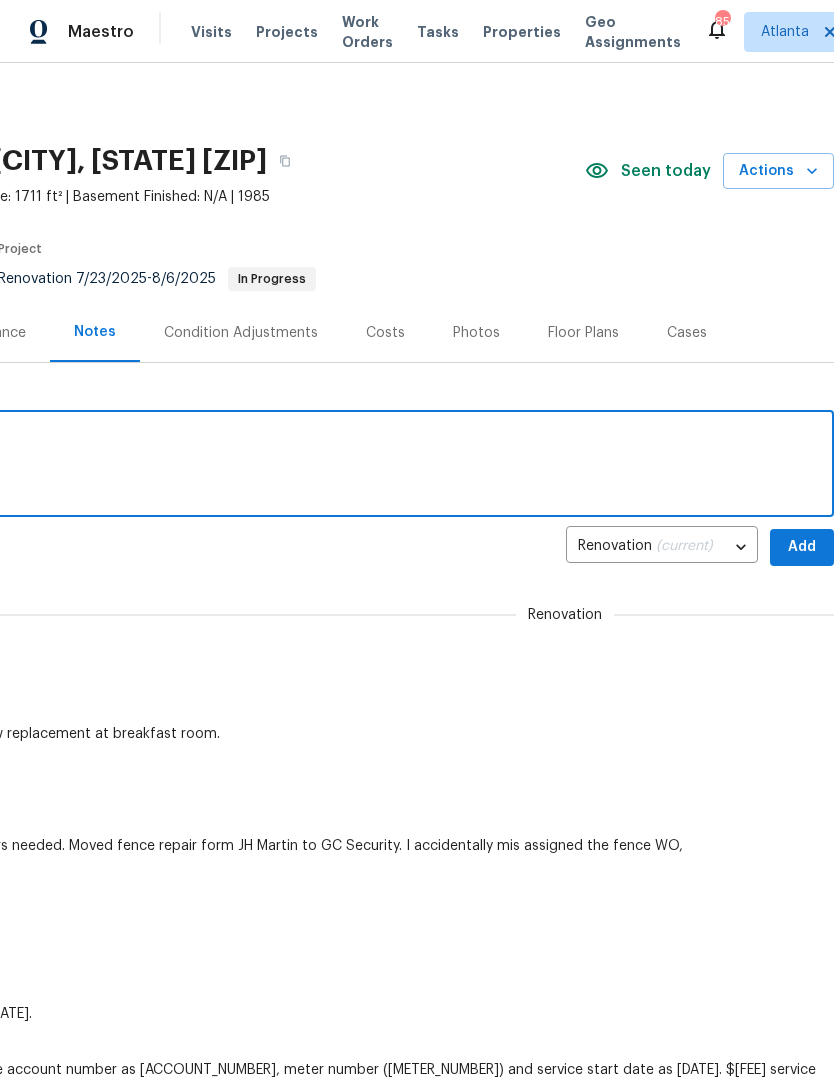 scroll, scrollTop: 0, scrollLeft: 296, axis: horizontal 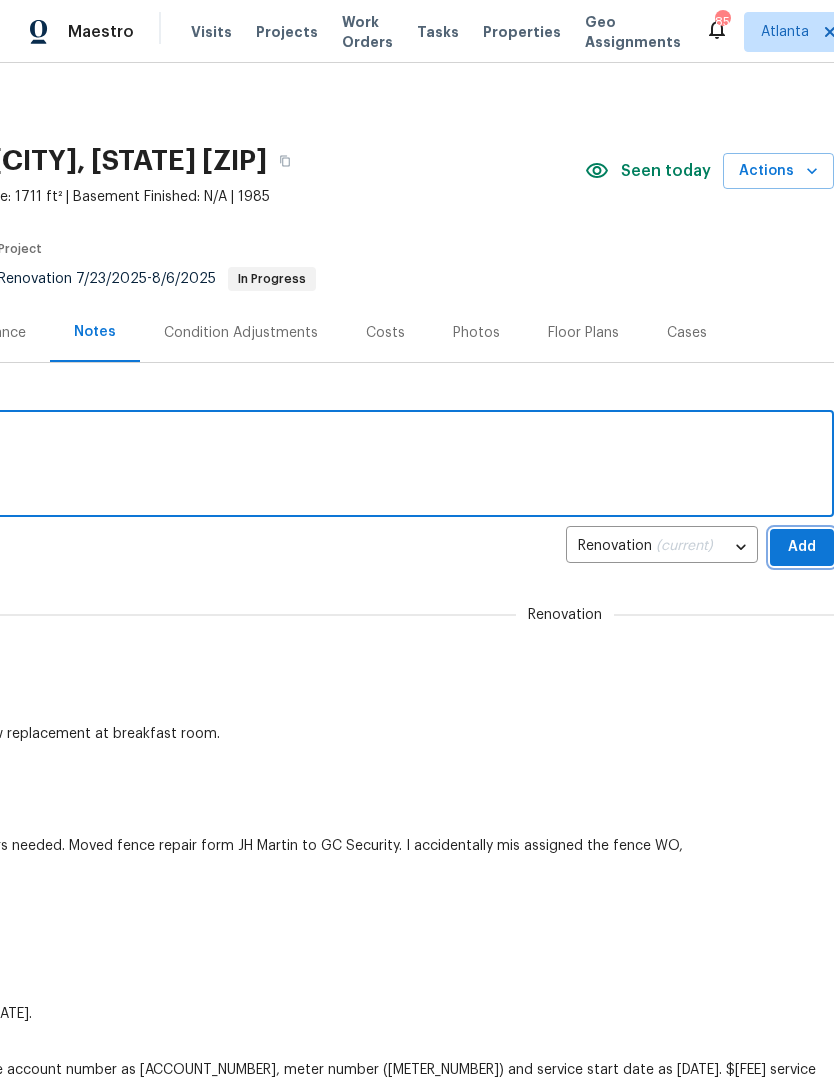 click on "Add" at bounding box center (802, 547) 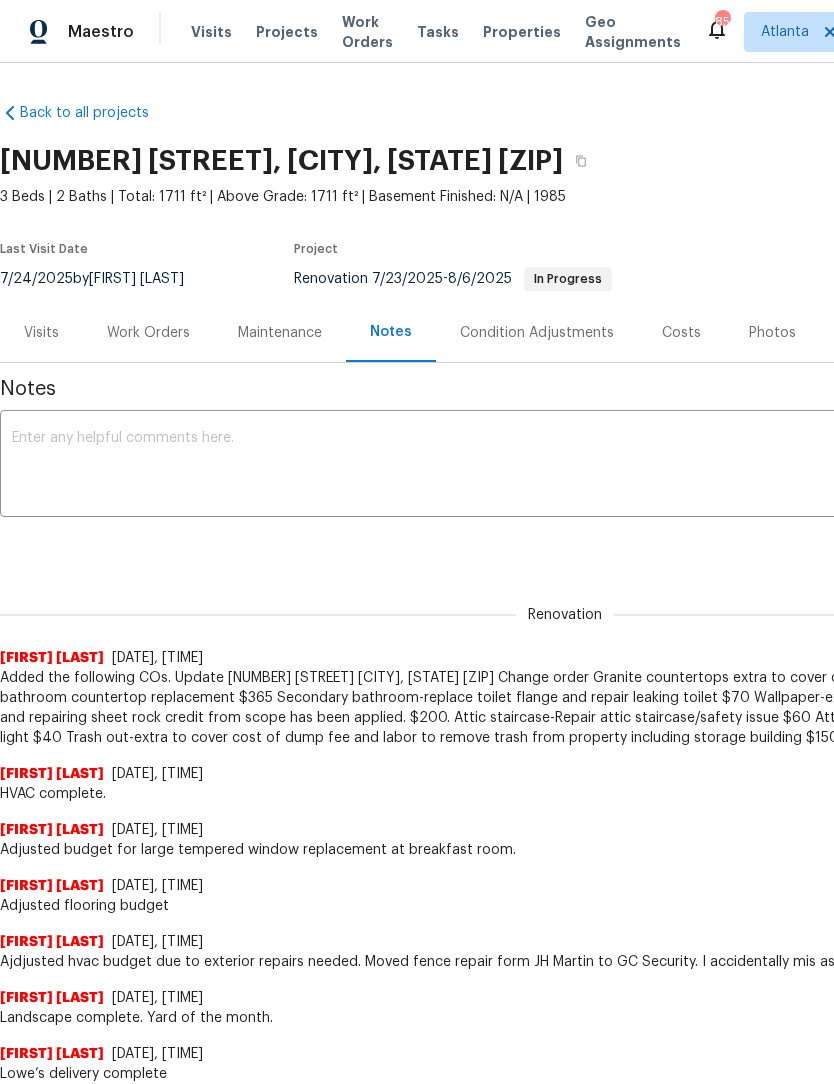 scroll, scrollTop: 0, scrollLeft: 0, axis: both 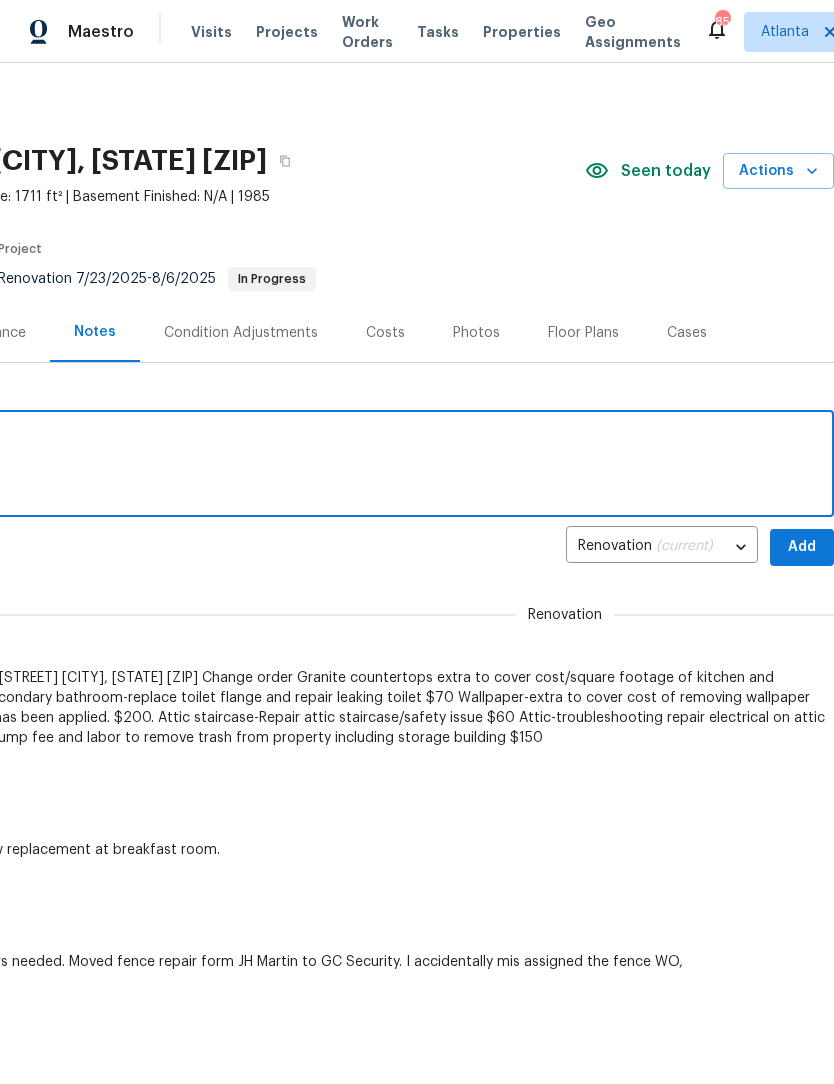 type on "Homs is ready to qcsups" 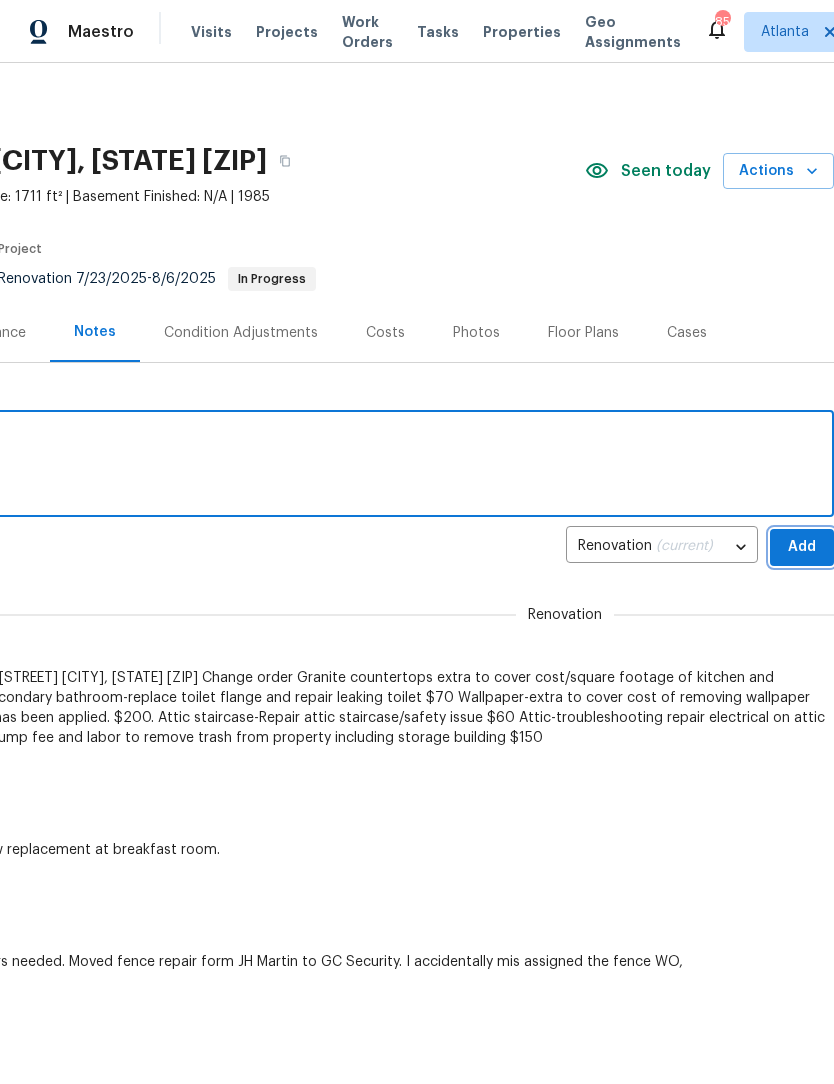 click on "Add" at bounding box center [802, 547] 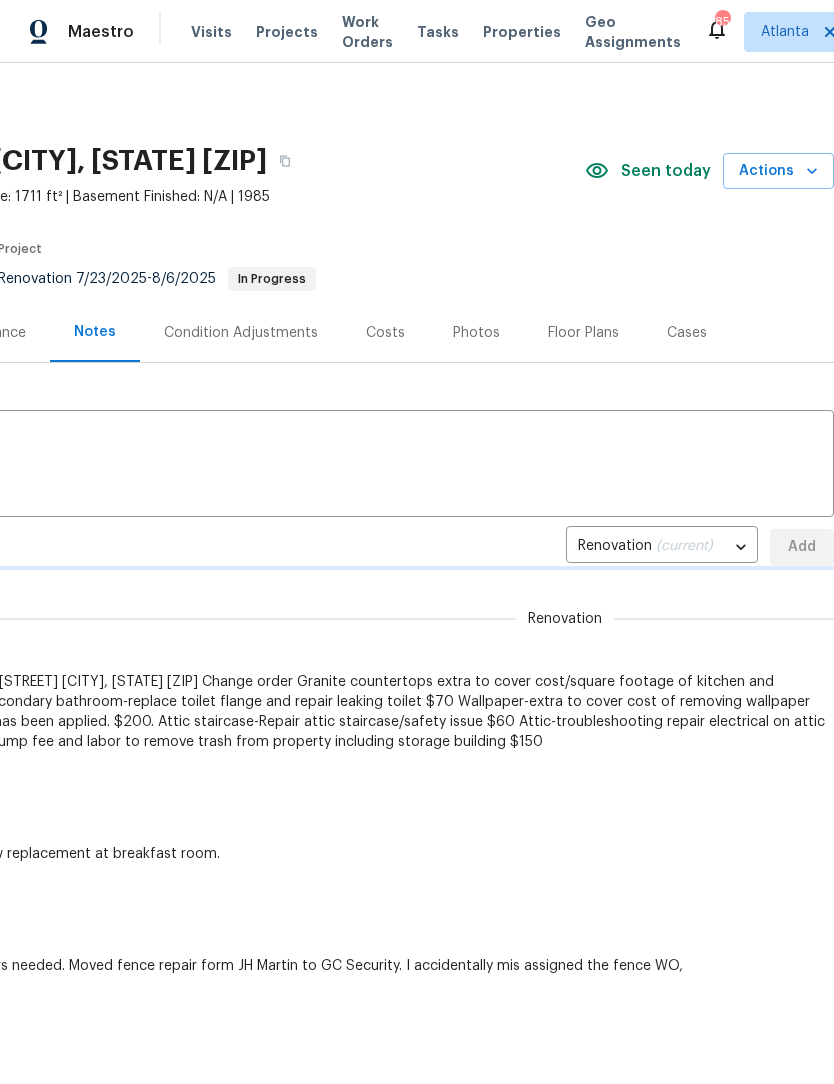 type 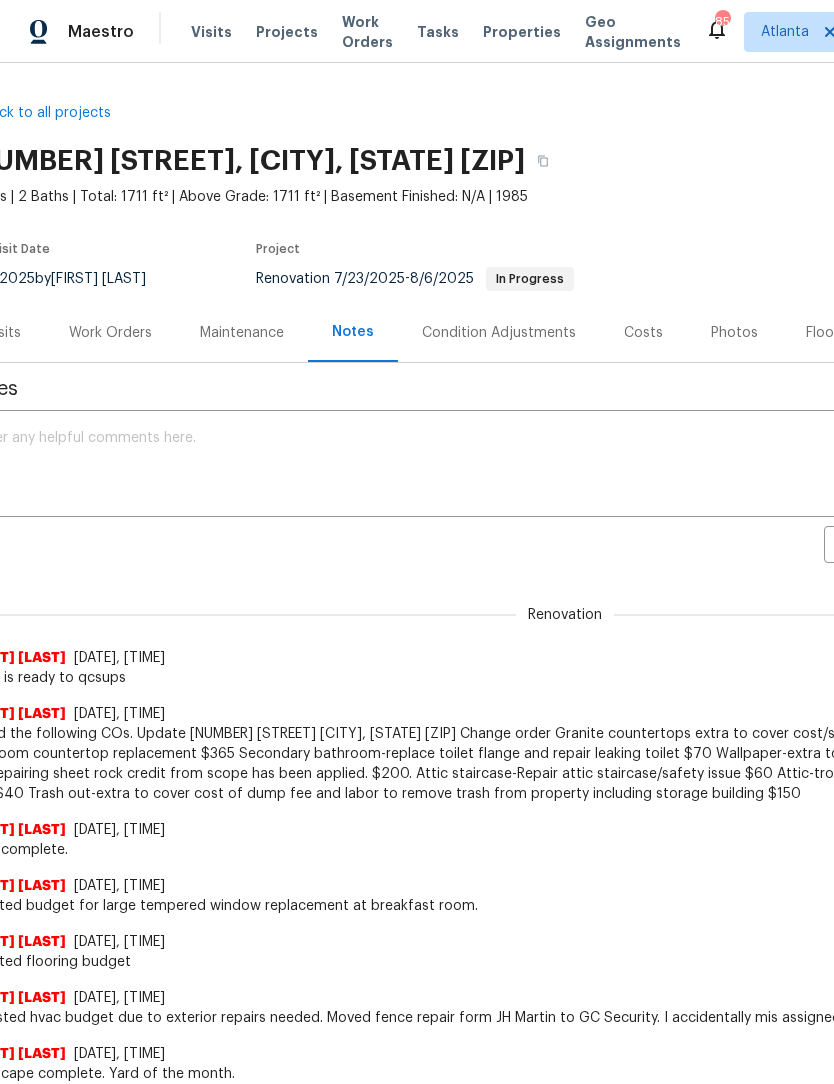 scroll, scrollTop: 0, scrollLeft: 36, axis: horizontal 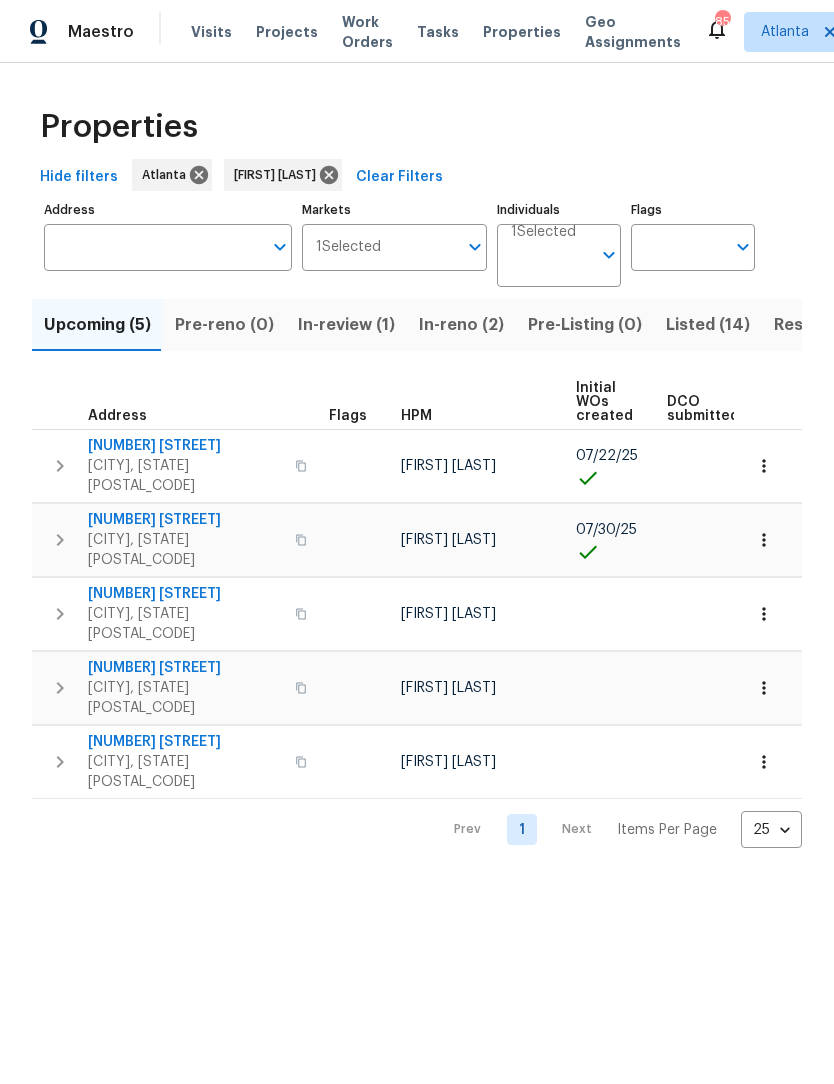 click on "In-reno (2)" at bounding box center [461, 325] 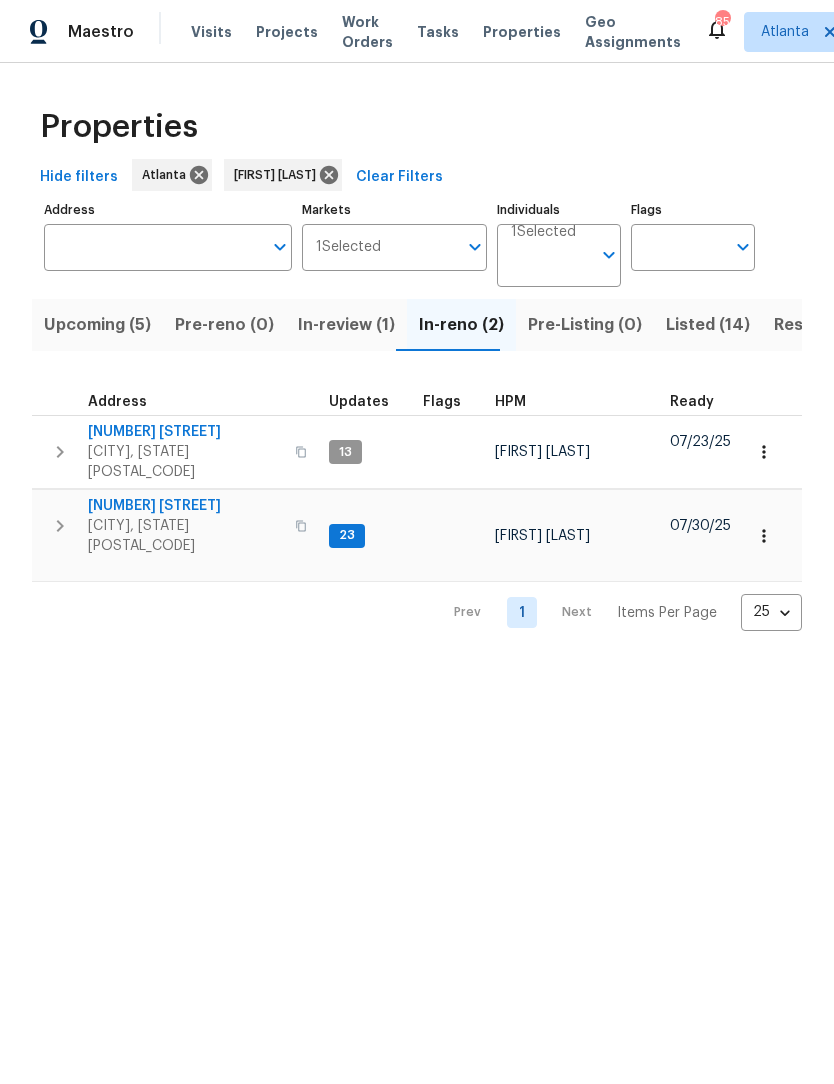 click on "670 Spring Forest Dr" at bounding box center (185, 432) 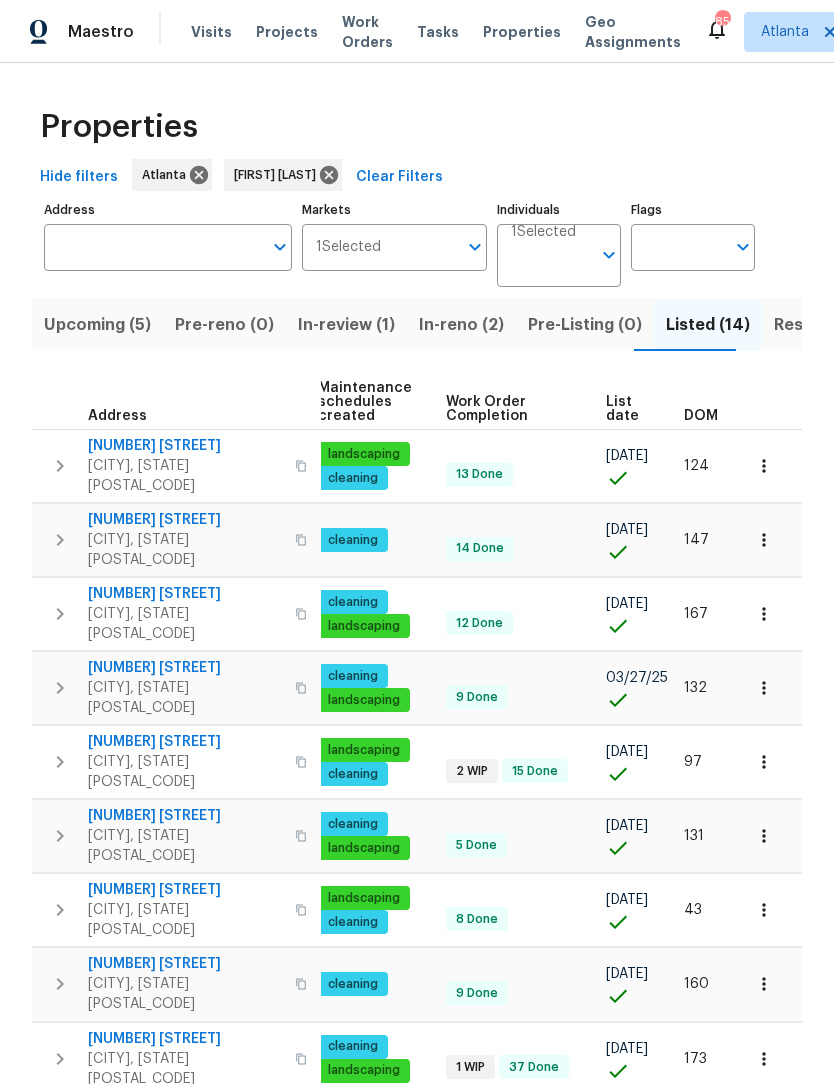 scroll, scrollTop: 0, scrollLeft: 292, axis: horizontal 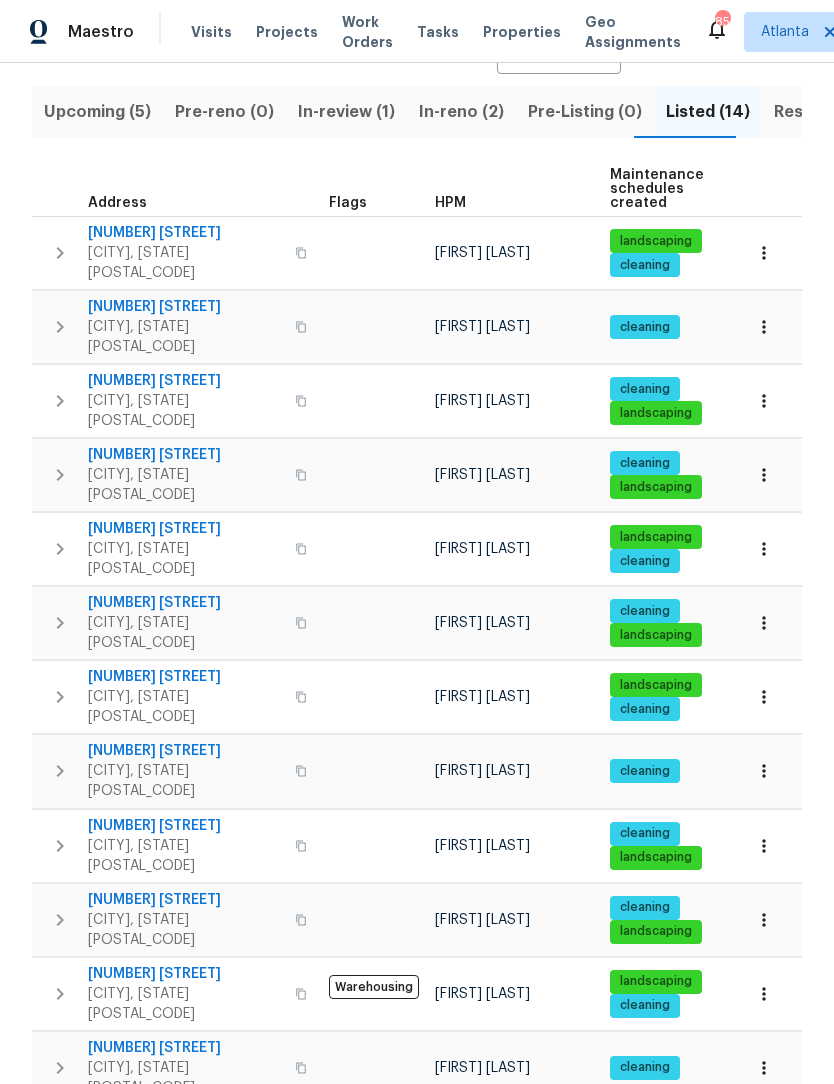 click on "6095 Blackberry Ln" at bounding box center (185, 1122) 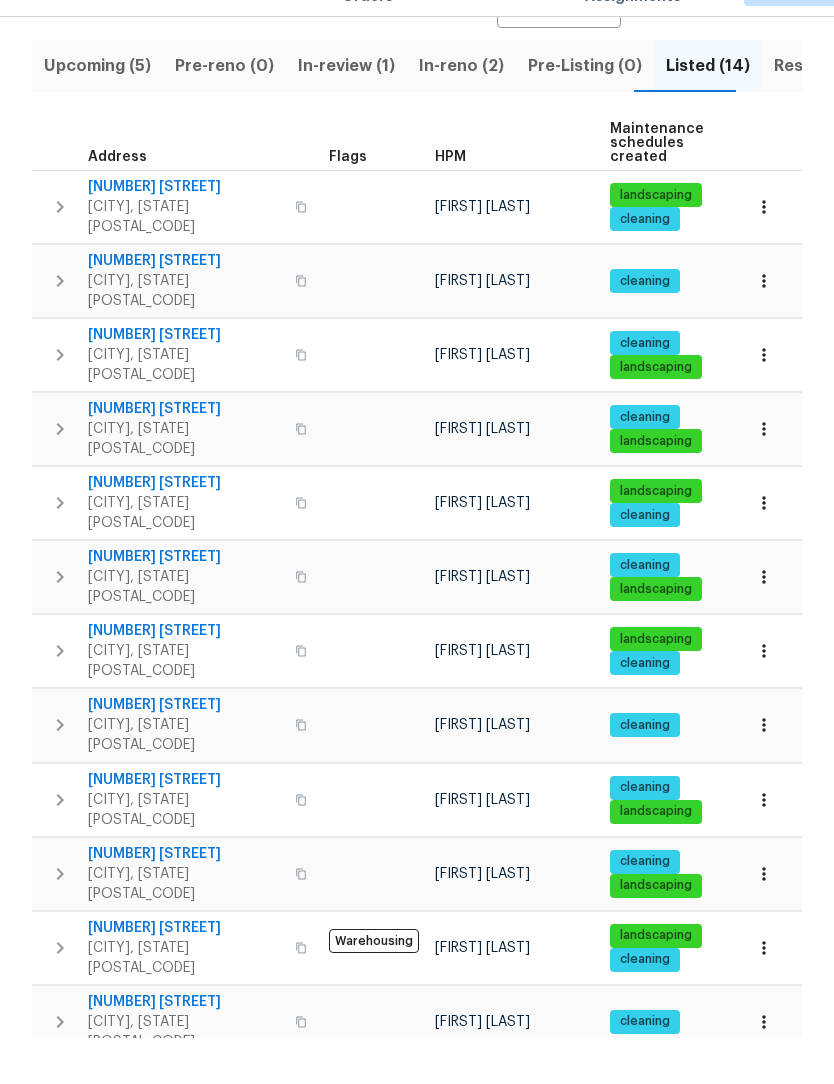 scroll, scrollTop: 0, scrollLeft: 0, axis: both 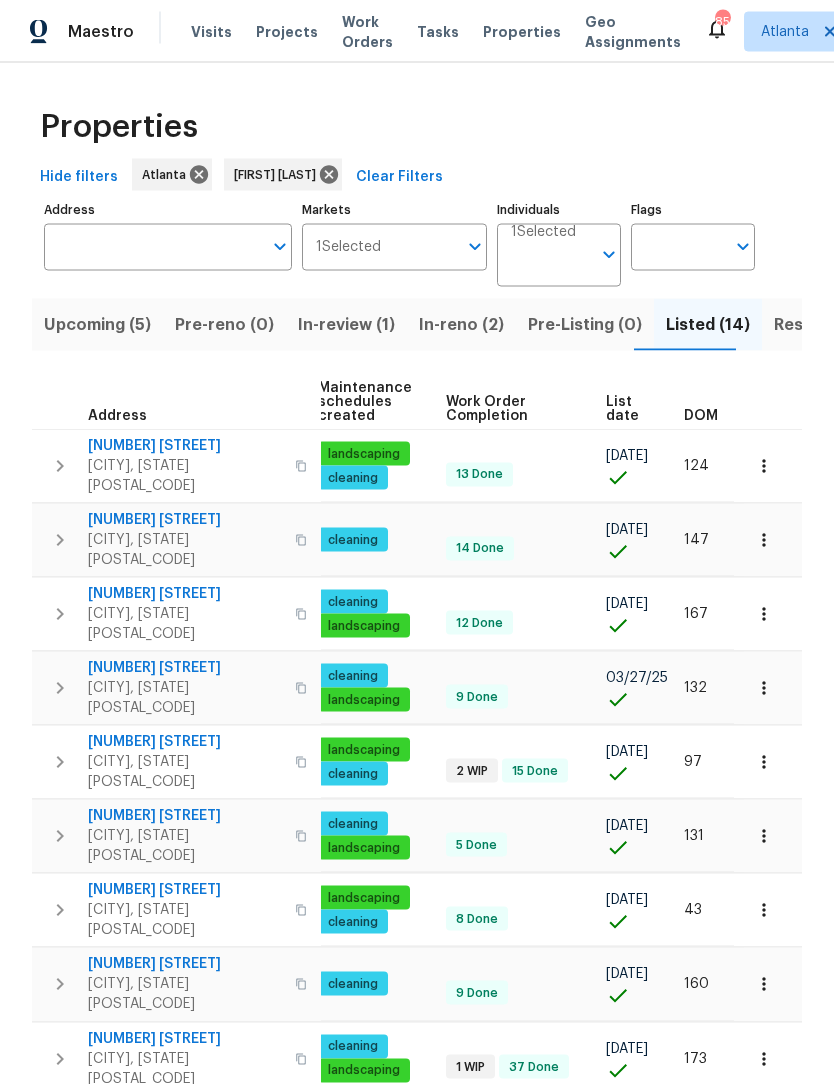 click on "Resale (5)" at bounding box center (813, 325) 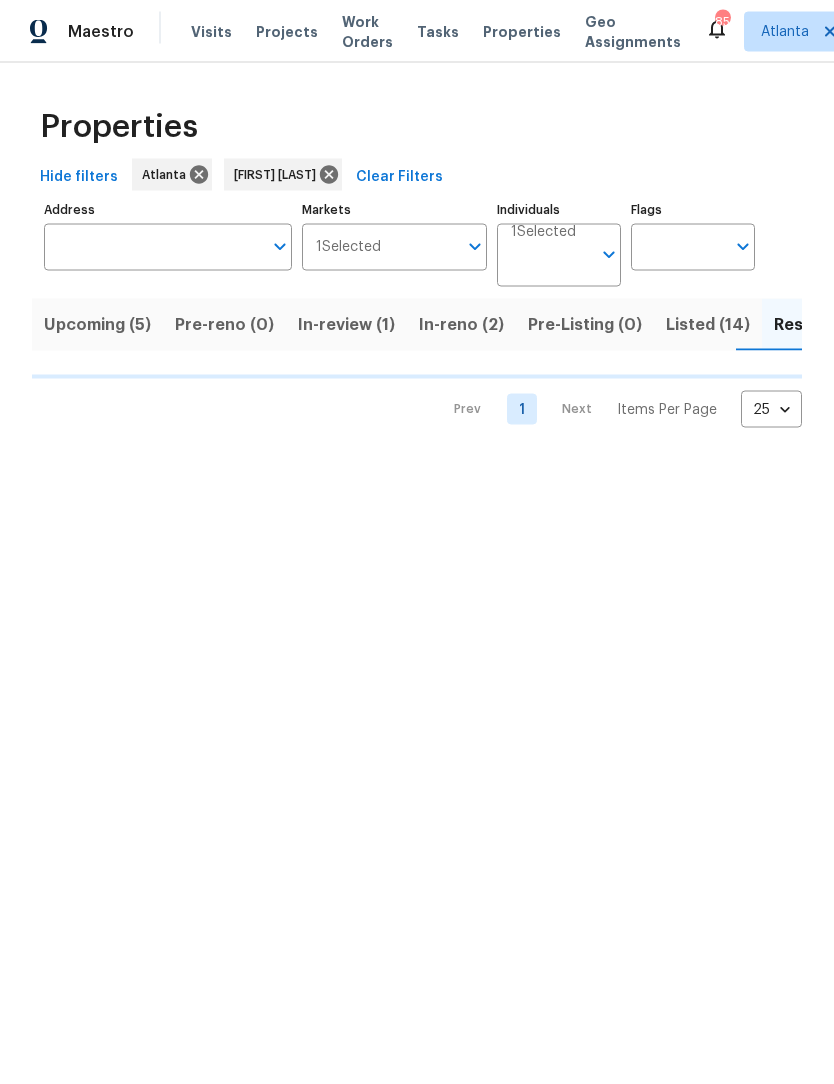 scroll, scrollTop: 0, scrollLeft: 0, axis: both 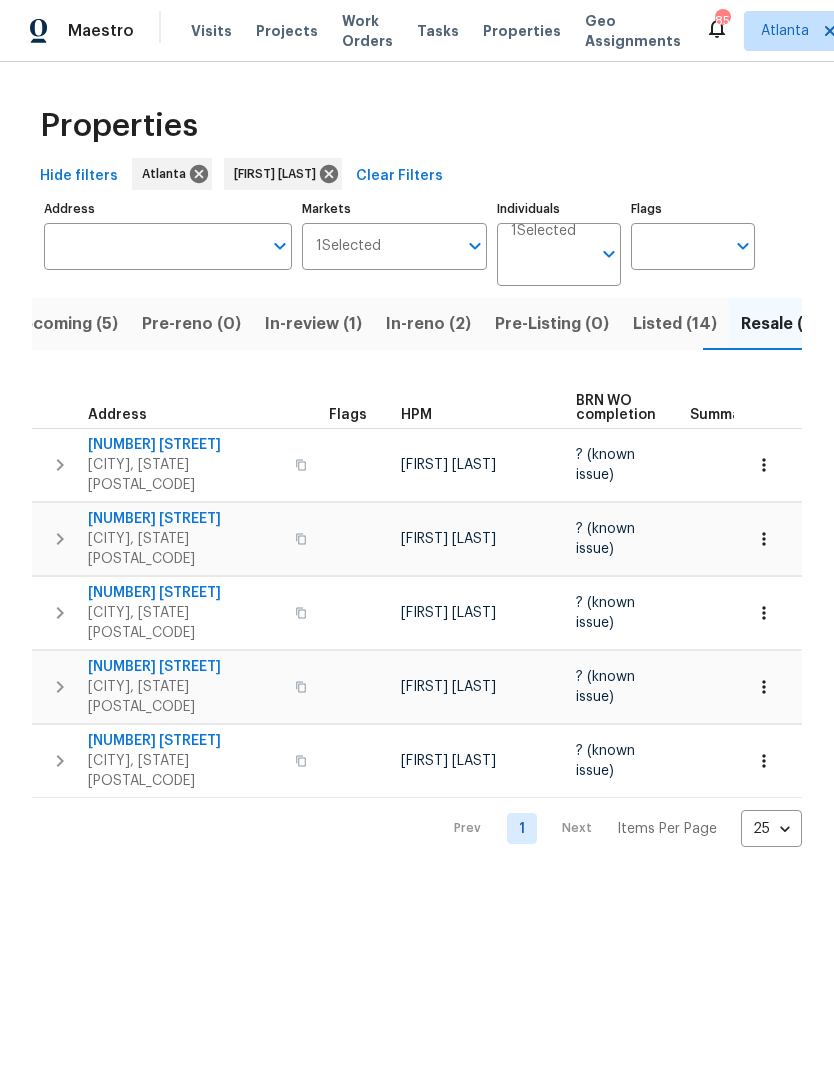 click on "2438 Suwanee Pointe Dr" at bounding box center (185, 446) 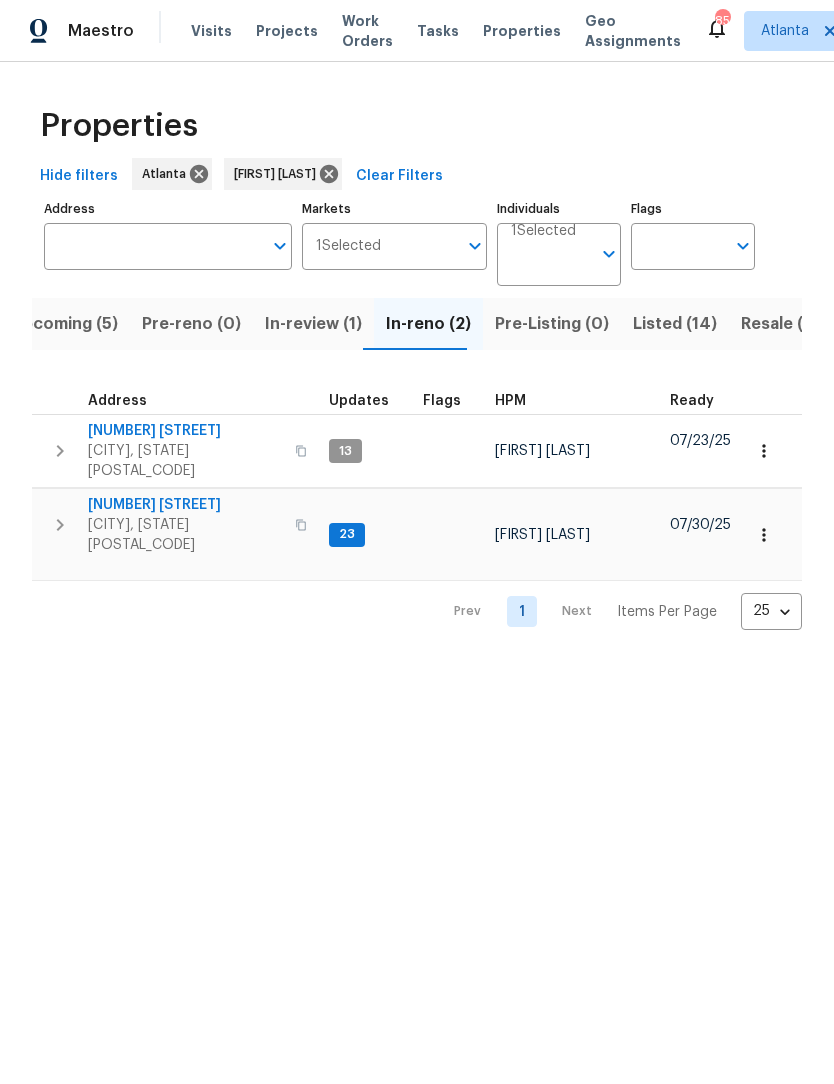 click on "670 Spring Forest Dr" at bounding box center (185, 432) 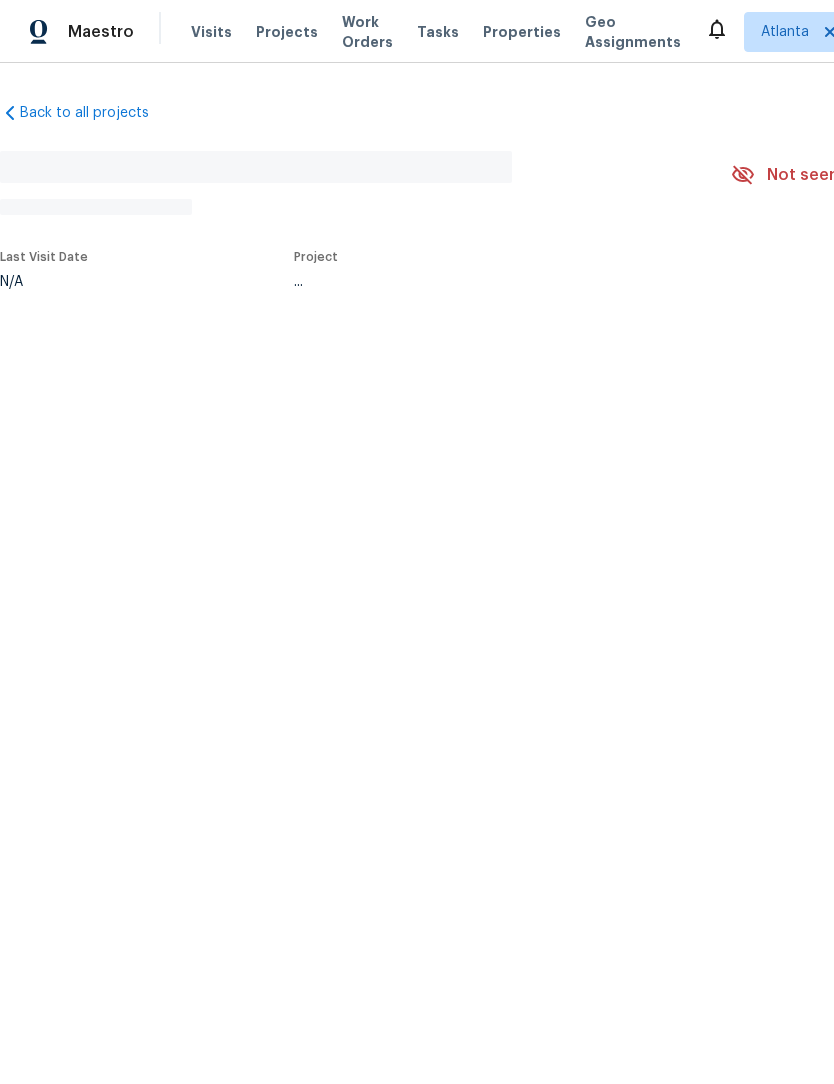 scroll, scrollTop: 0, scrollLeft: 0, axis: both 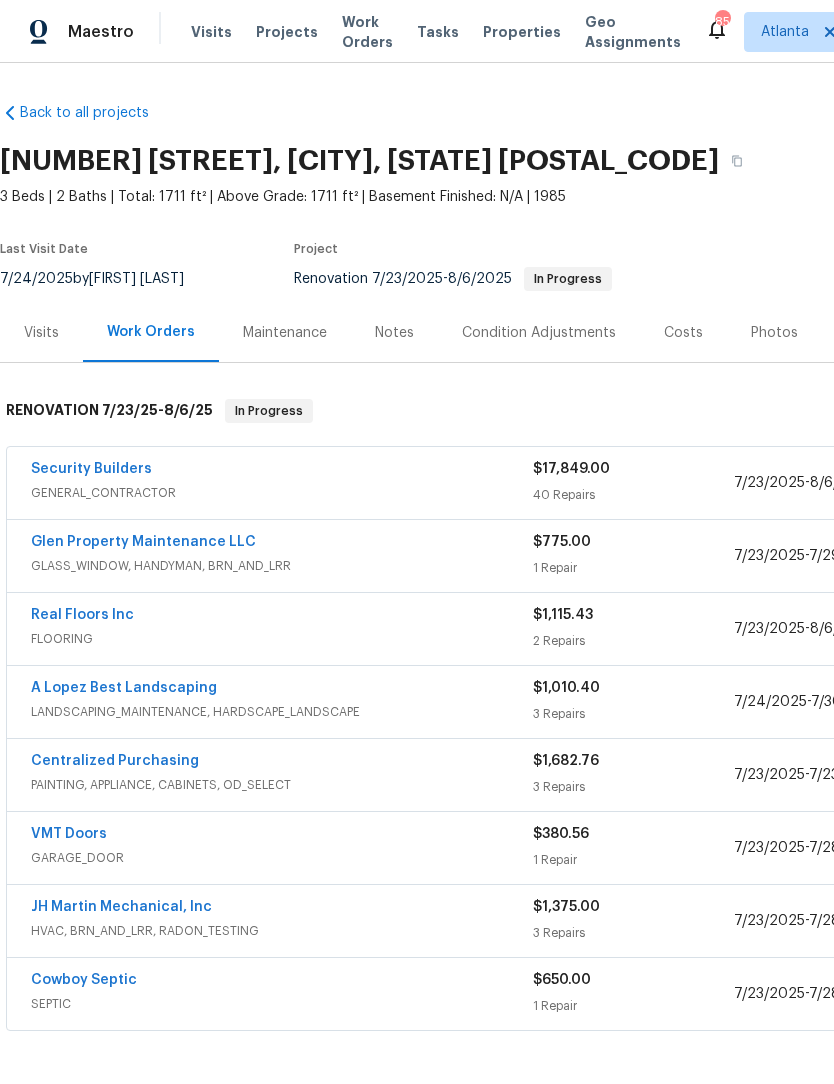 click on "[NUMBER] [STREET], [CITY], [STATE] [POSTAL_CODE]" at bounding box center (440, 161) 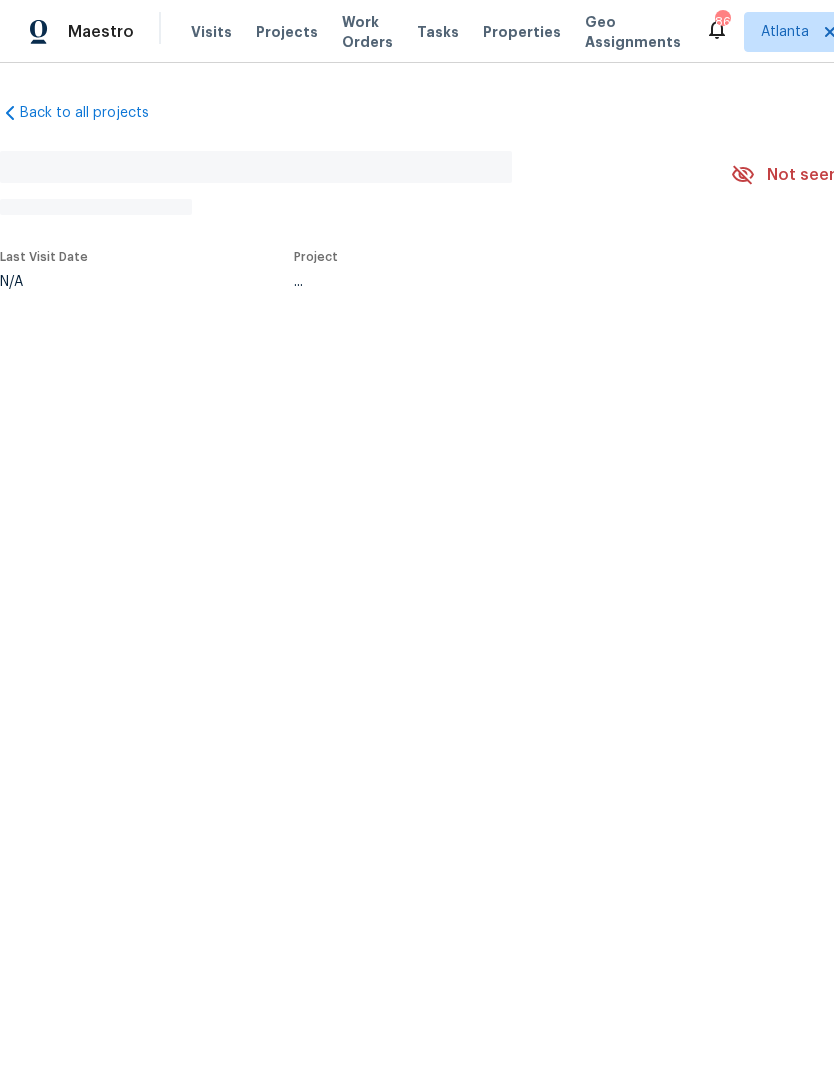 scroll, scrollTop: 0, scrollLeft: 0, axis: both 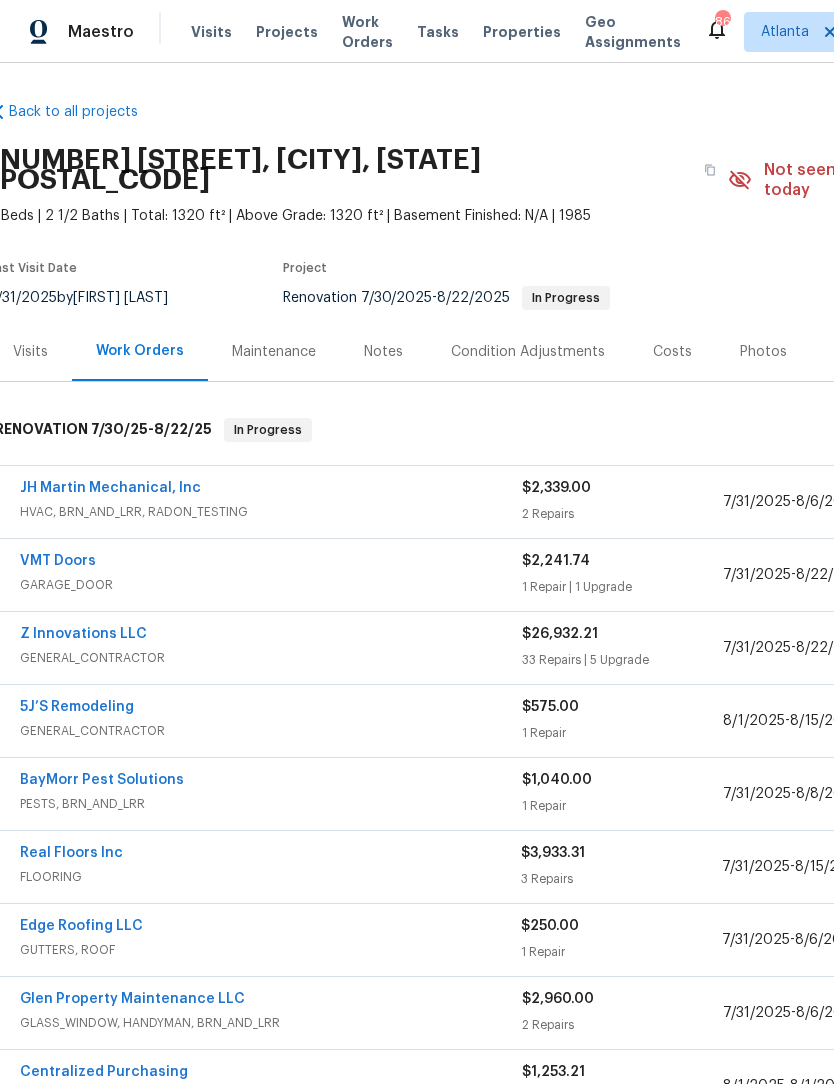 click on "Z Innovations LLC" at bounding box center (83, 634) 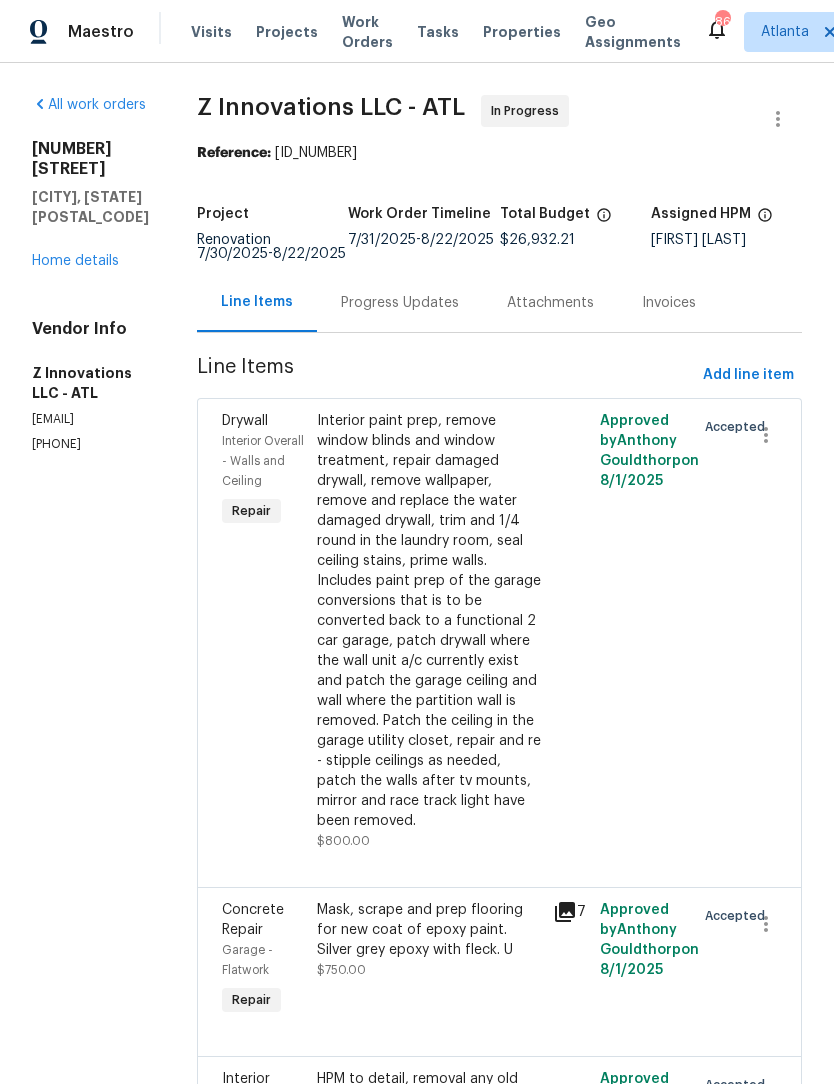 click on "Progress Updates" at bounding box center (400, 302) 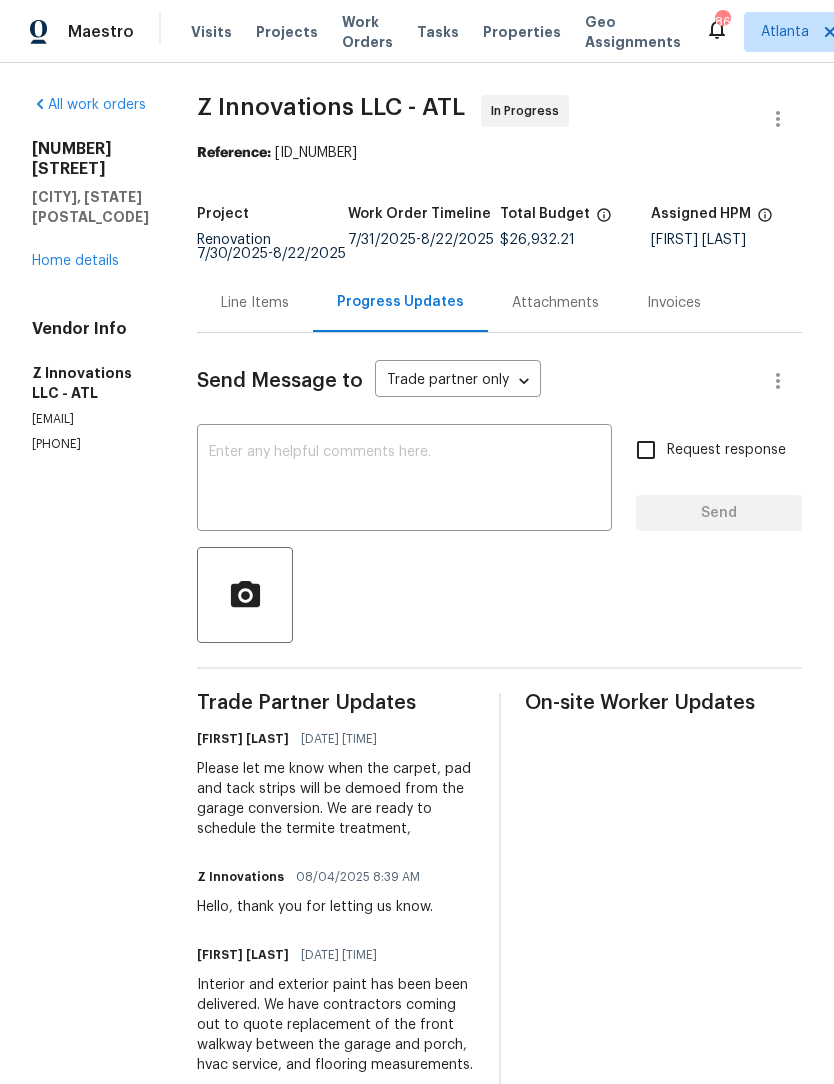 scroll, scrollTop: 0, scrollLeft: 0, axis: both 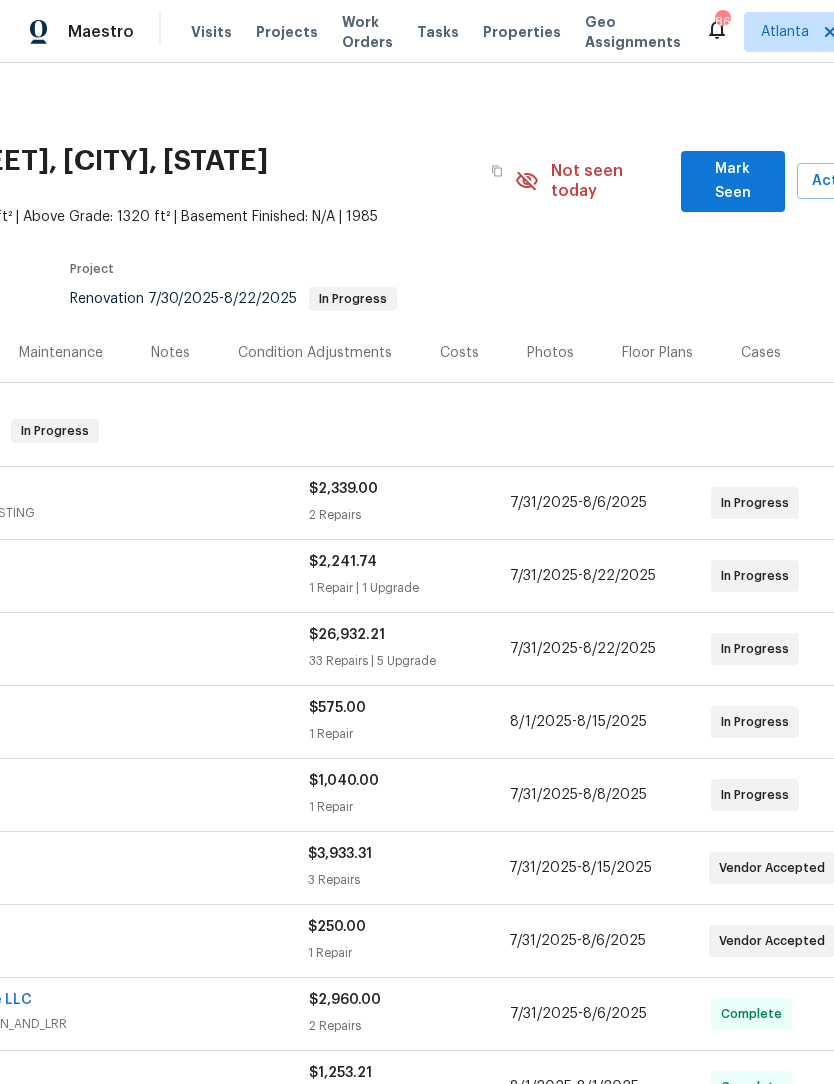click on "Mark Seen" at bounding box center [733, 181] 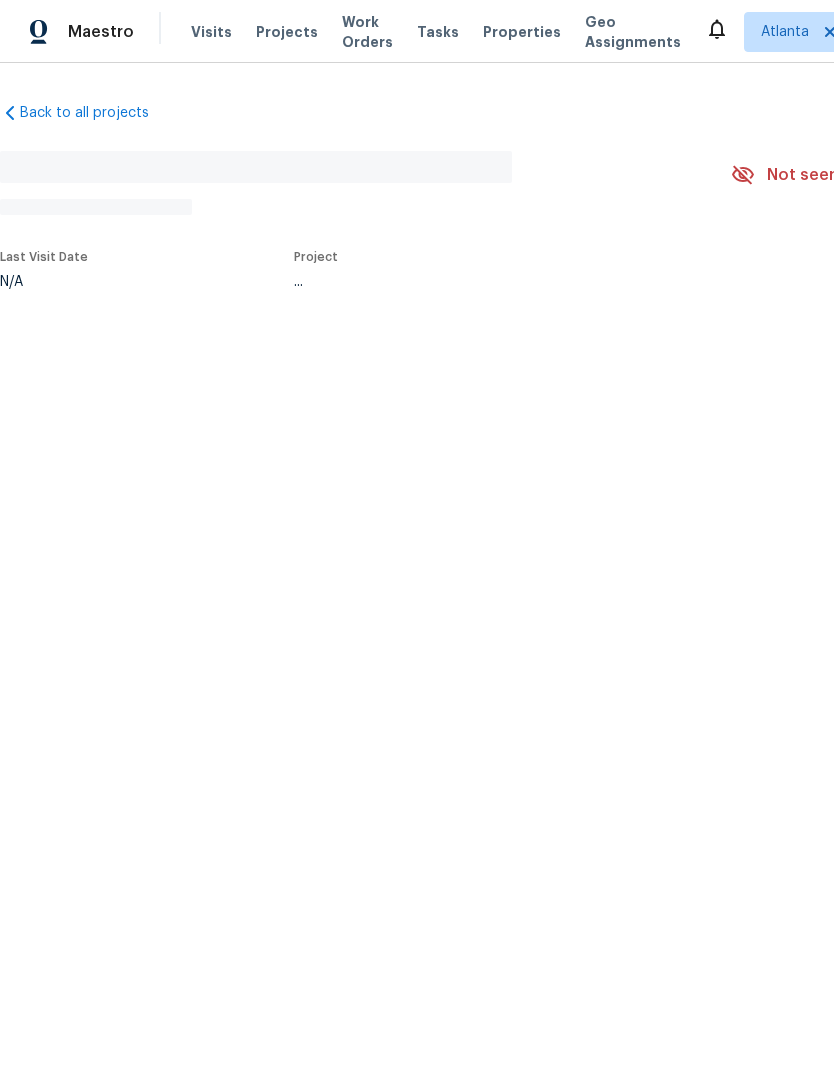 scroll, scrollTop: 0, scrollLeft: 0, axis: both 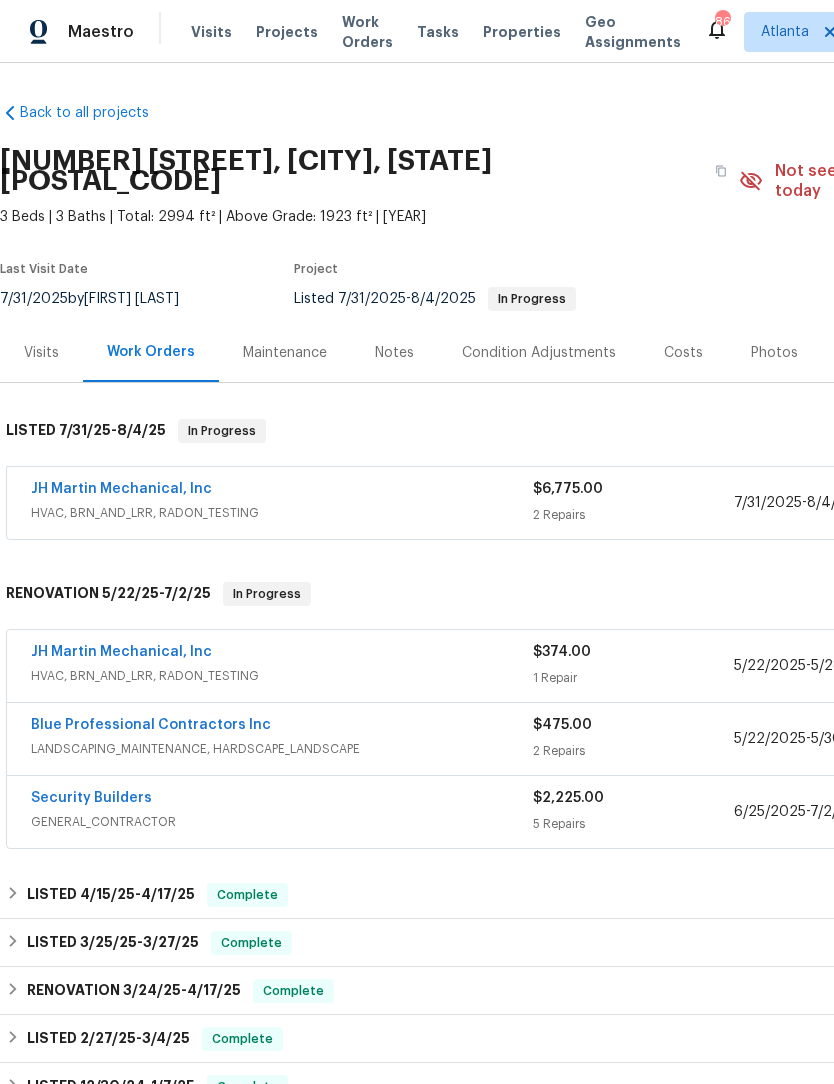click on "JH Martin Mechanical, Inc" at bounding box center (121, 489) 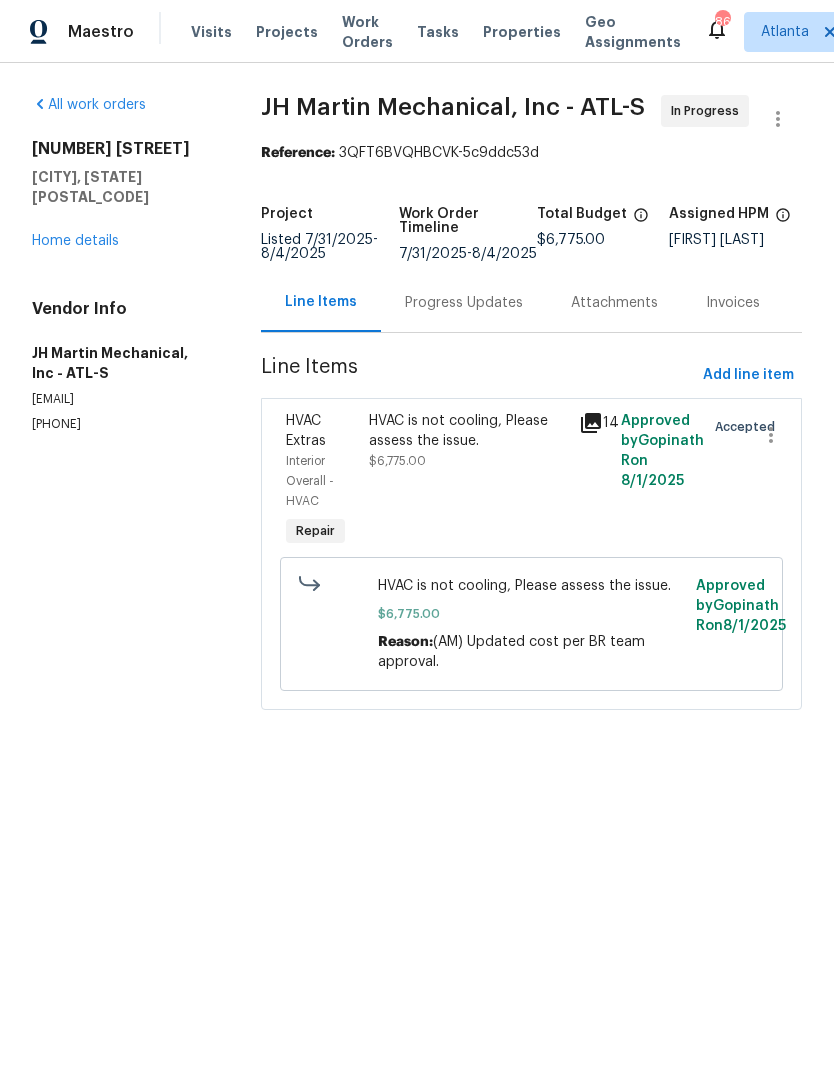 click on "Progress Updates" at bounding box center (464, 303) 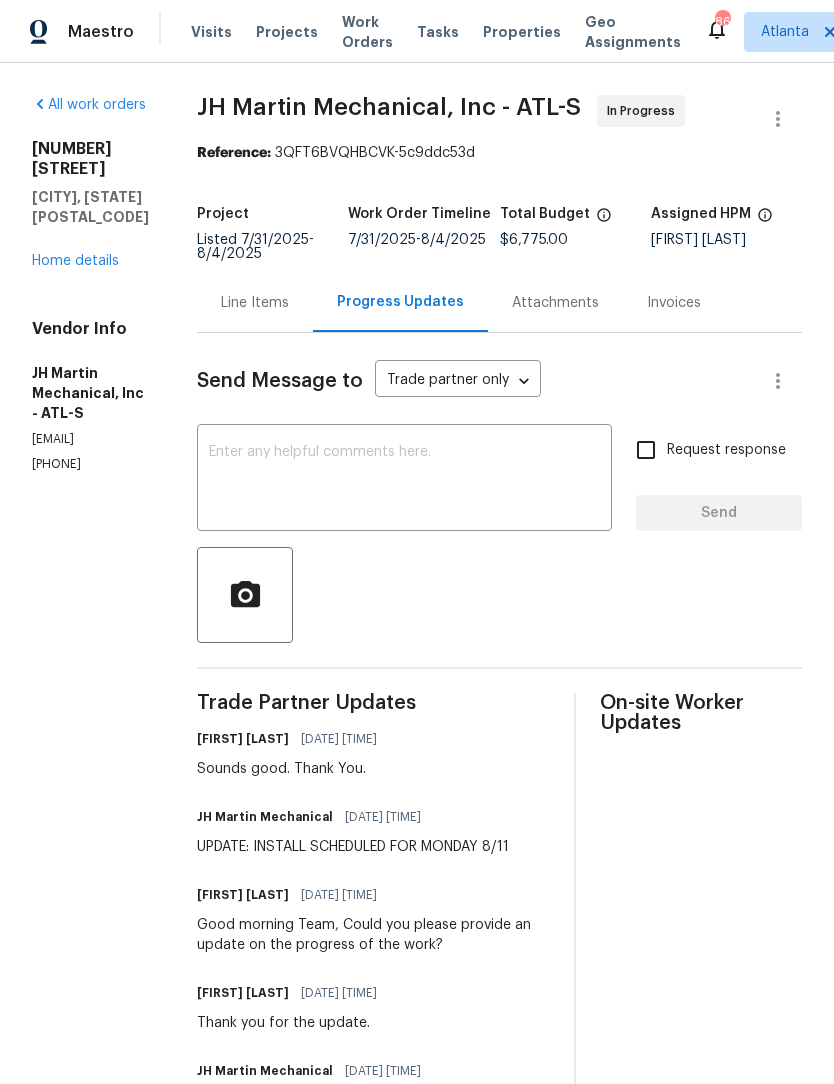 scroll, scrollTop: 0, scrollLeft: 0, axis: both 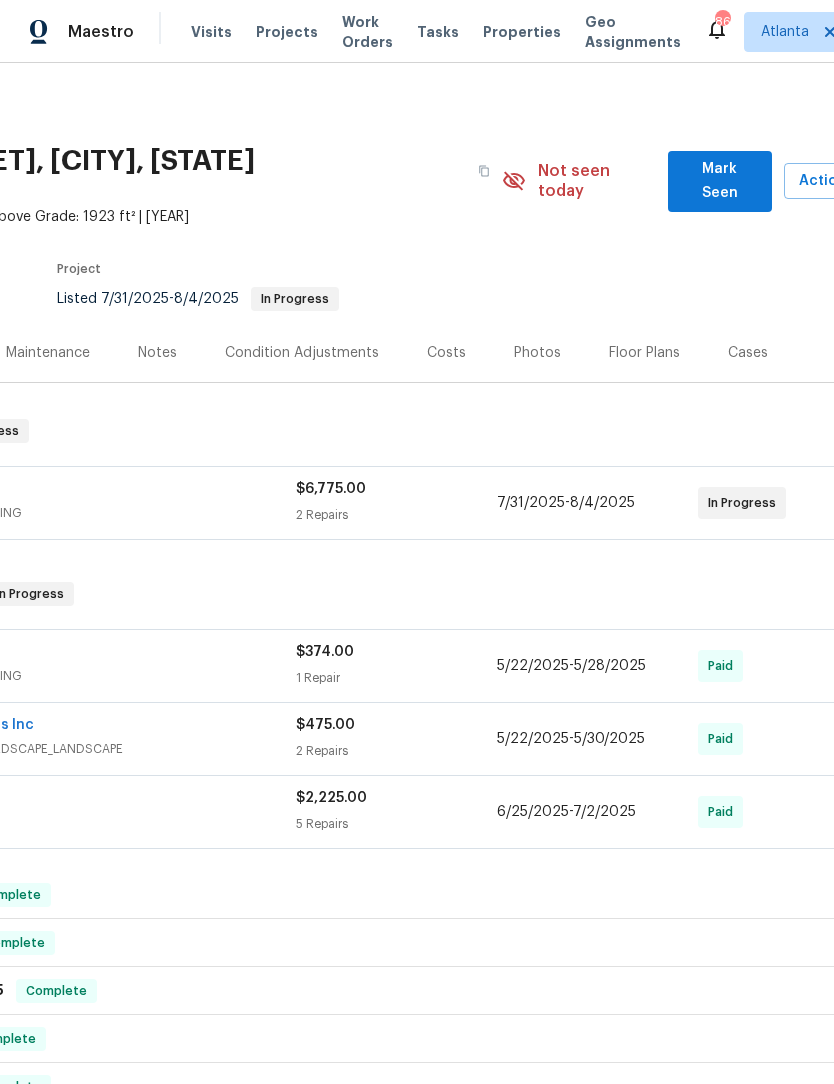 click on "Mark Seen" at bounding box center [720, 181] 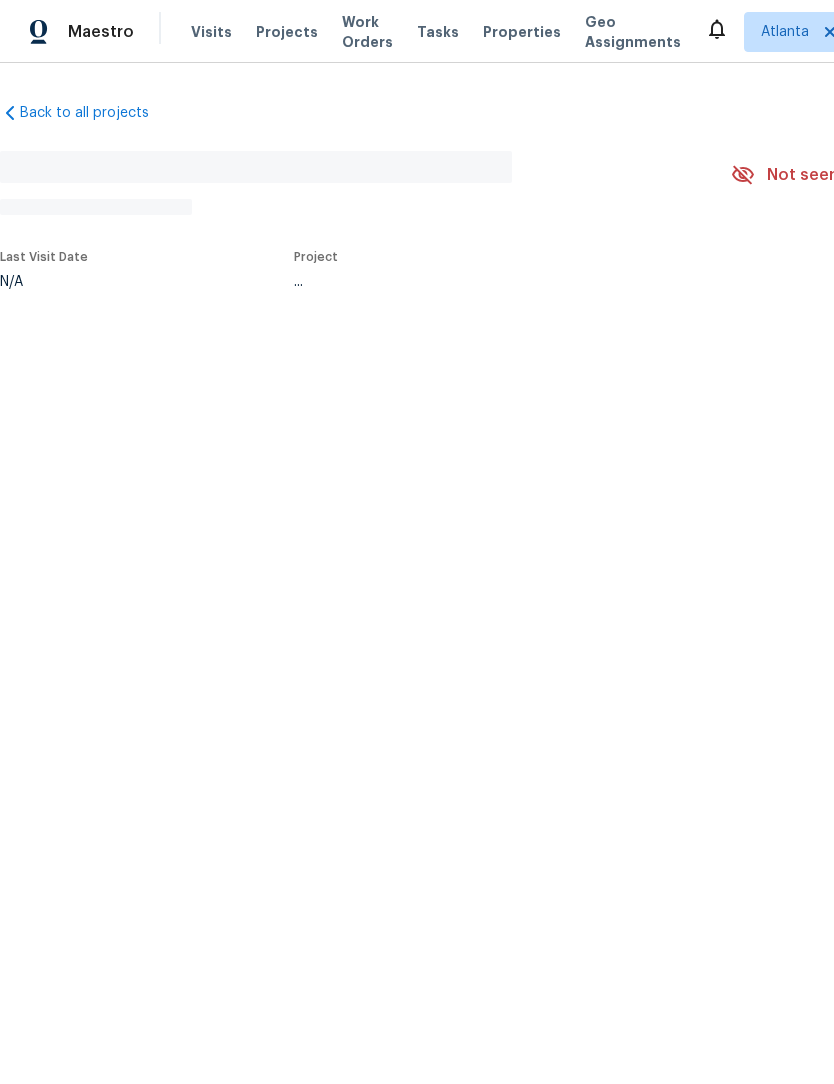 scroll, scrollTop: 0, scrollLeft: 0, axis: both 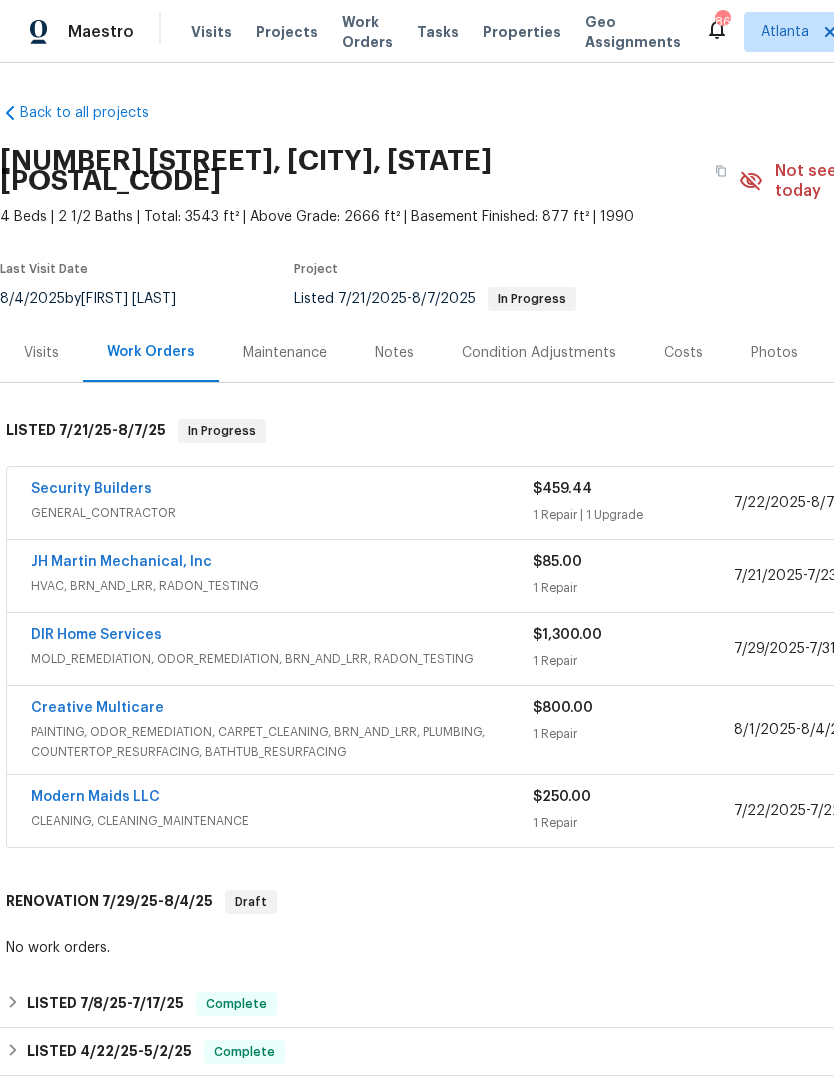 click on "Security Builders" at bounding box center (91, 489) 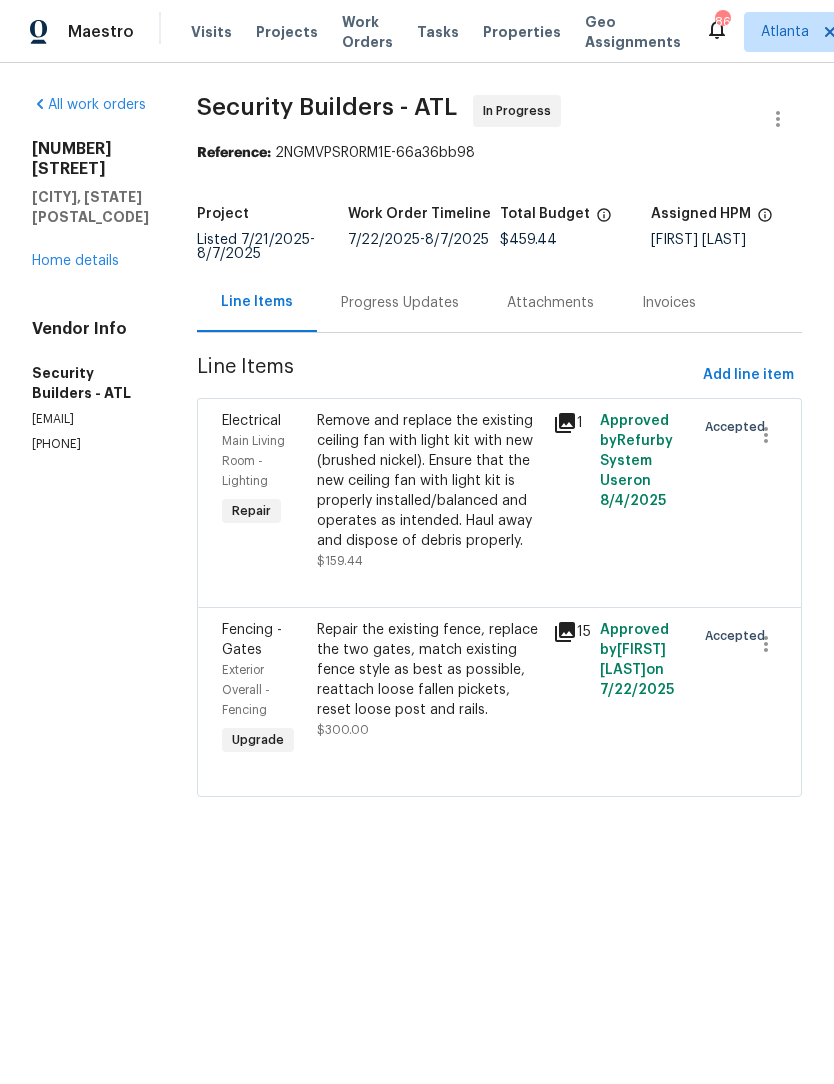 click on "Progress Updates" at bounding box center (400, 303) 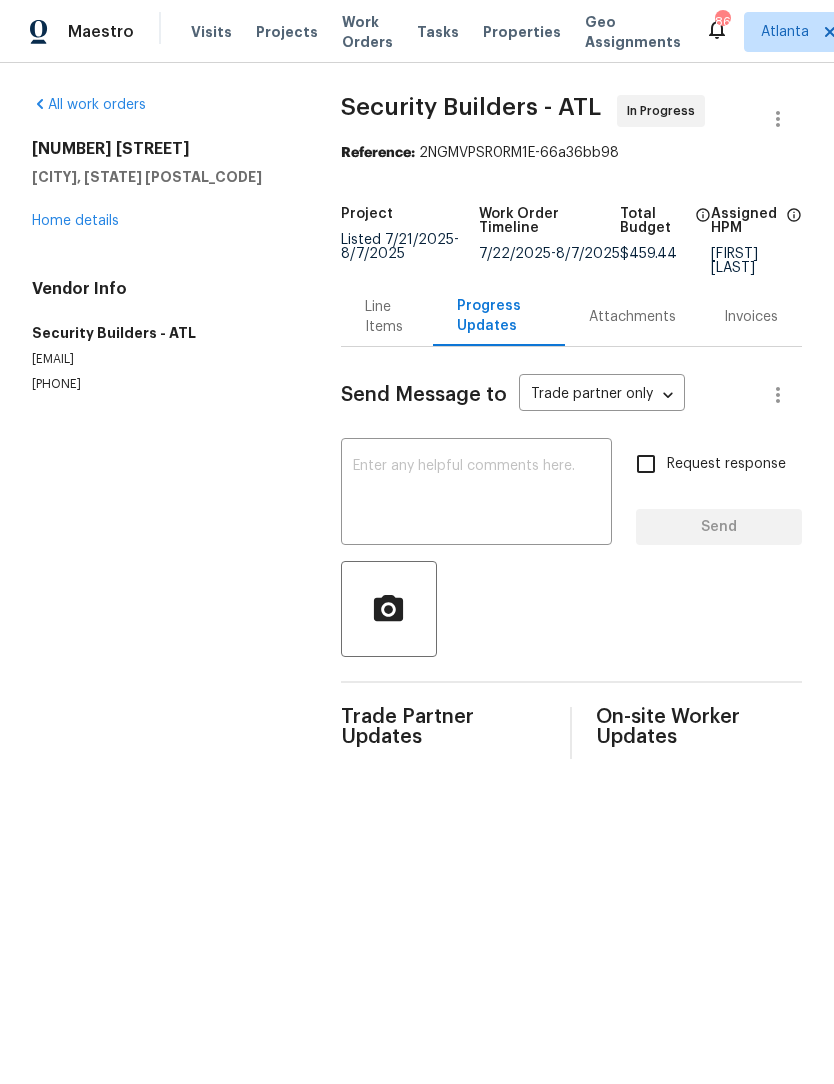 click at bounding box center [476, 494] 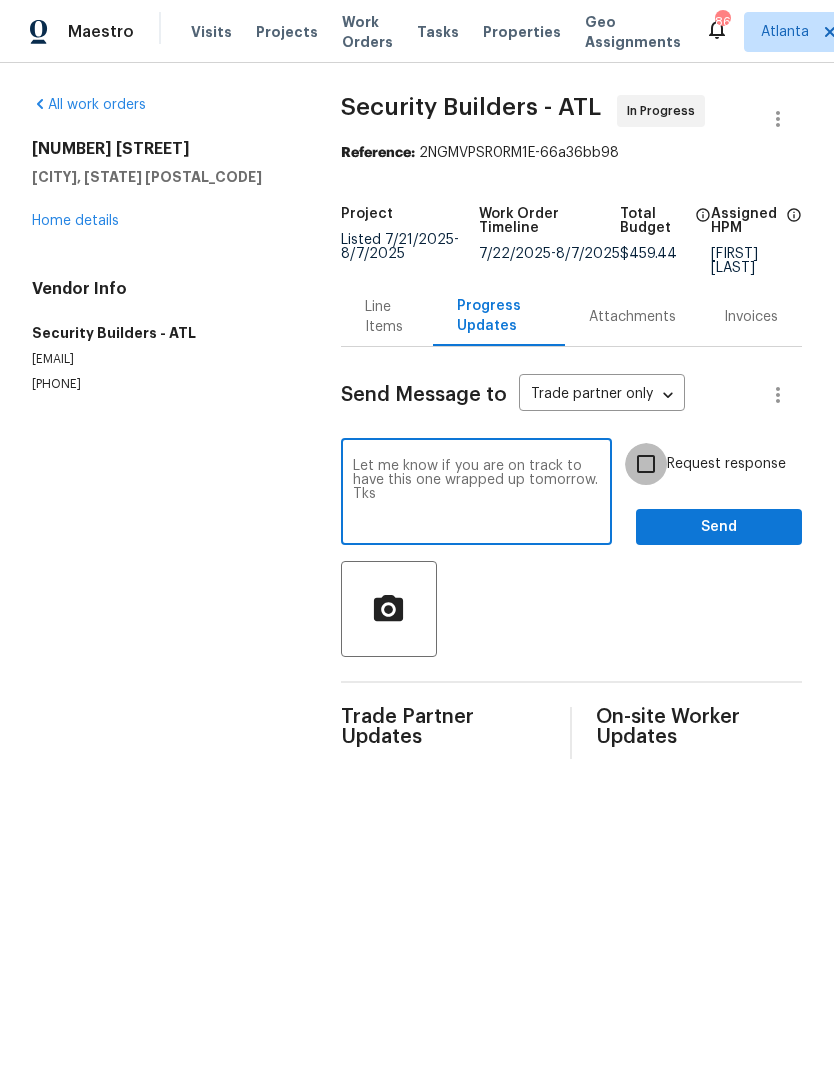 type on "Let me know if you are on track to have this one wrapped up tomorrow.  Tks" 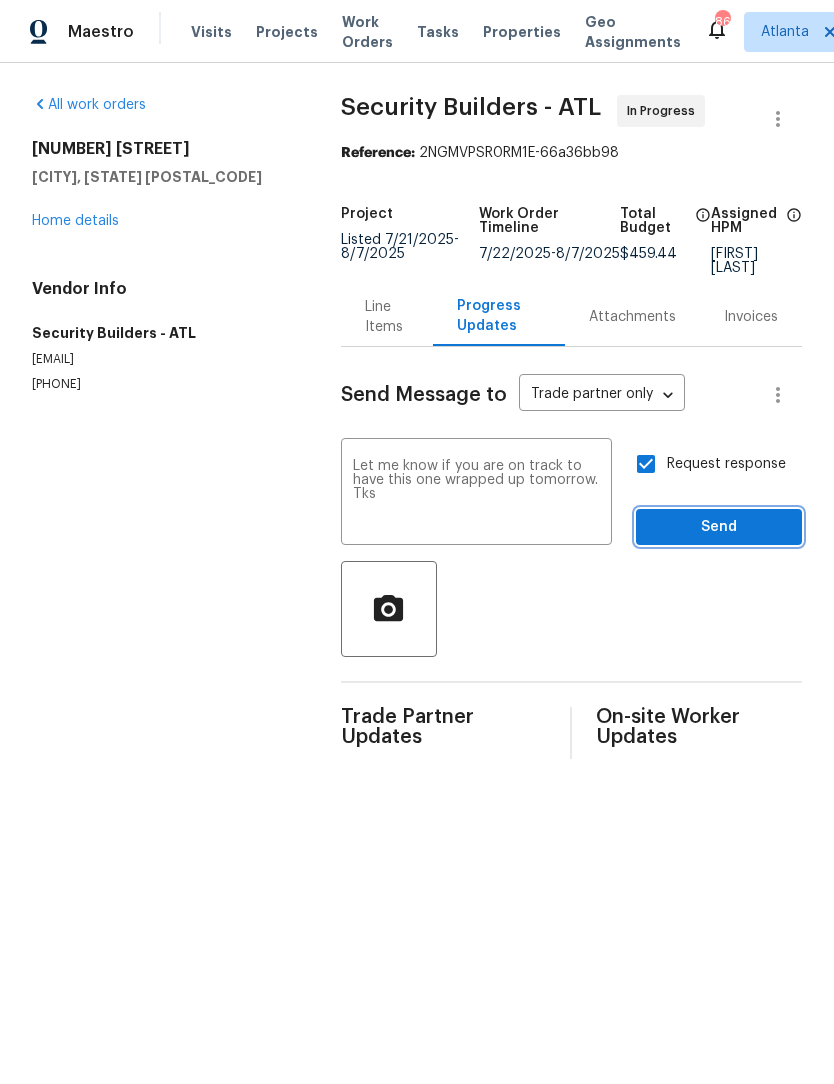 click on "Send" at bounding box center (719, 527) 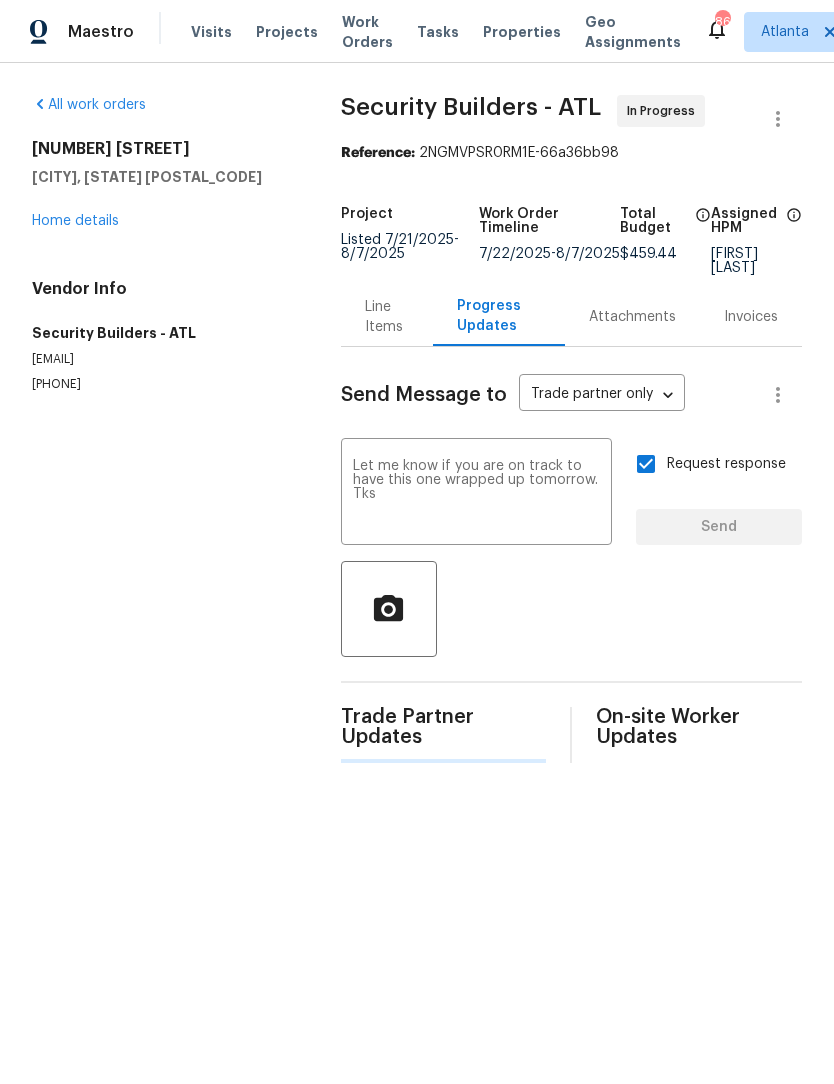 type 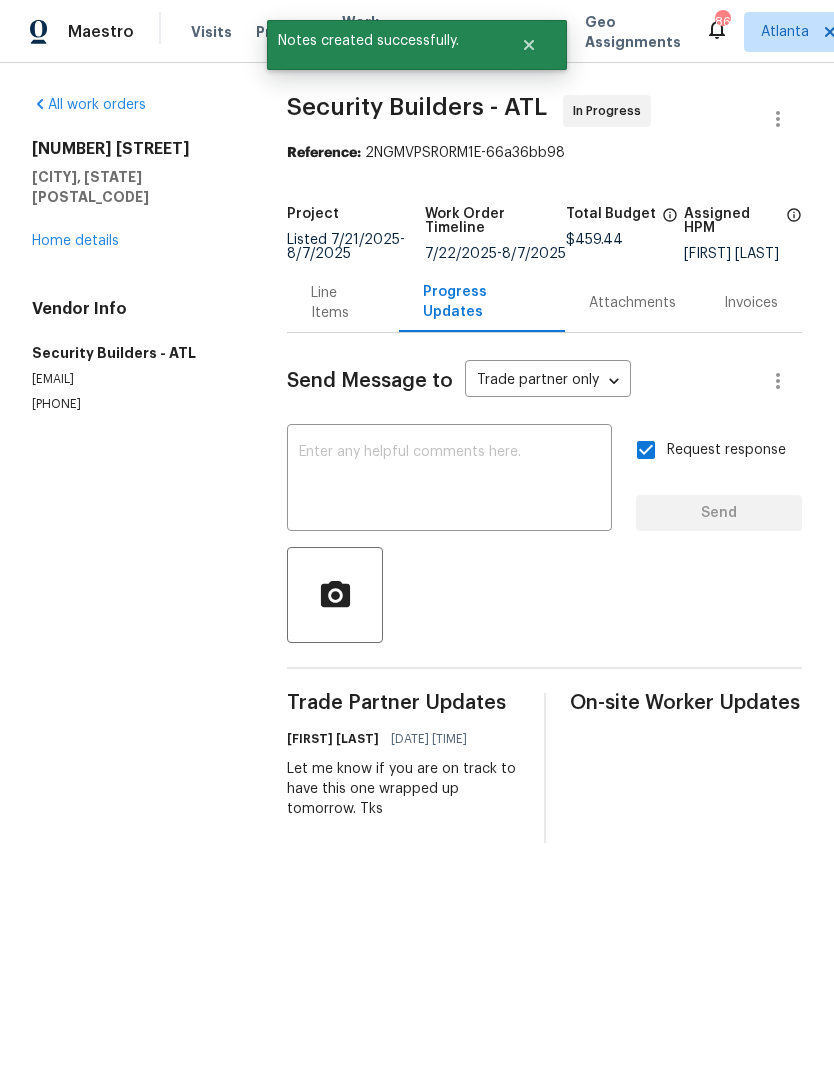 click on "Home details" at bounding box center (75, 241) 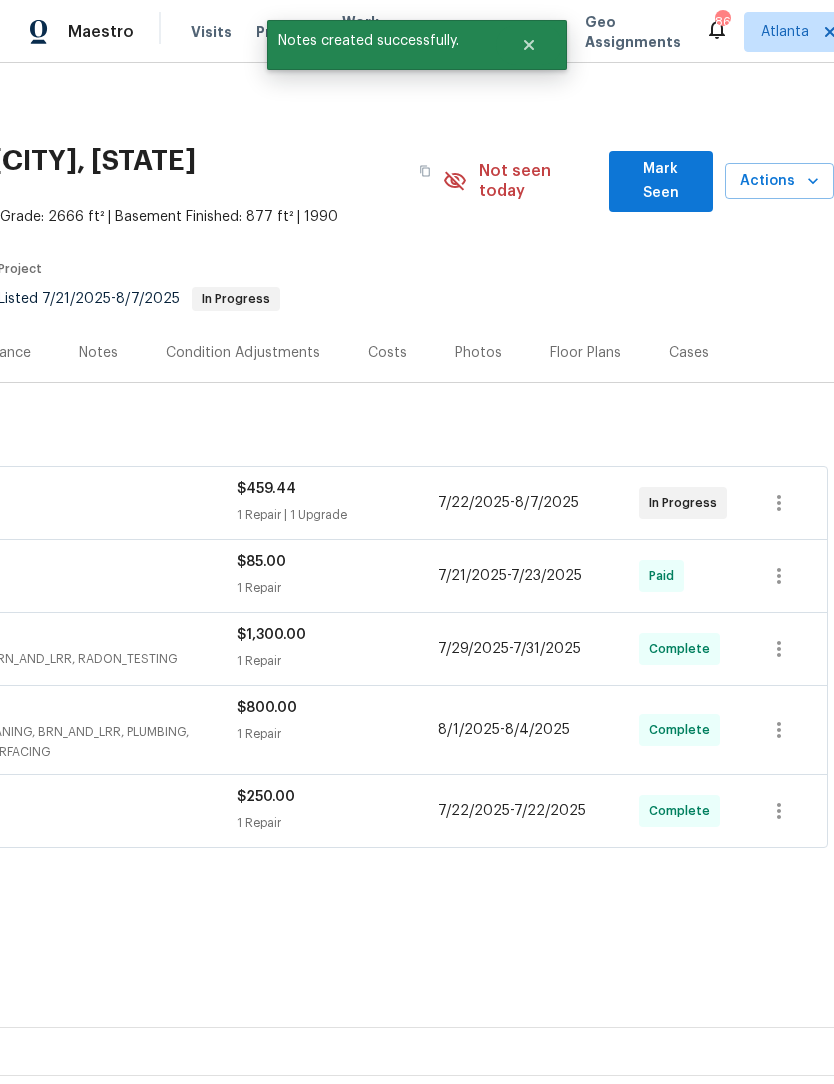 scroll, scrollTop: 0, scrollLeft: 296, axis: horizontal 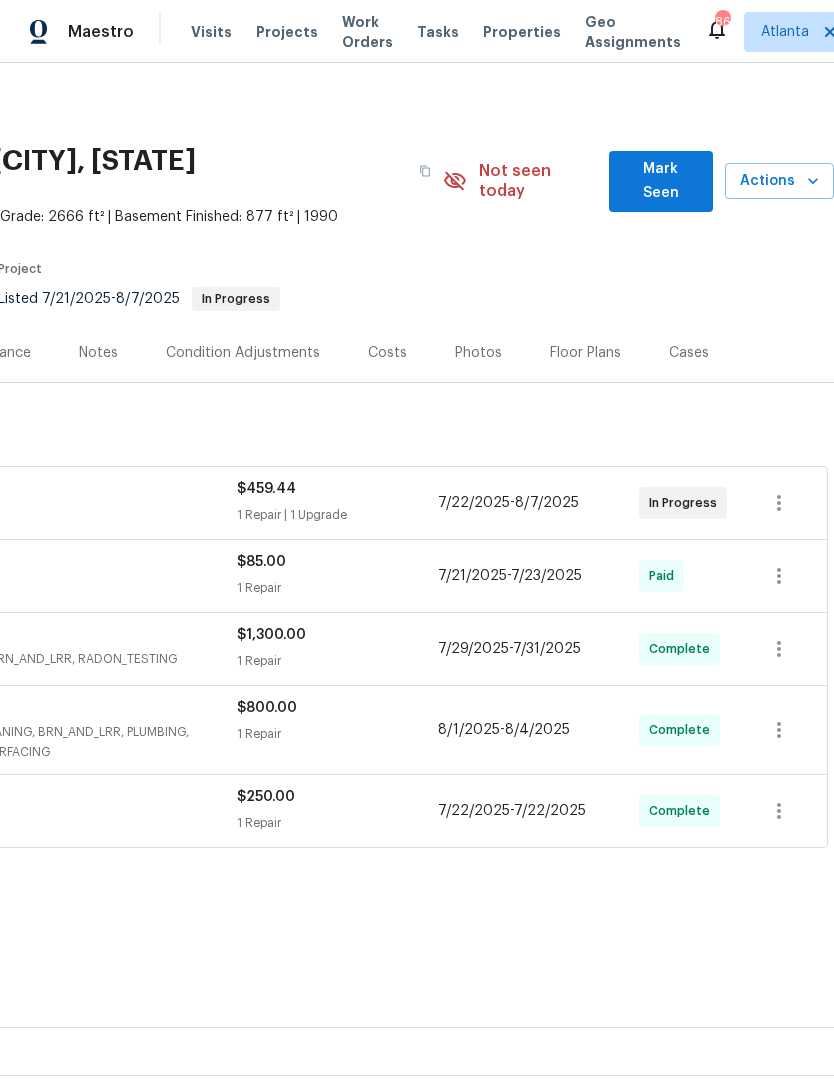 click on "Mark Seen" at bounding box center (661, 181) 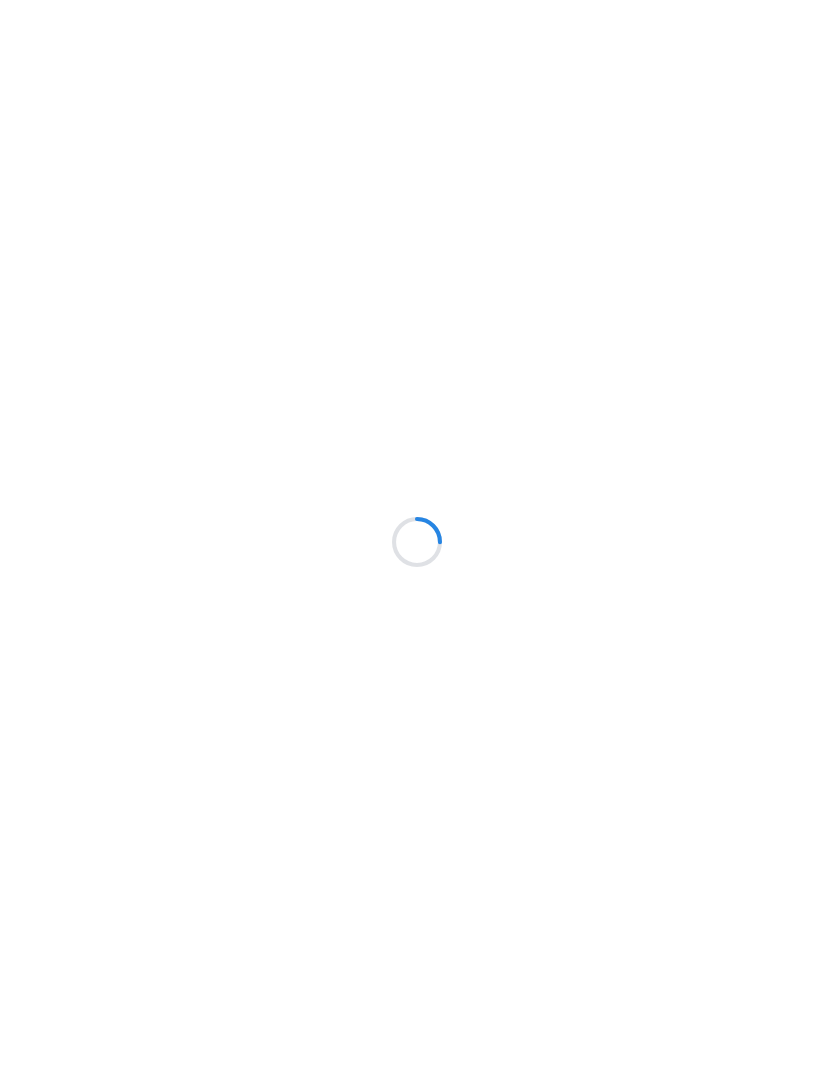 scroll, scrollTop: 0, scrollLeft: 0, axis: both 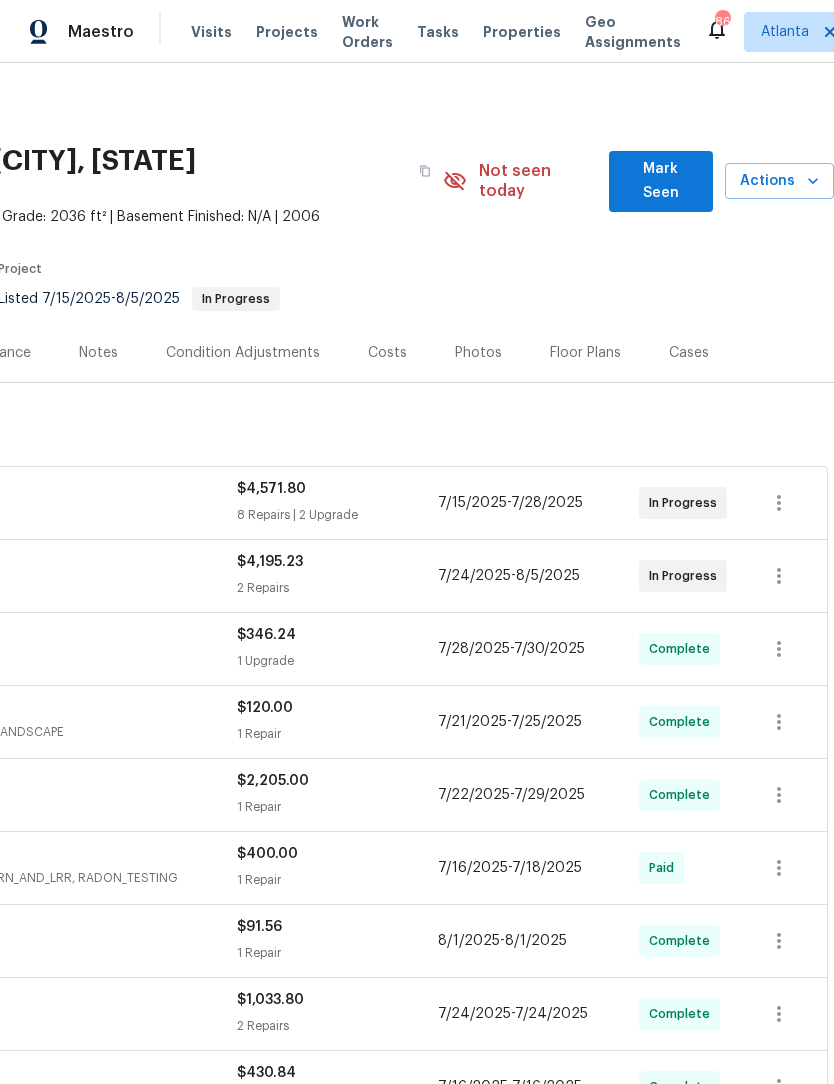 click on "Mark Seen" at bounding box center [661, 181] 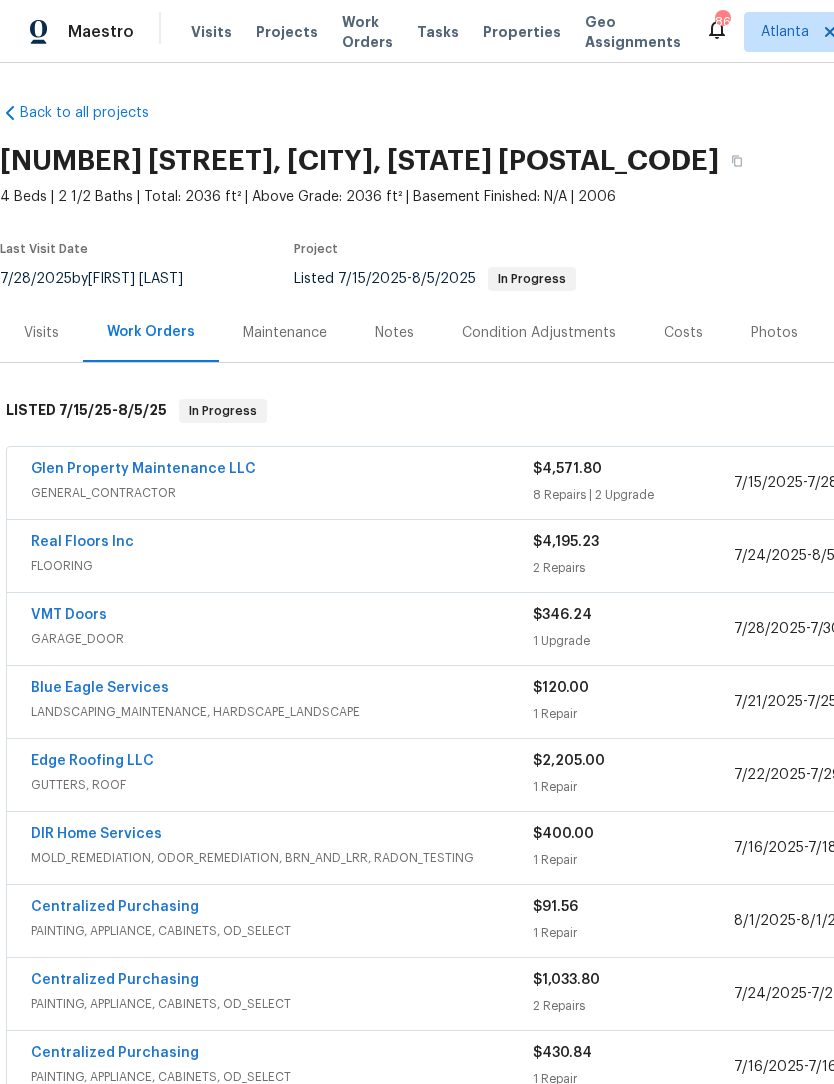 scroll, scrollTop: 0, scrollLeft: 0, axis: both 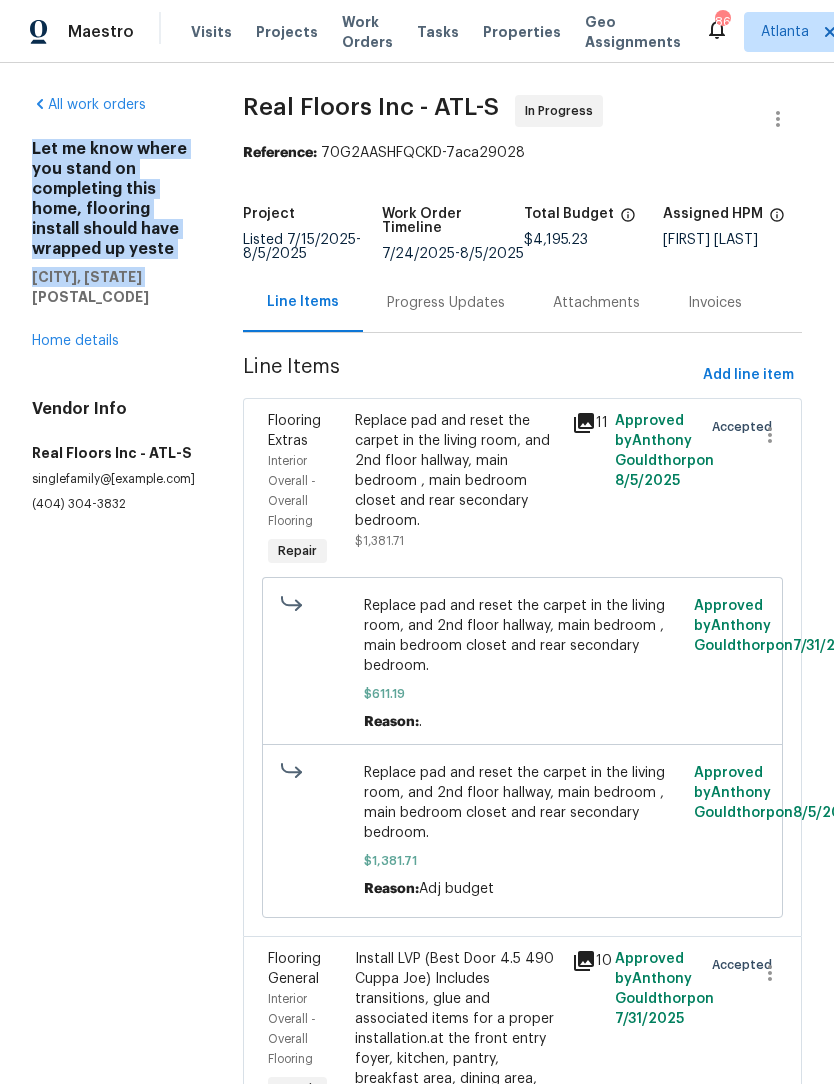 click on "Progress Updates" at bounding box center (446, 303) 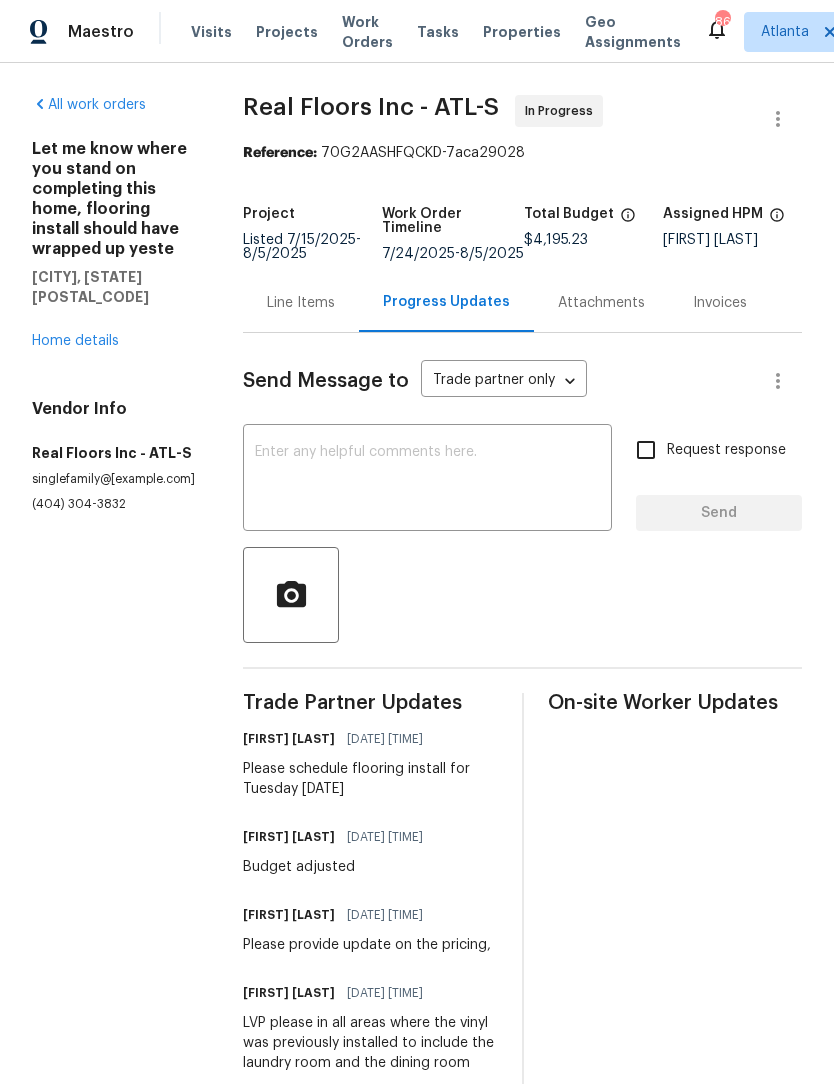 click at bounding box center (427, 480) 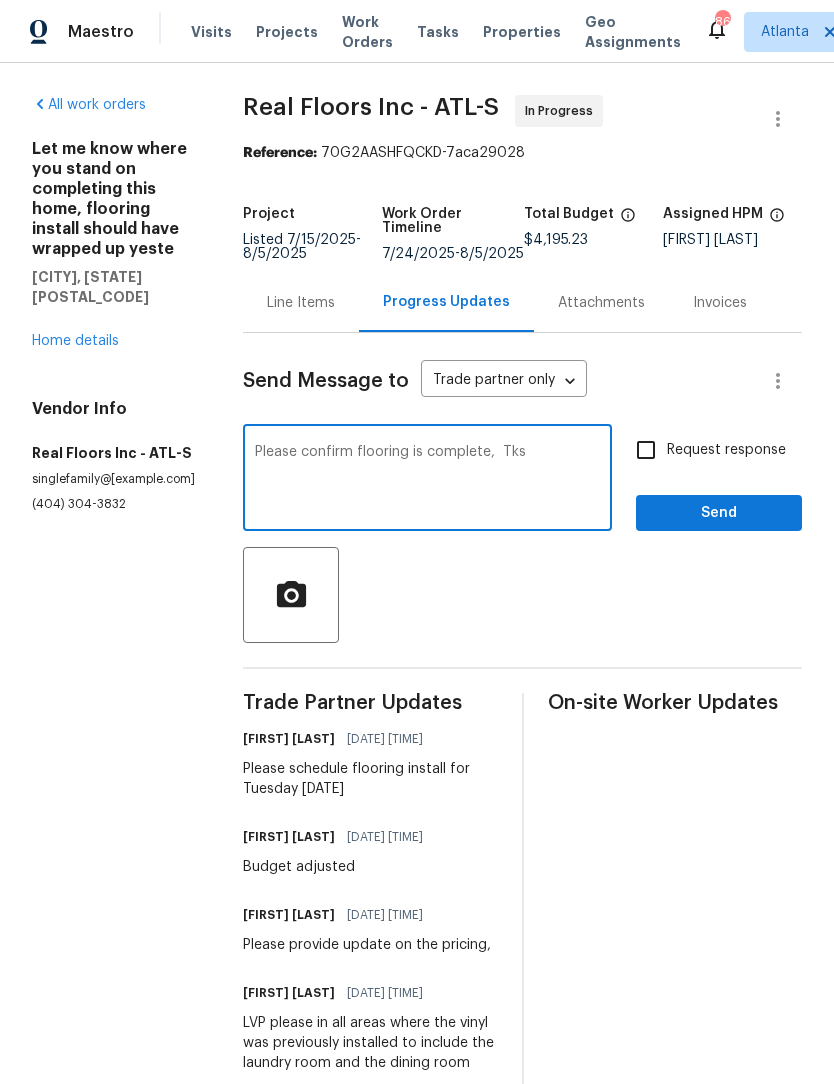 type on "Please confirm flooring is complete,  Tks" 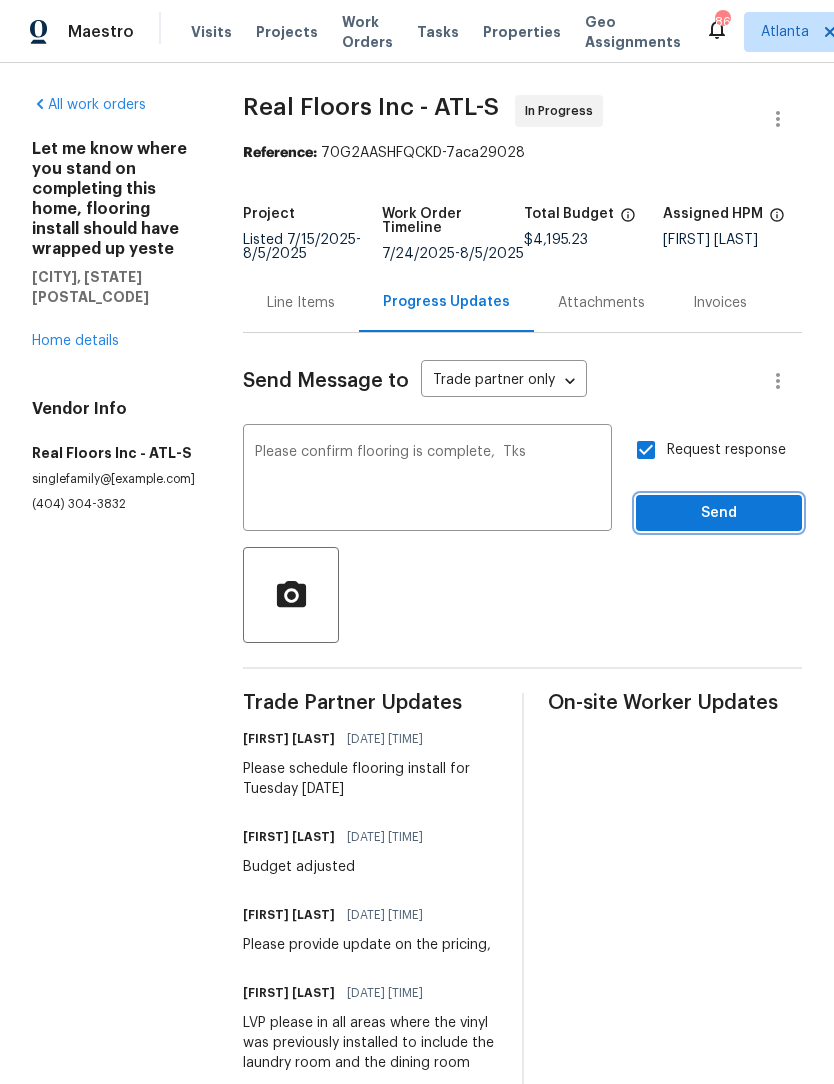 click on "Send" at bounding box center [719, 513] 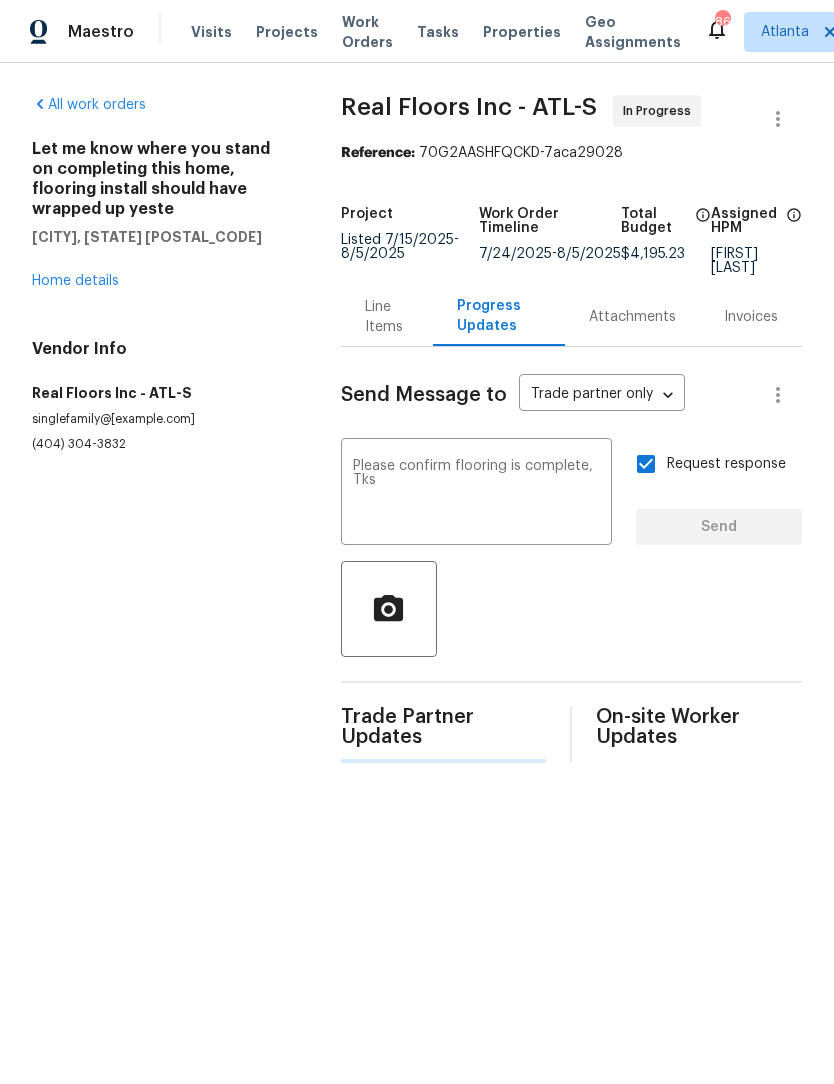 type 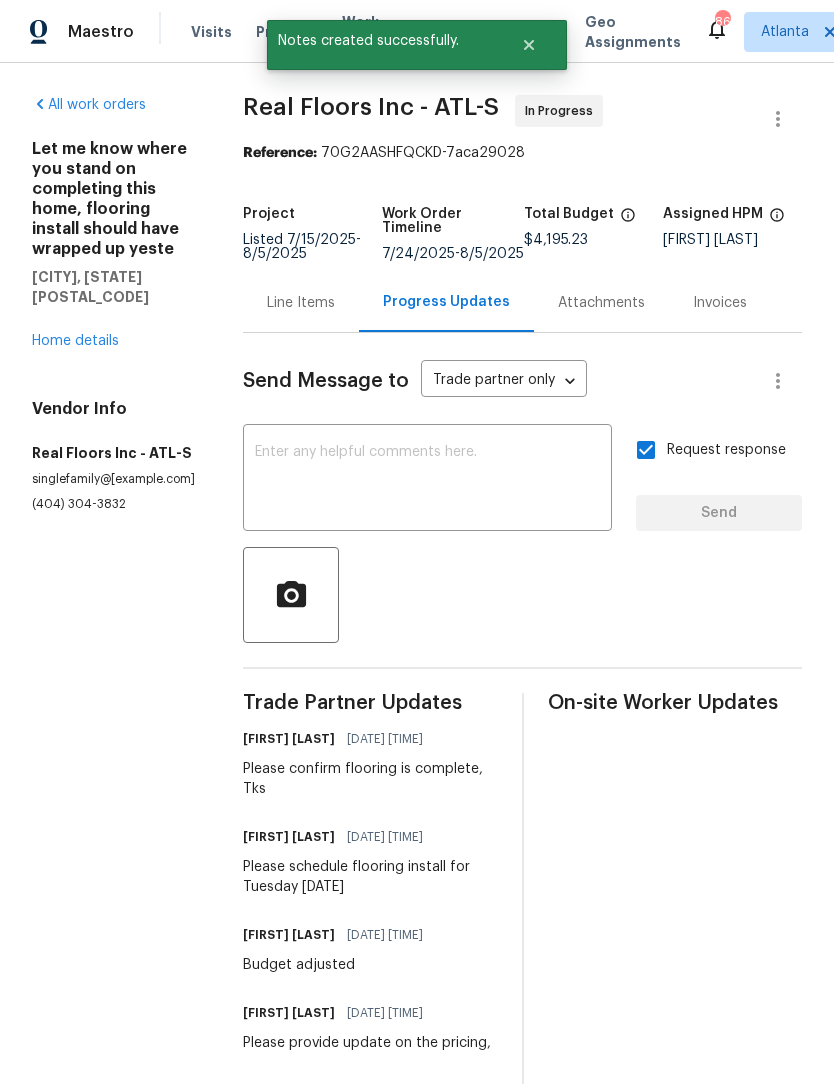 click on "Home details" at bounding box center [75, 341] 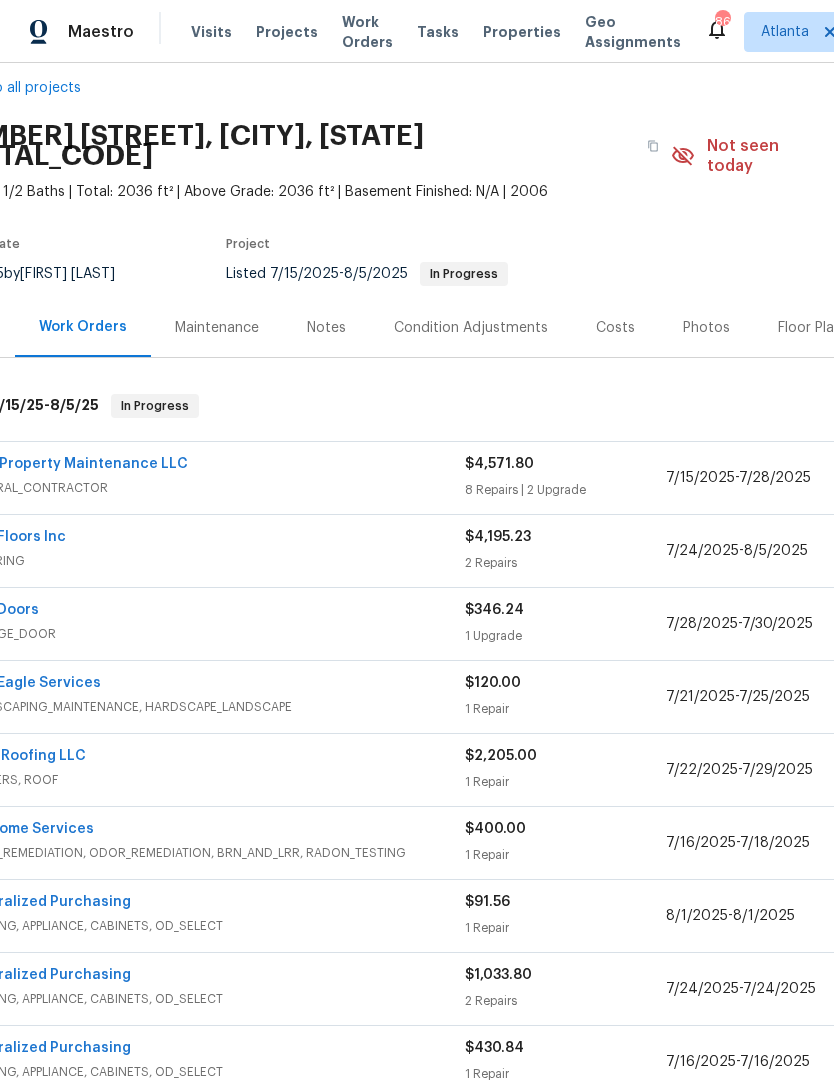 scroll, scrollTop: 25, scrollLeft: 70, axis: both 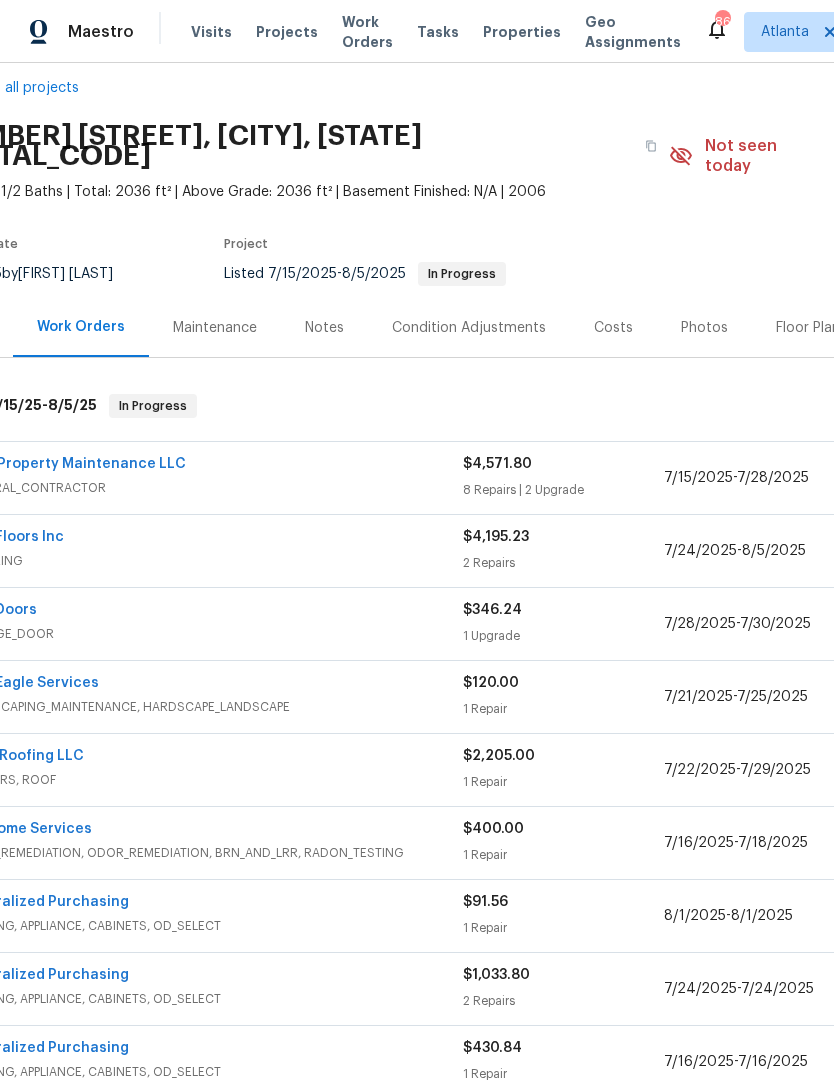 click on "Glen Property Maintenance LLC" at bounding box center [73, 464] 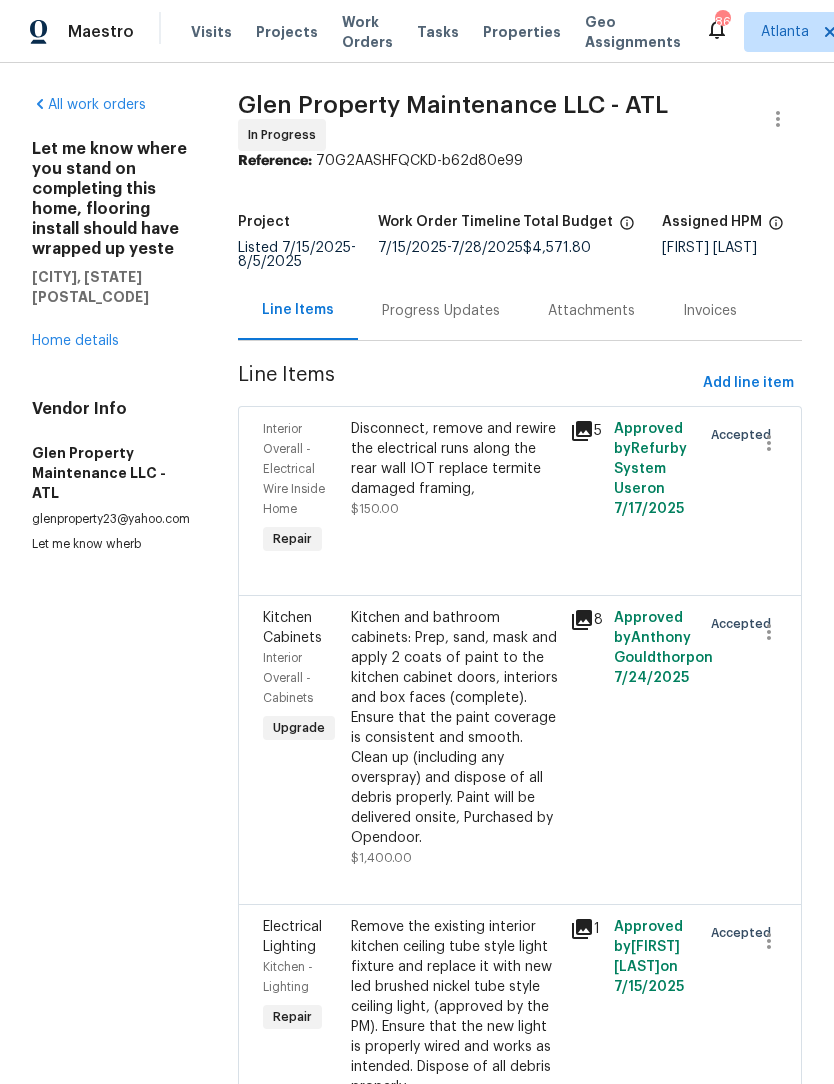 click on "Progress Updates" at bounding box center (441, 311) 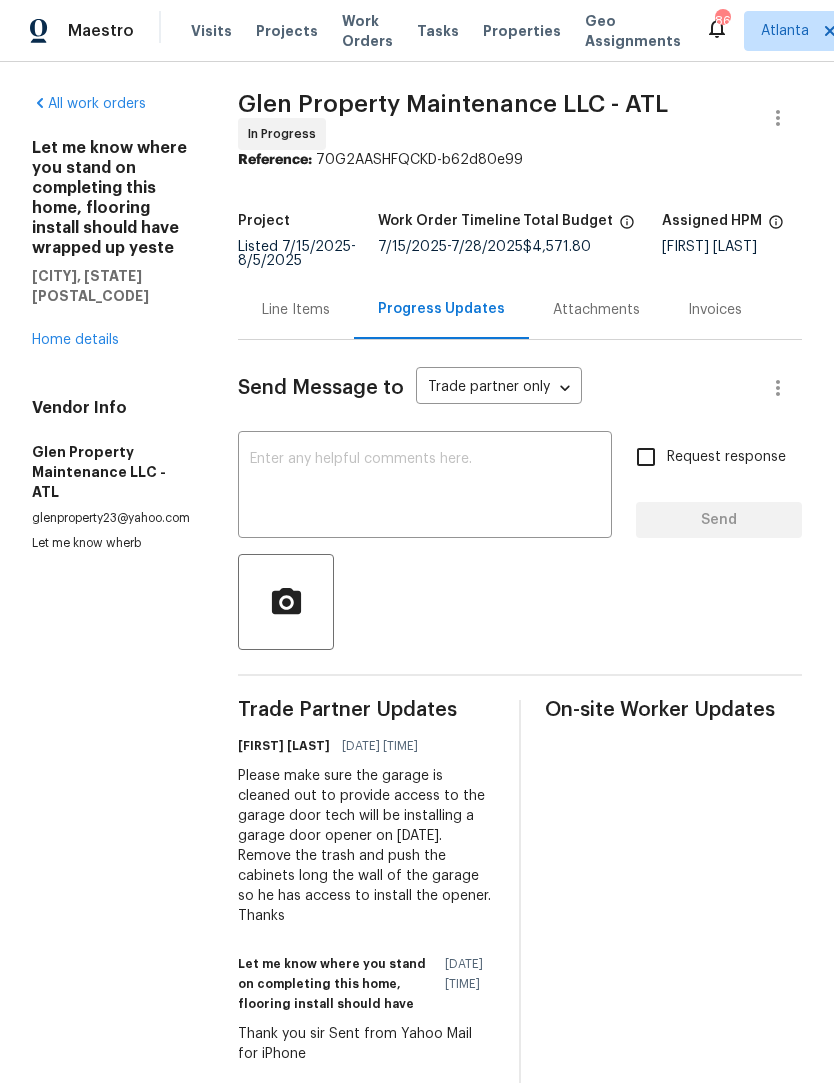 scroll, scrollTop: 22, scrollLeft: 0, axis: vertical 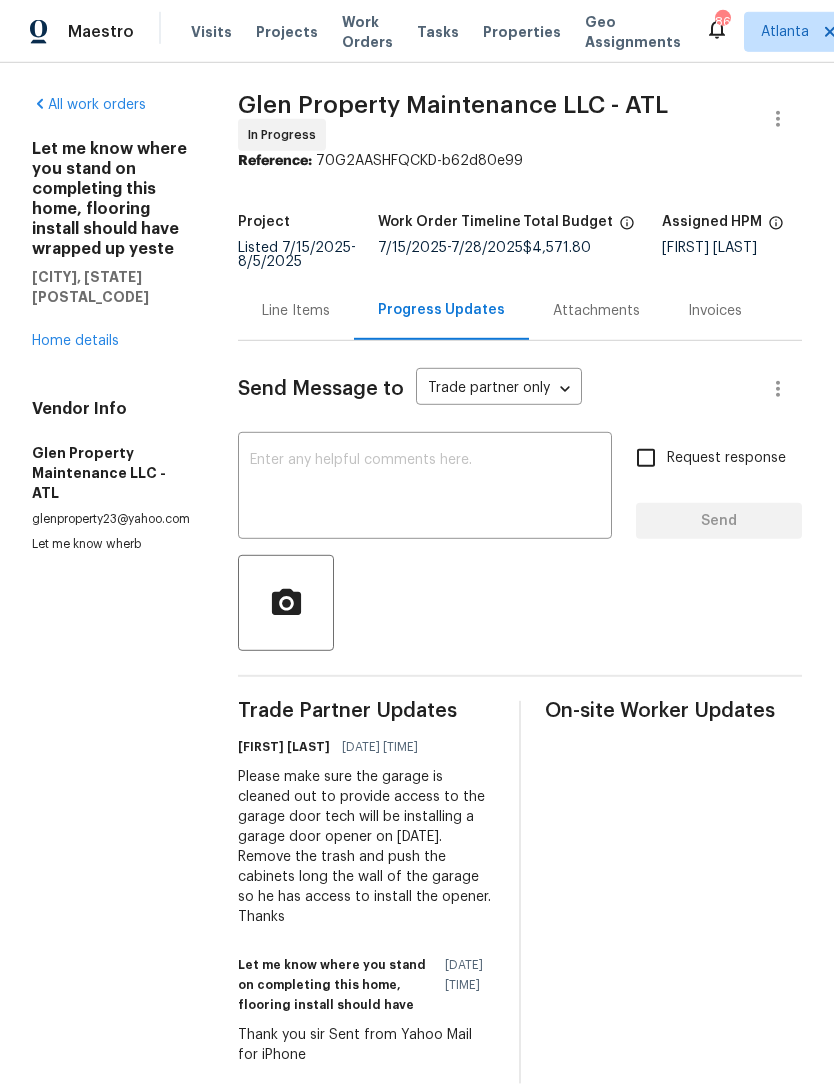 click at bounding box center (425, 488) 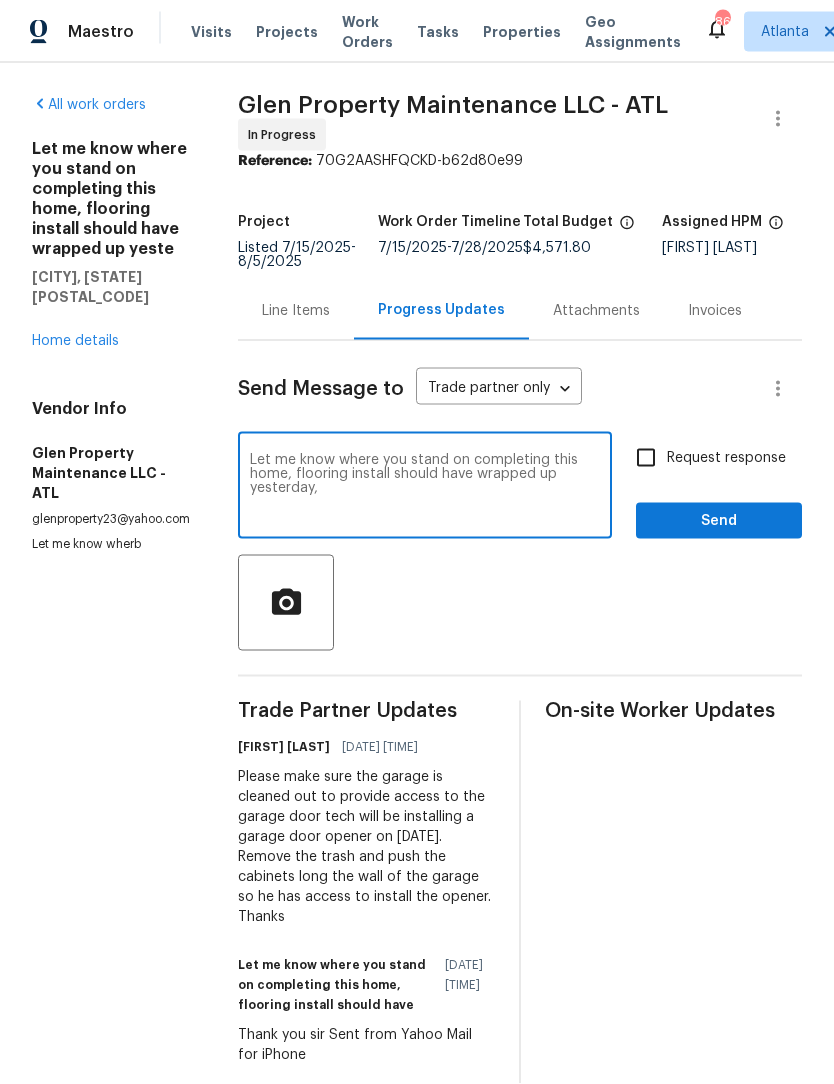 type on "Let me know where you stand on completing this home, flooring install should have wrapped up yesterday," 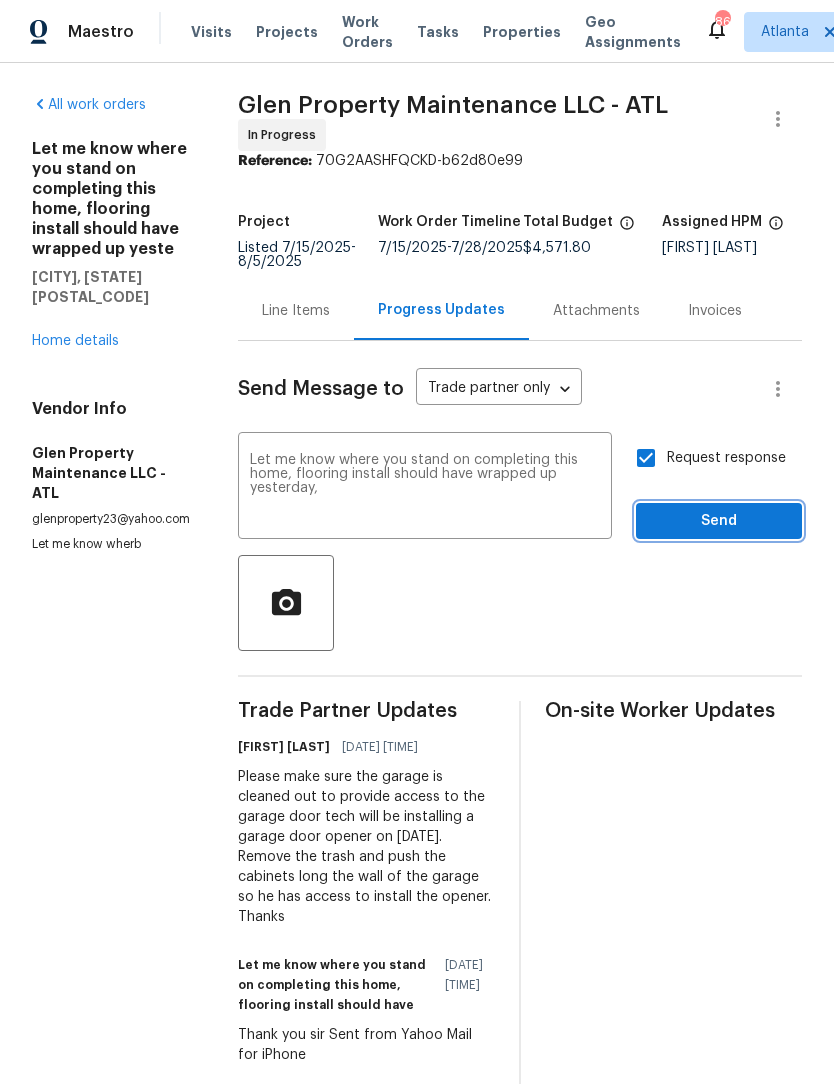click on "Send" at bounding box center [719, 521] 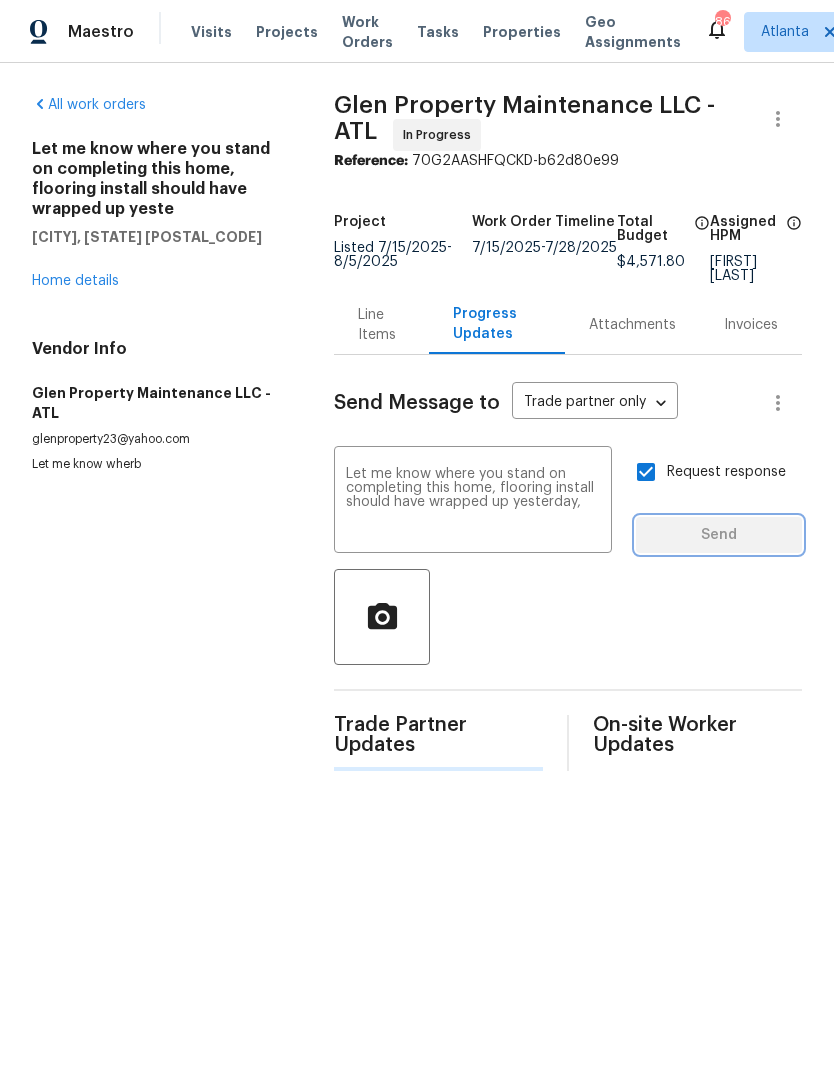 scroll, scrollTop: 0, scrollLeft: 0, axis: both 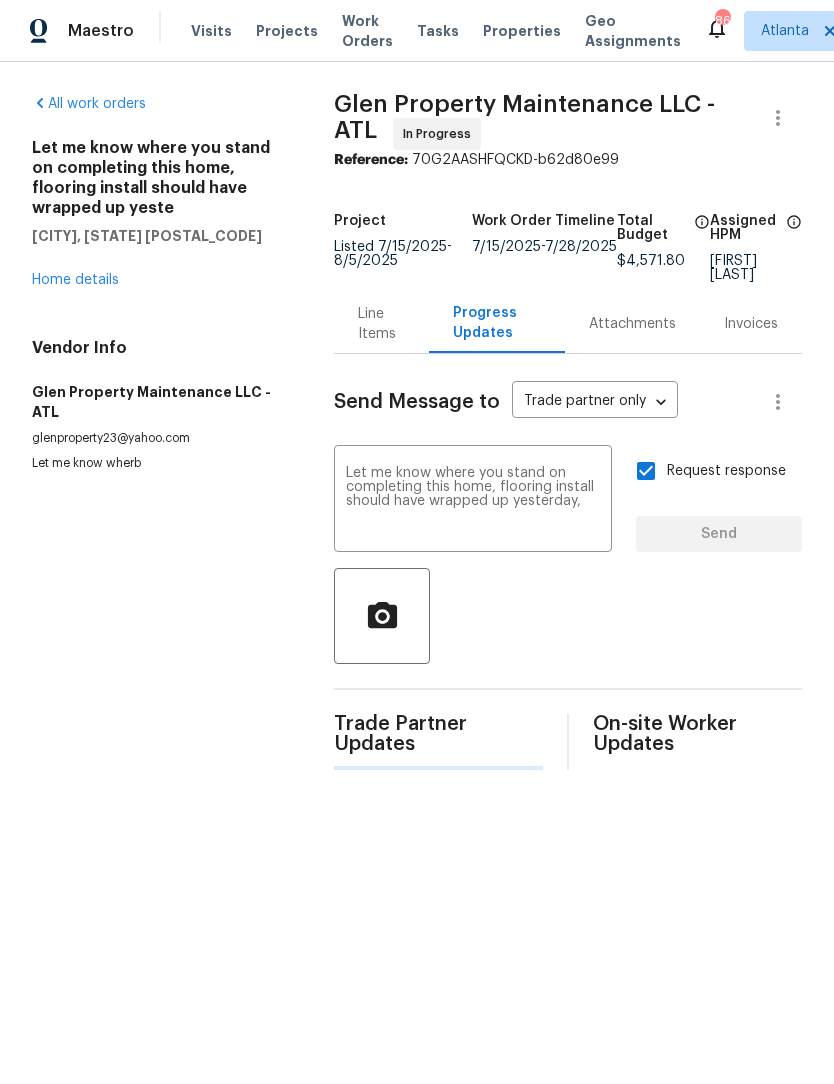 type 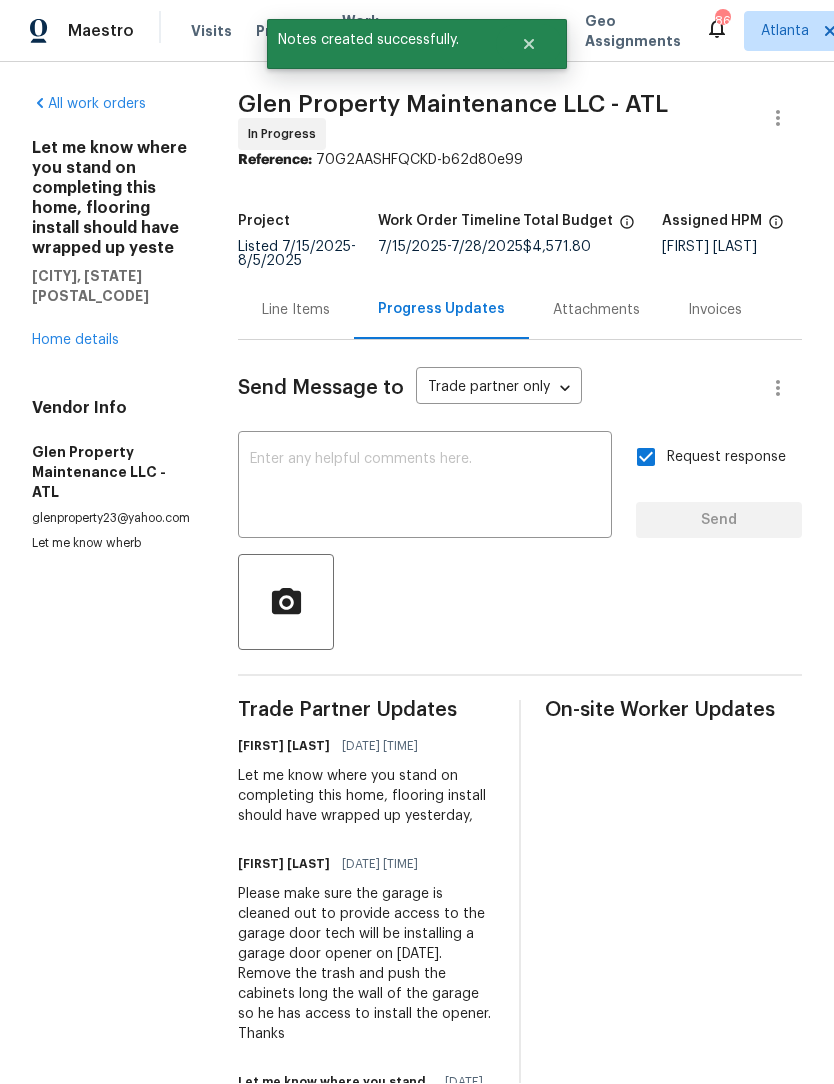 scroll, scrollTop: 1, scrollLeft: 0, axis: vertical 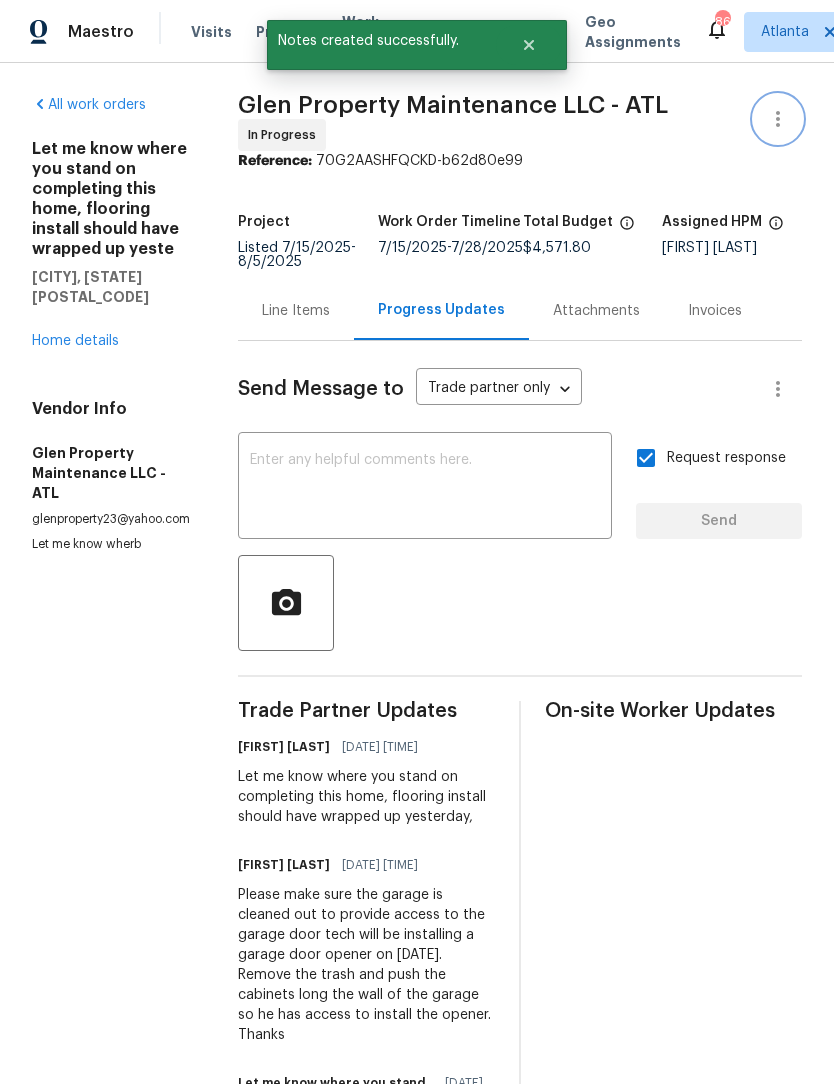 click 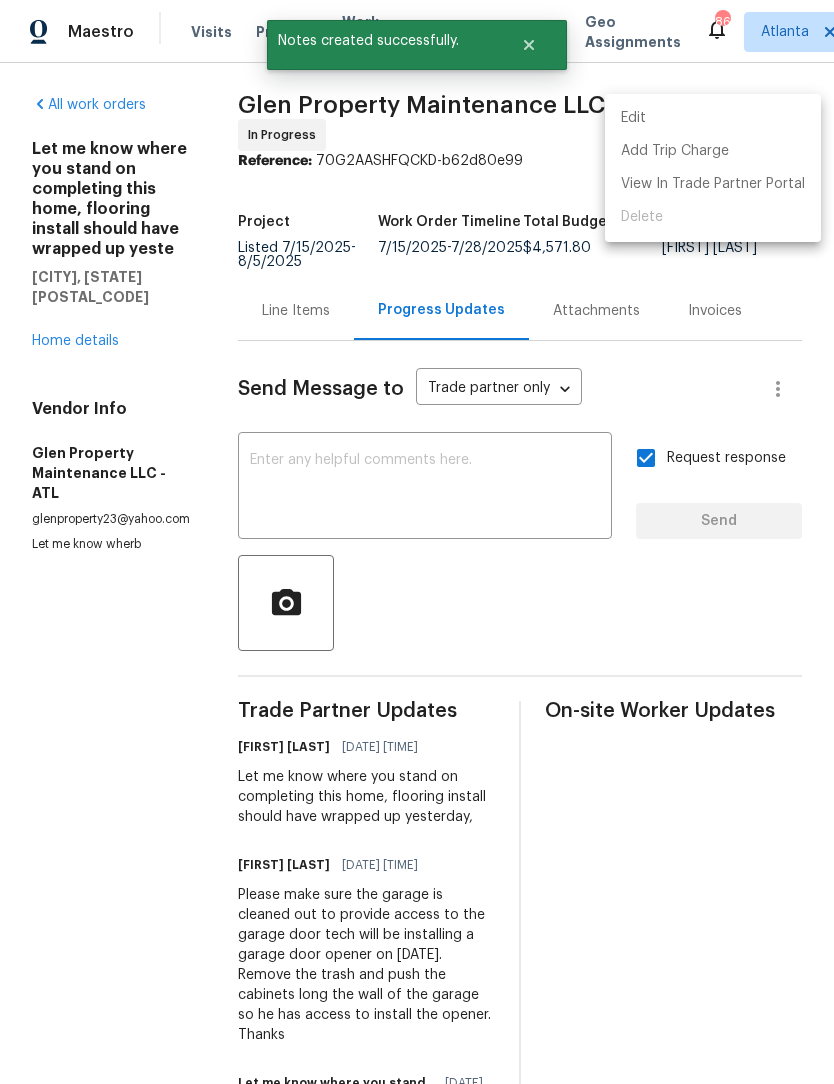 click on "Edit" at bounding box center [713, 118] 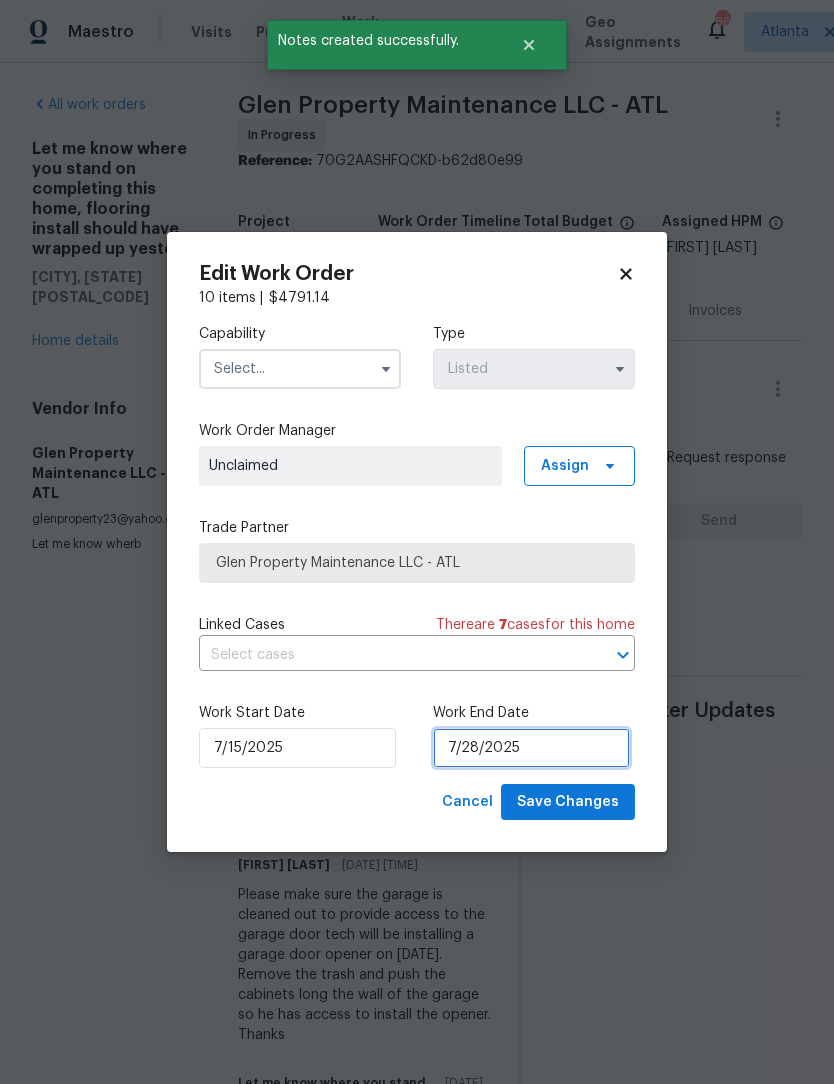 click on "7/28/2025" at bounding box center [531, 748] 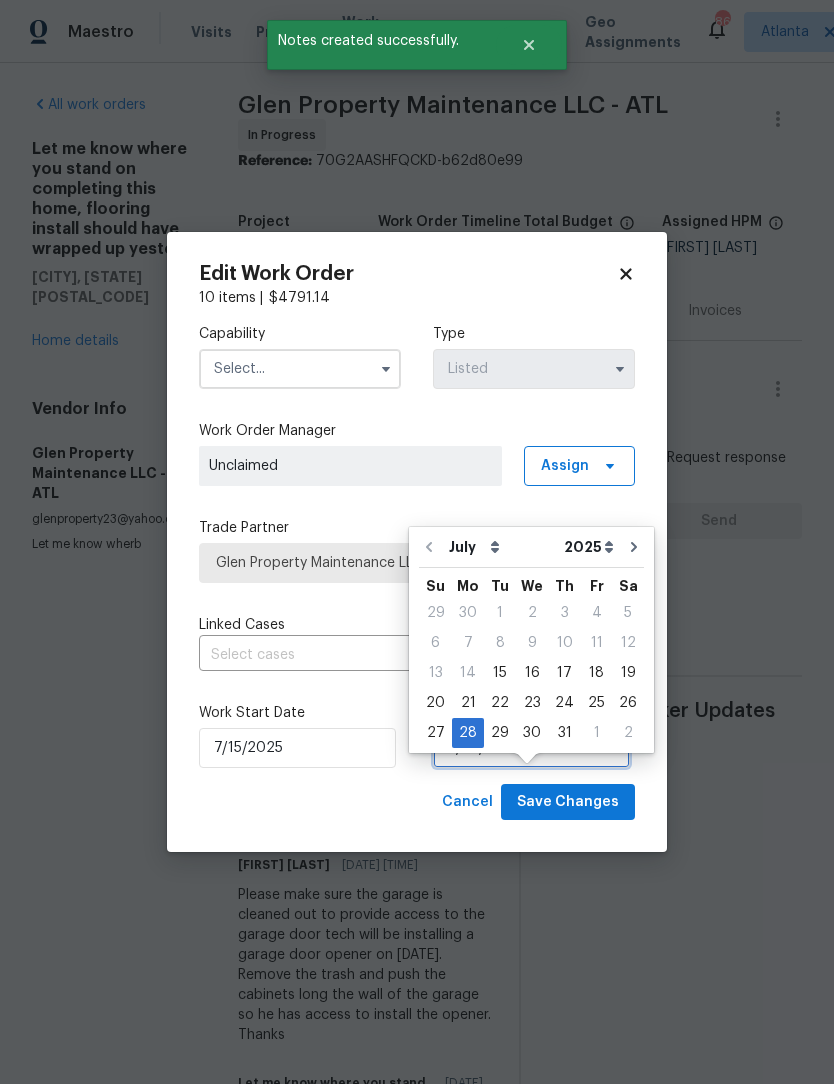 scroll, scrollTop: 38, scrollLeft: 0, axis: vertical 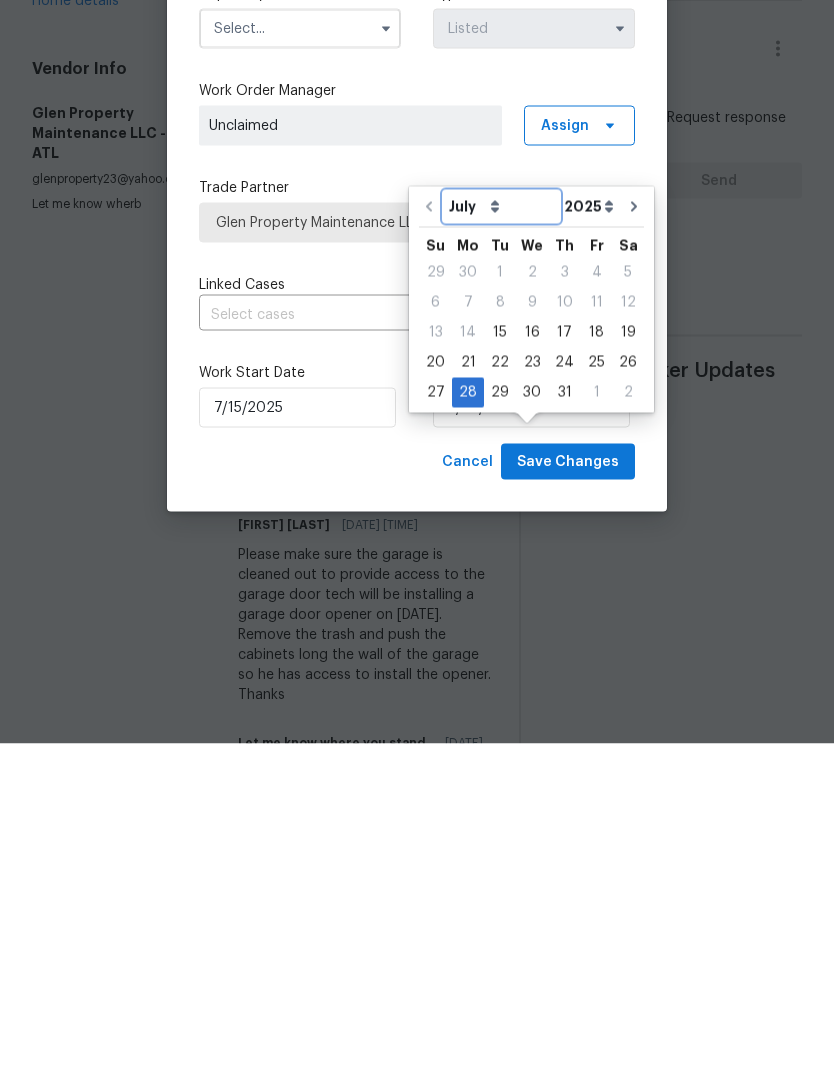 click on "[MONTH] [MONTH] [MONTH] [MONTH] [MONTH] [MONTH]" at bounding box center [501, 547] 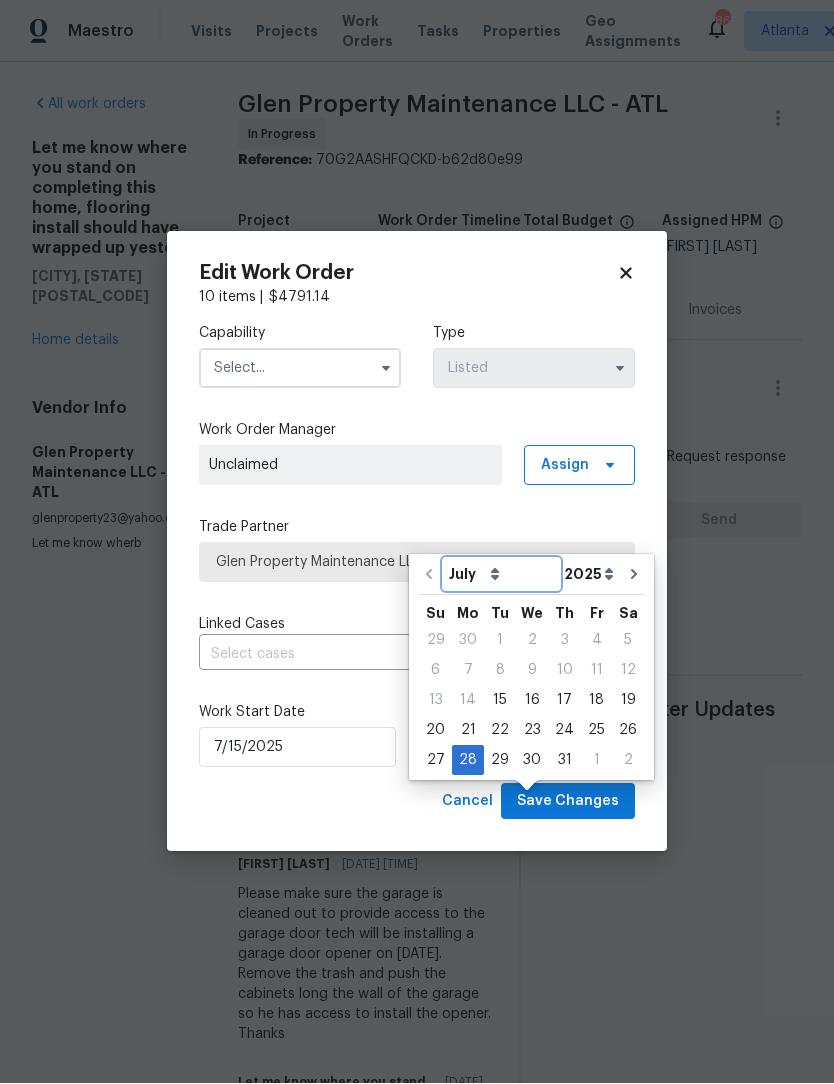 select on "7" 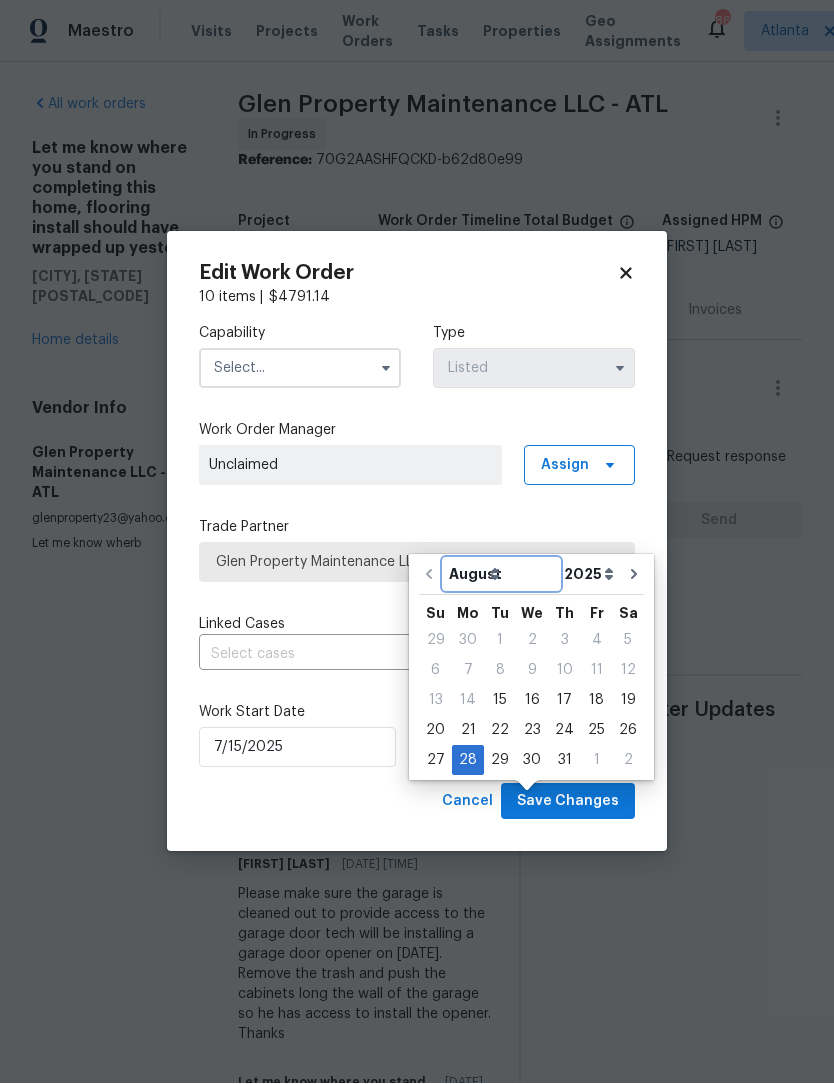 type on "[DATE]" 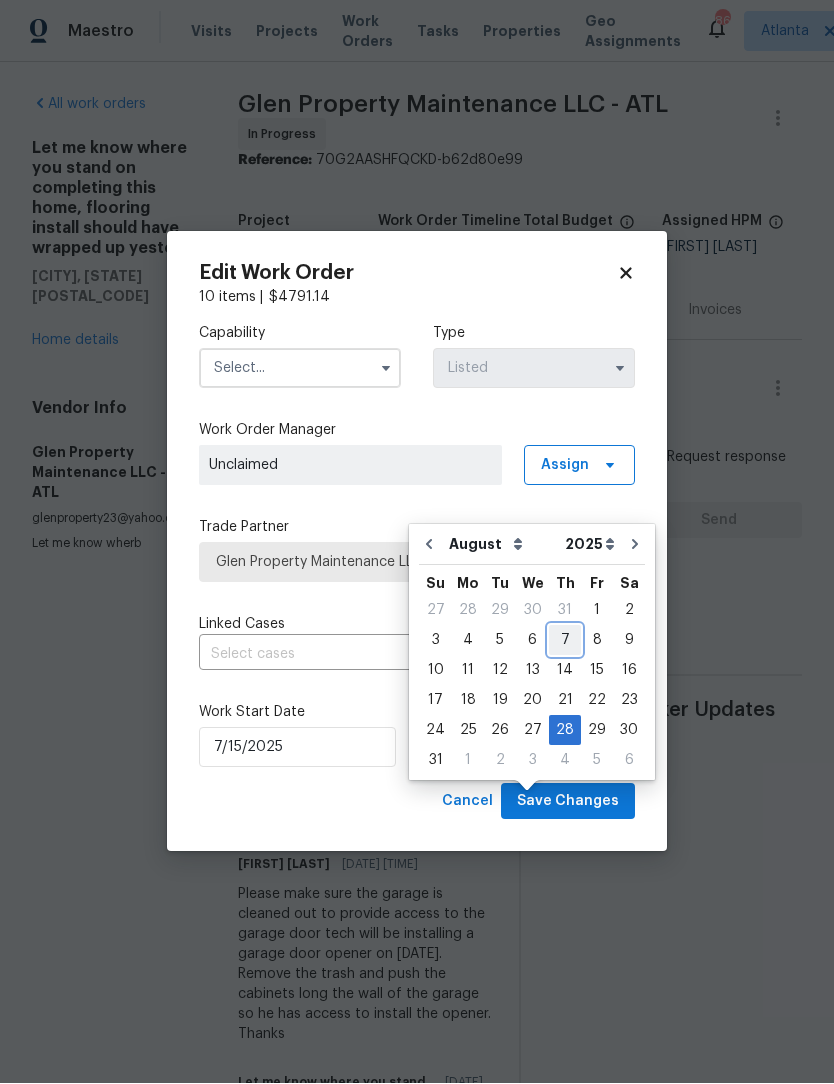 click on "7" at bounding box center (565, 641) 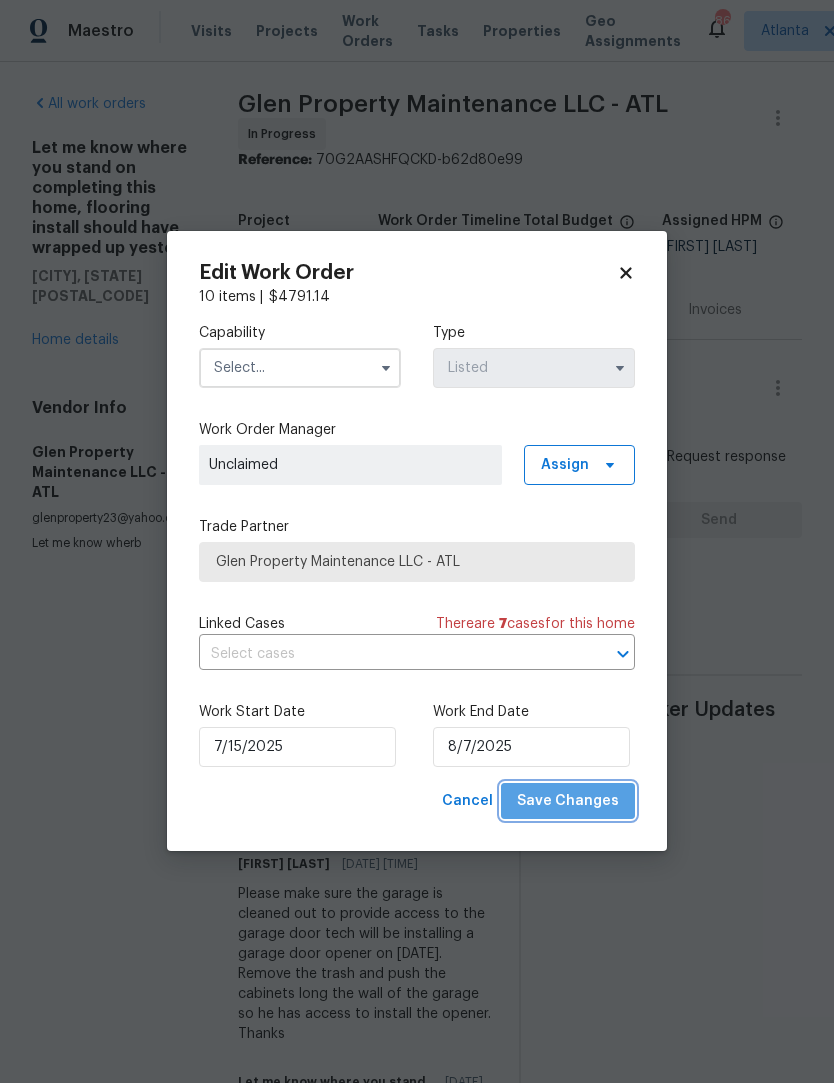 click on "Save Changes" at bounding box center (568, 802) 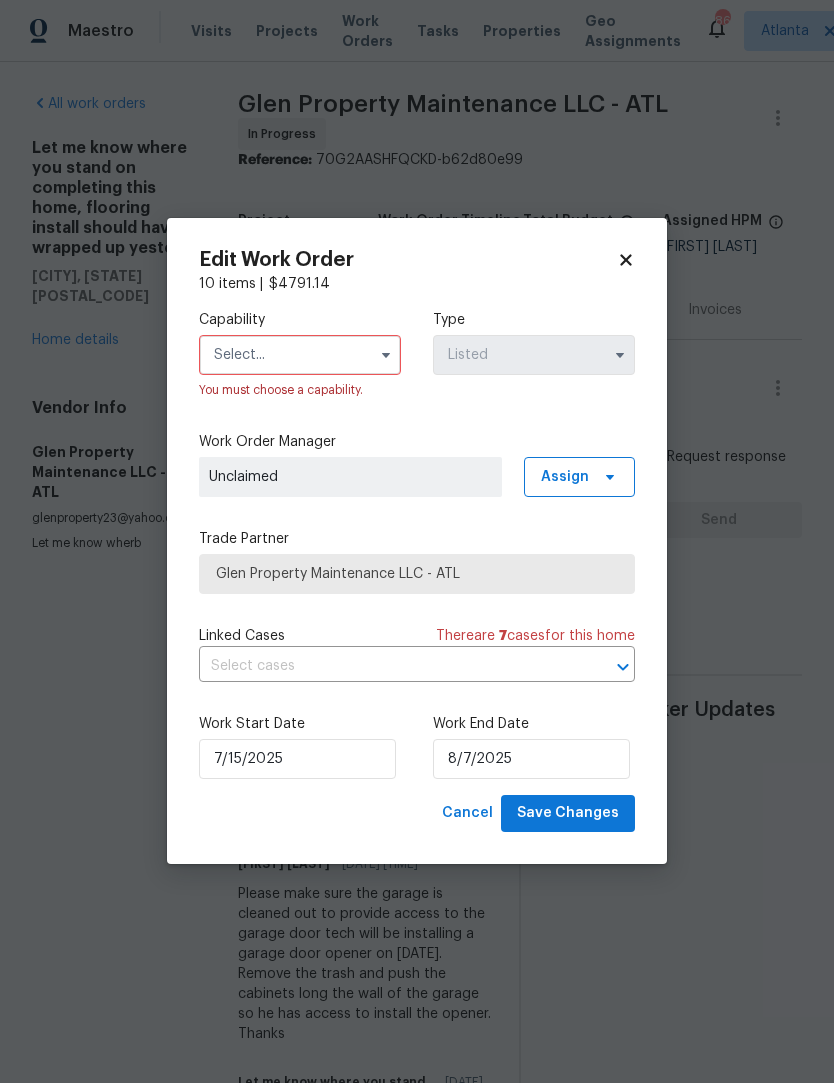 click 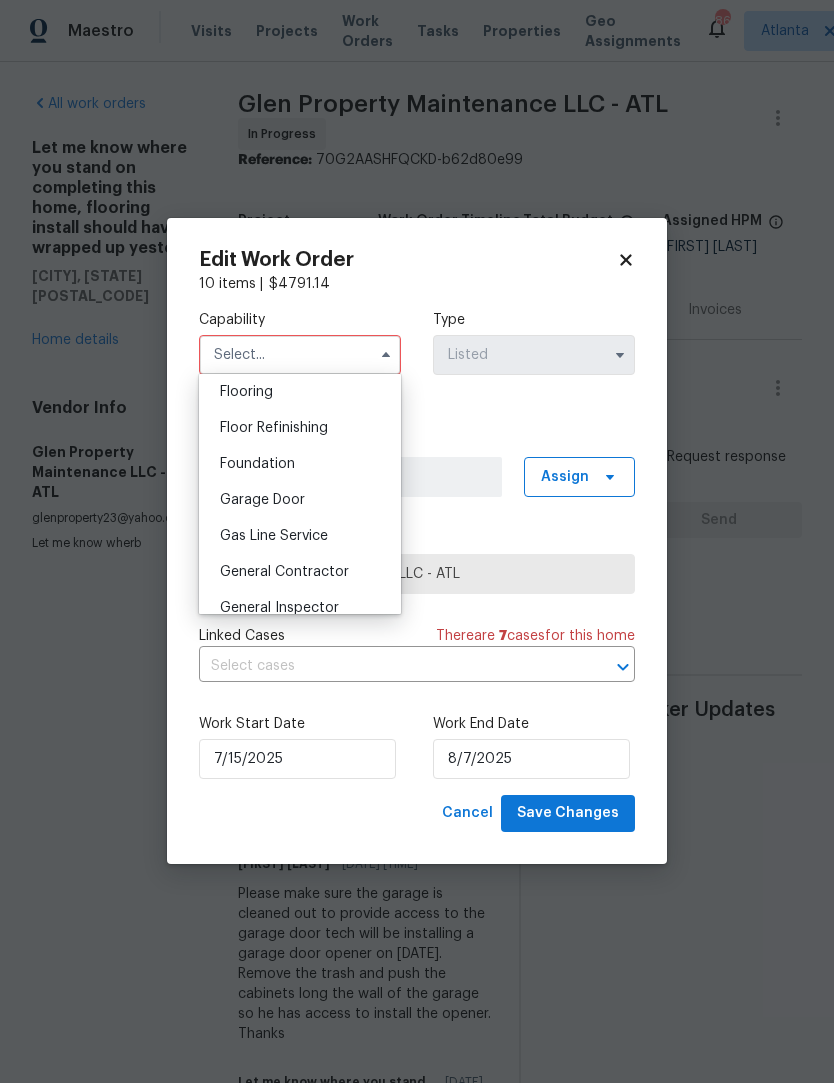 scroll, scrollTop: 782, scrollLeft: 0, axis: vertical 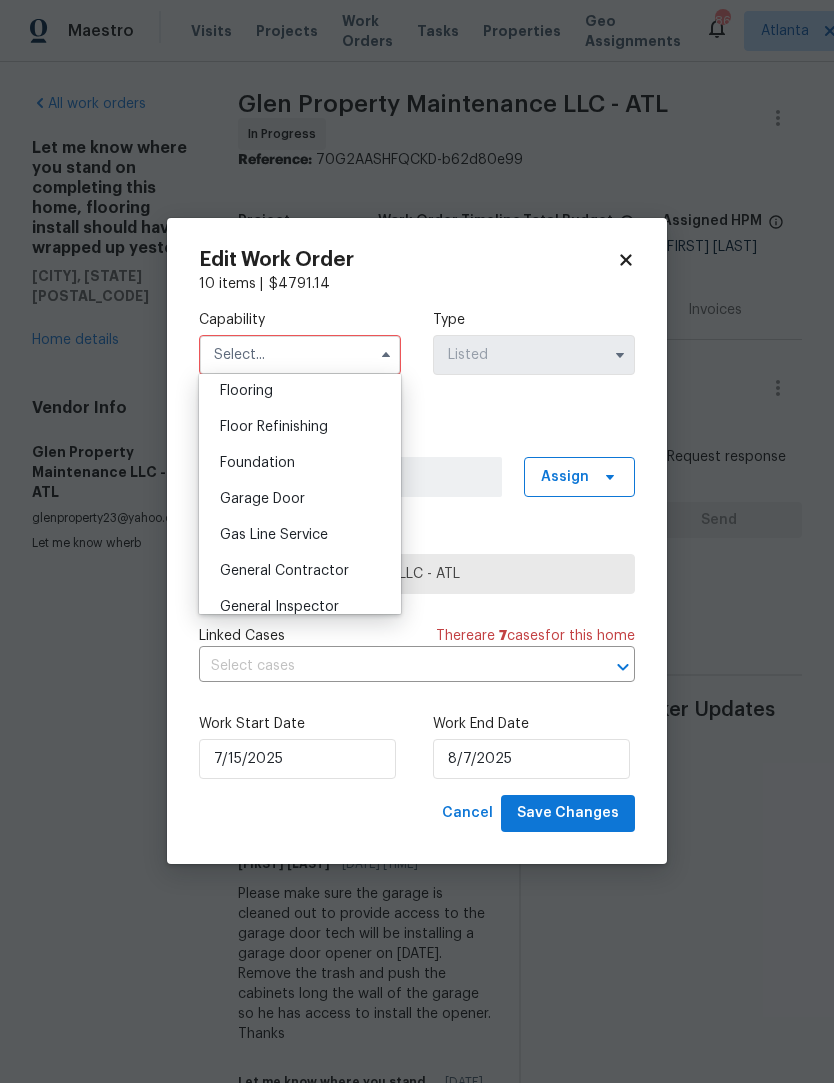 click on "General Contractor" at bounding box center (284, 572) 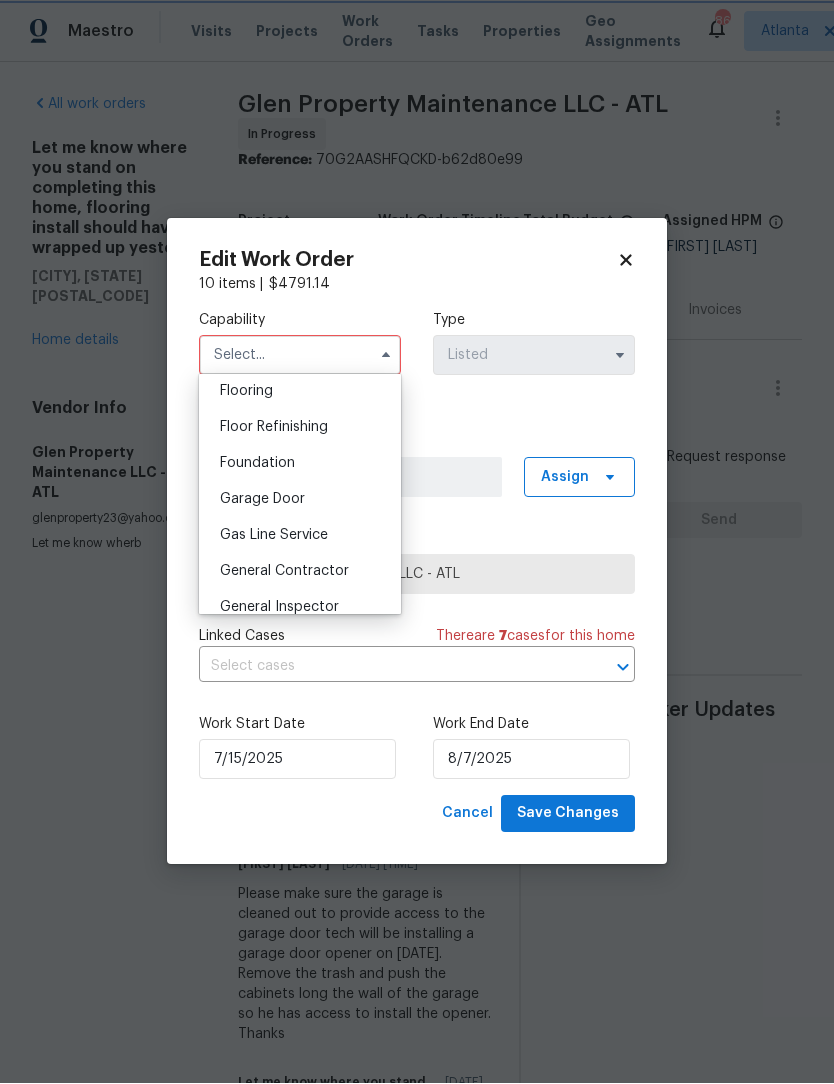 type on "General Contractor" 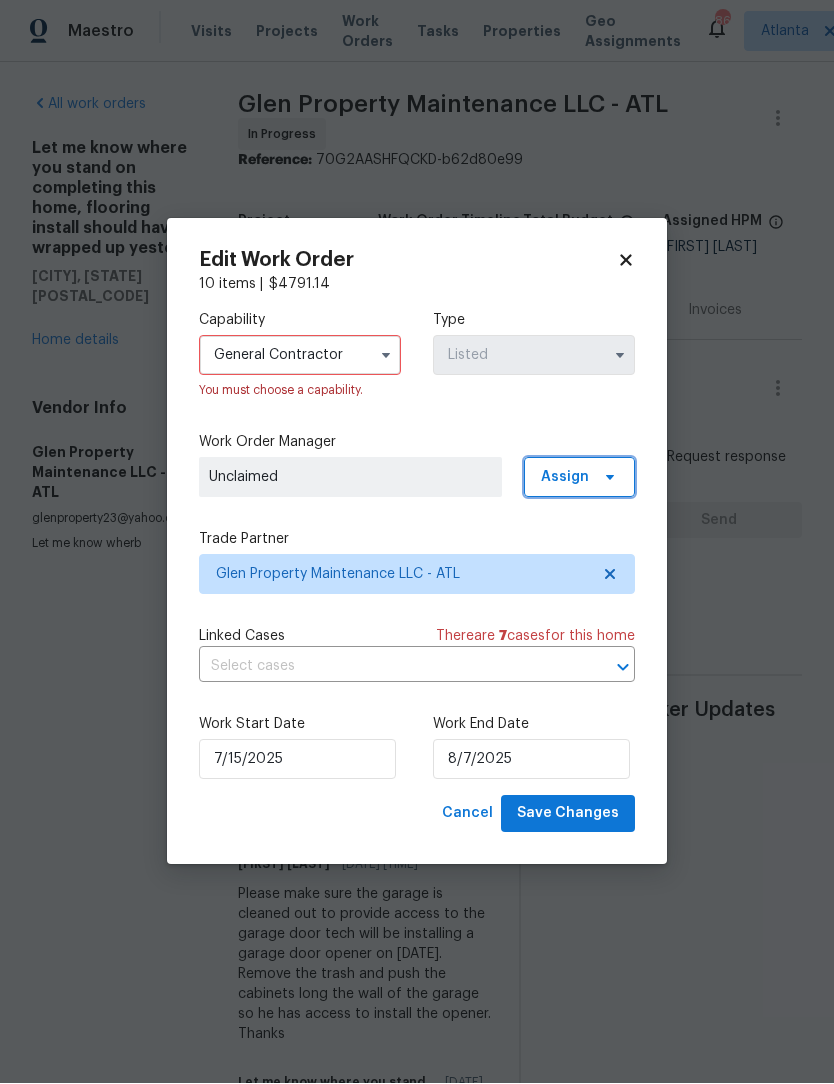 click 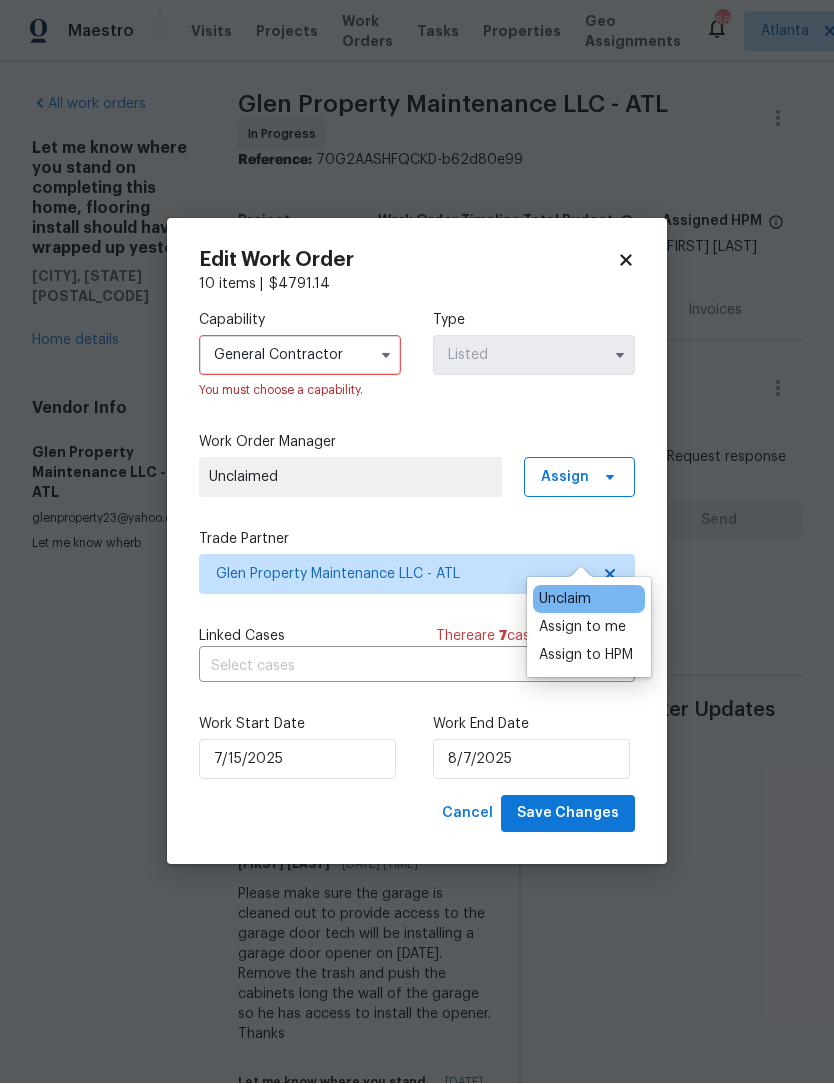 click on "Assign to me" at bounding box center [582, 628] 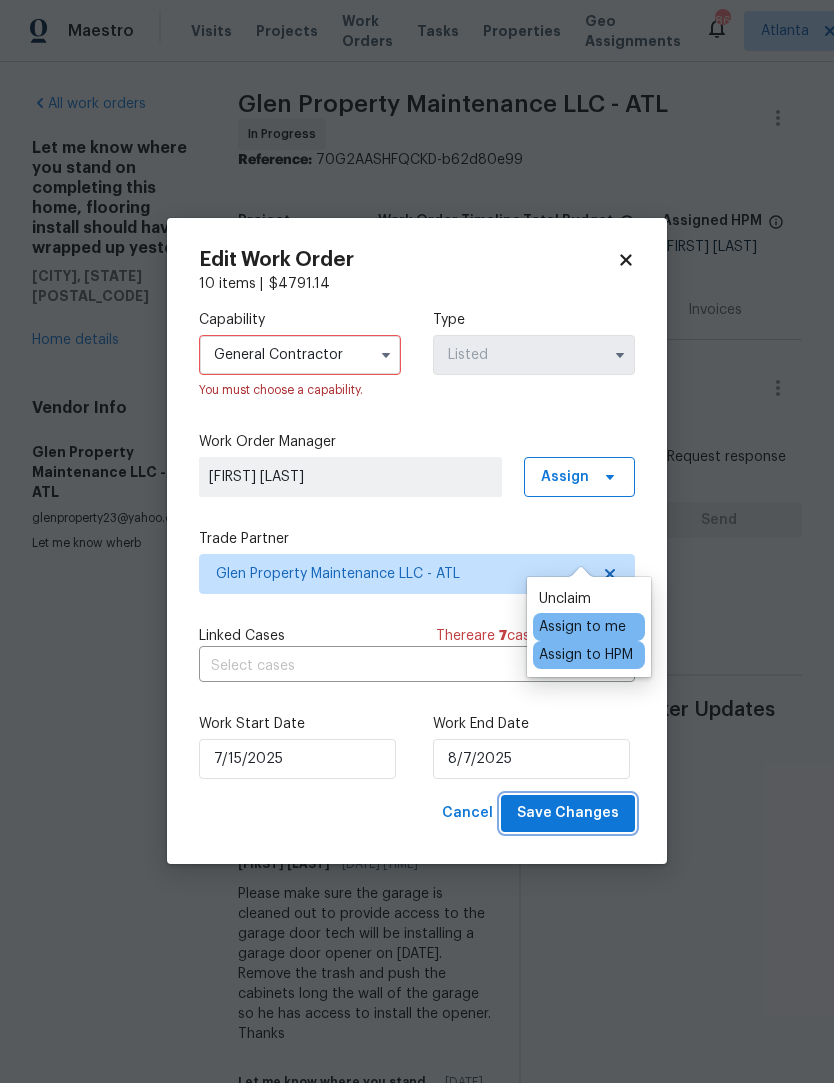 click on "Save Changes" at bounding box center (568, 814) 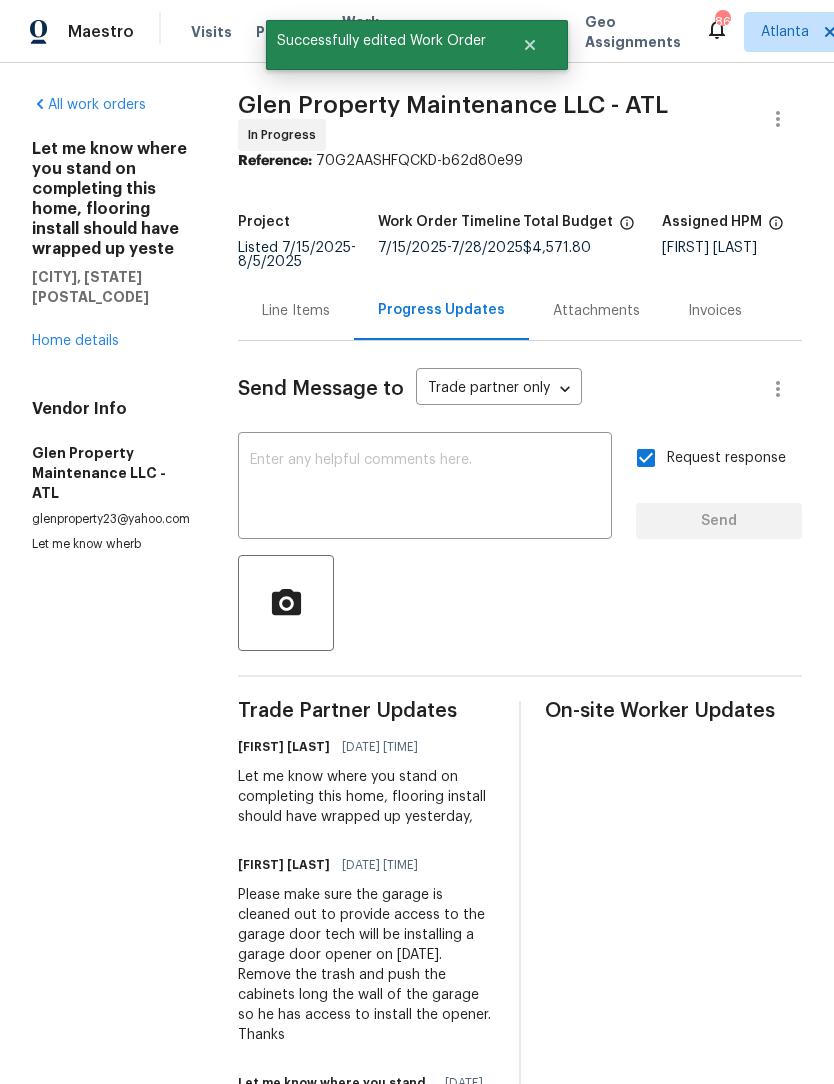 scroll, scrollTop: 0, scrollLeft: 0, axis: both 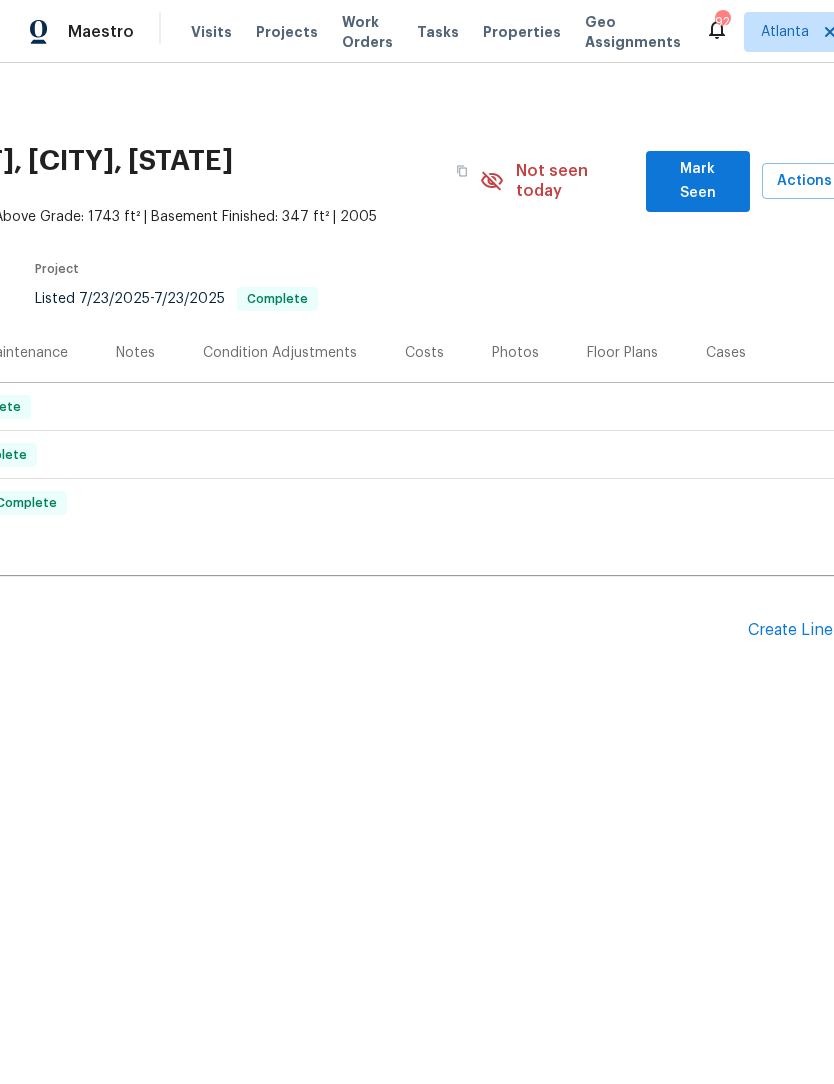 click on "Mark Seen" at bounding box center [698, 181] 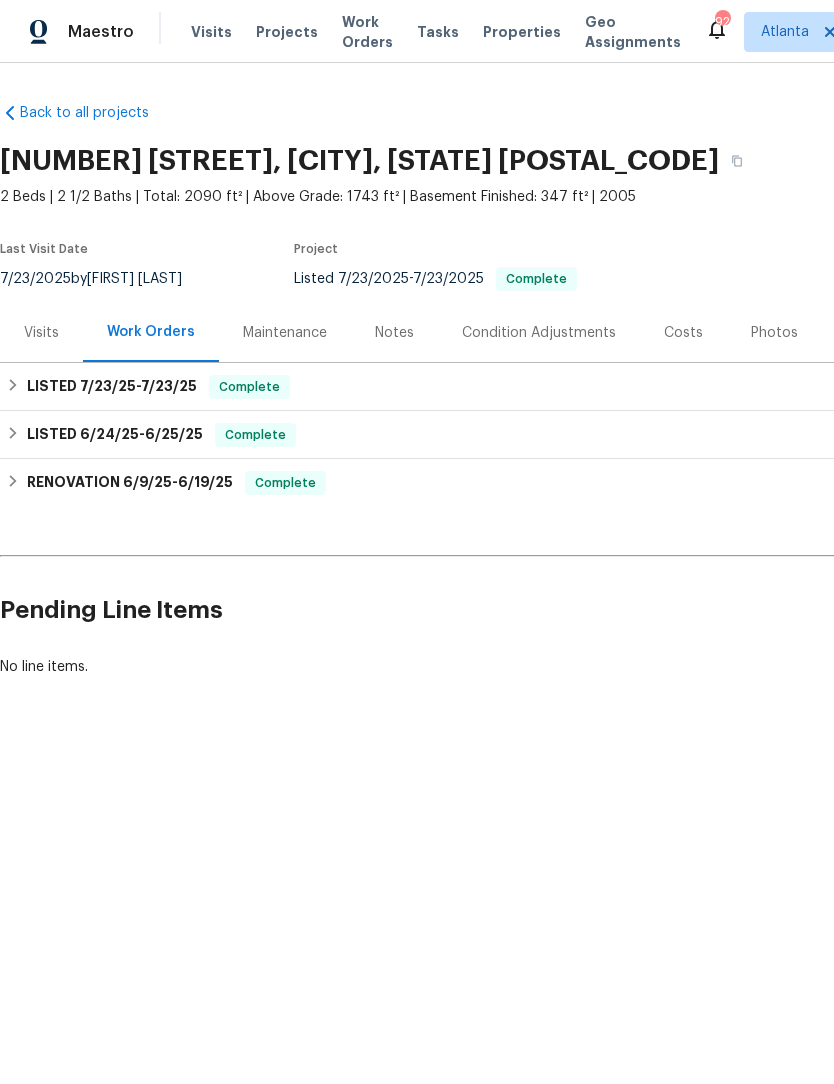 scroll, scrollTop: 0, scrollLeft: 0, axis: both 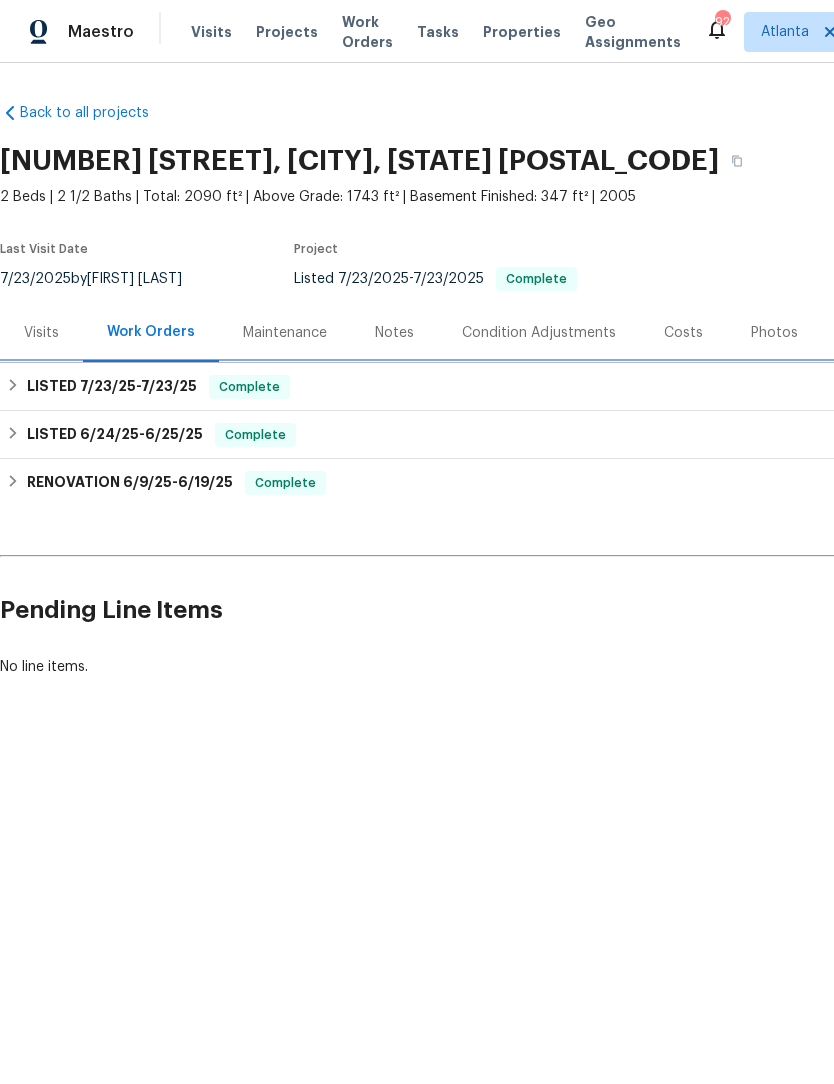 click on "LISTED   [DATE]  -  [DATE] Complete" at bounding box center (565, 387) 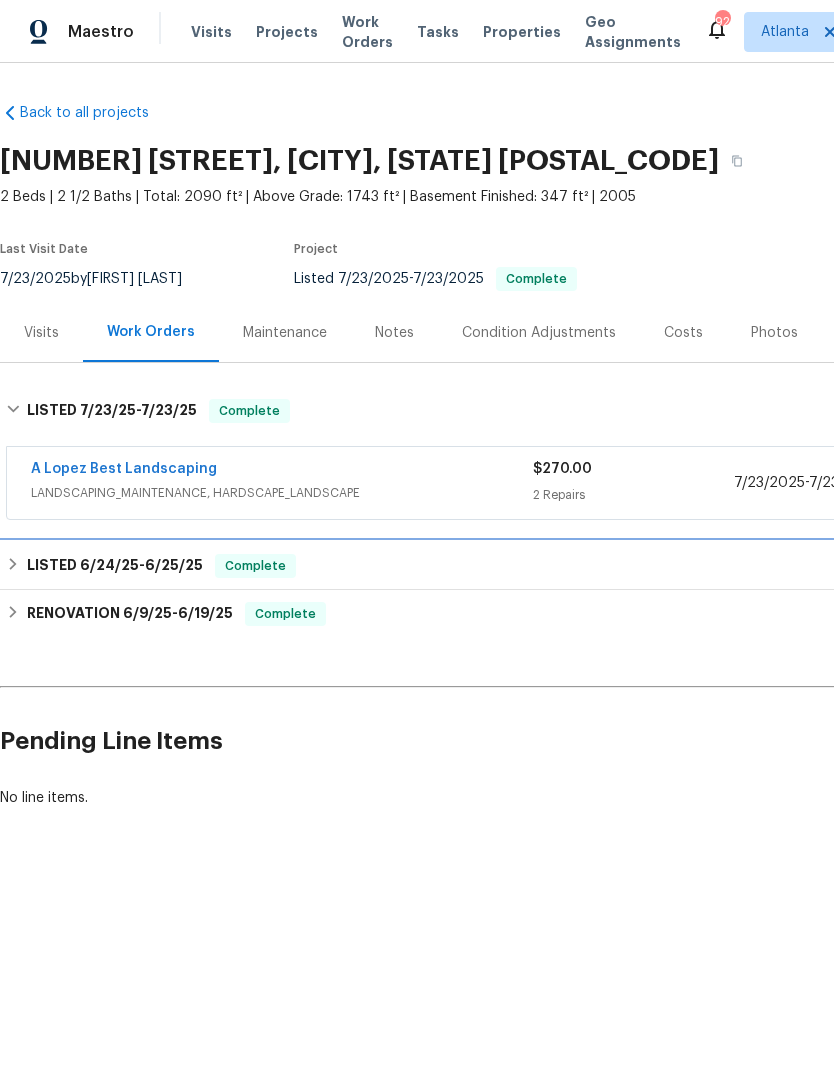 click 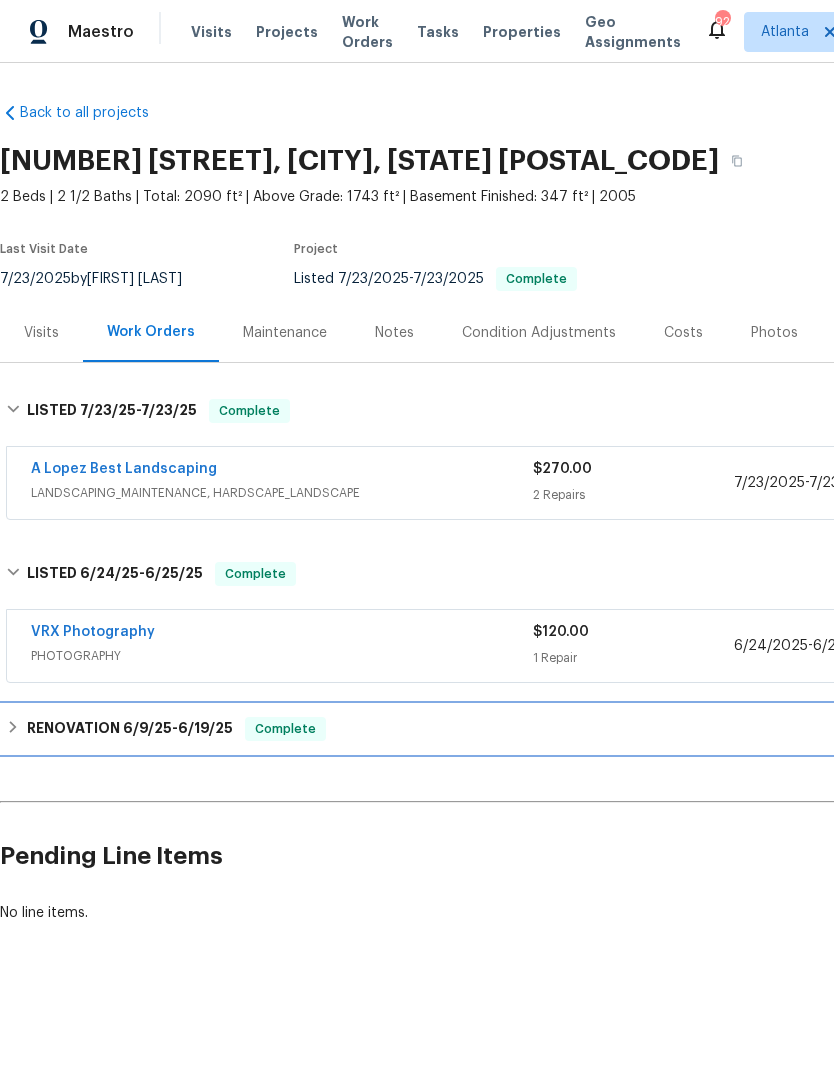 click on "RENOVATION   6/9/25  -  6/19/25 Complete" at bounding box center [565, 729] 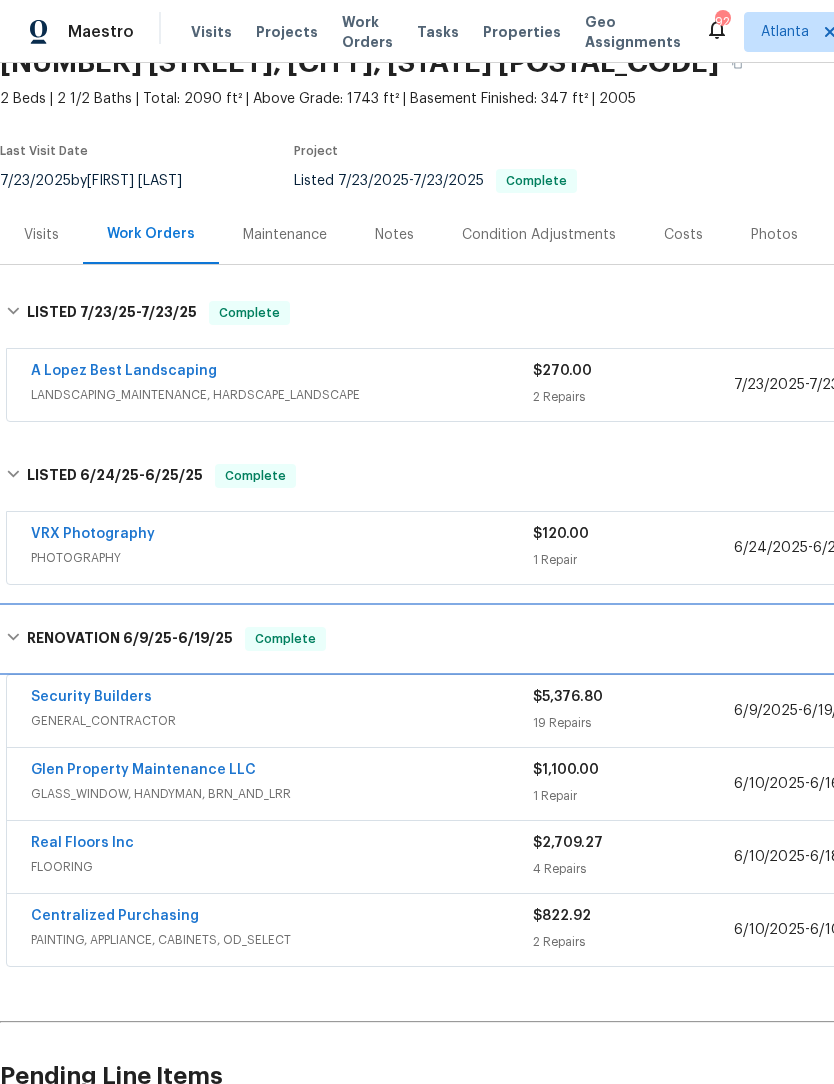 scroll, scrollTop: 96, scrollLeft: 0, axis: vertical 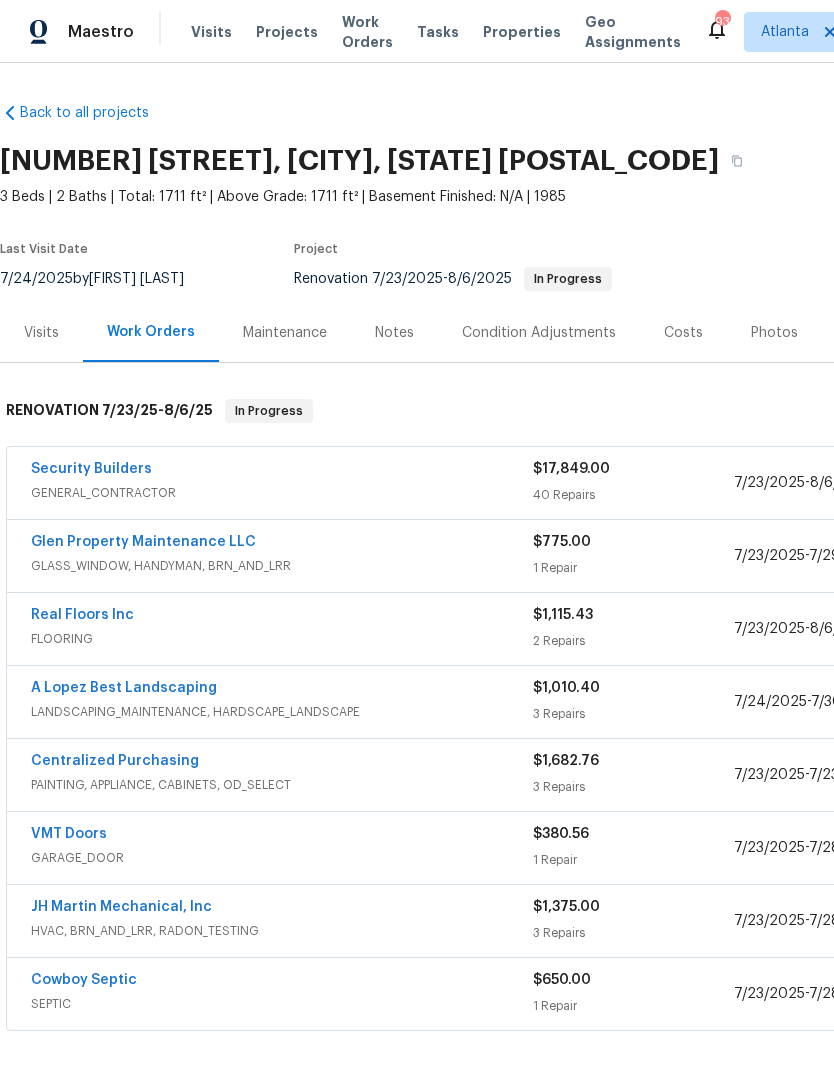 click on "GENERAL_CONTRACTOR" at bounding box center (282, 493) 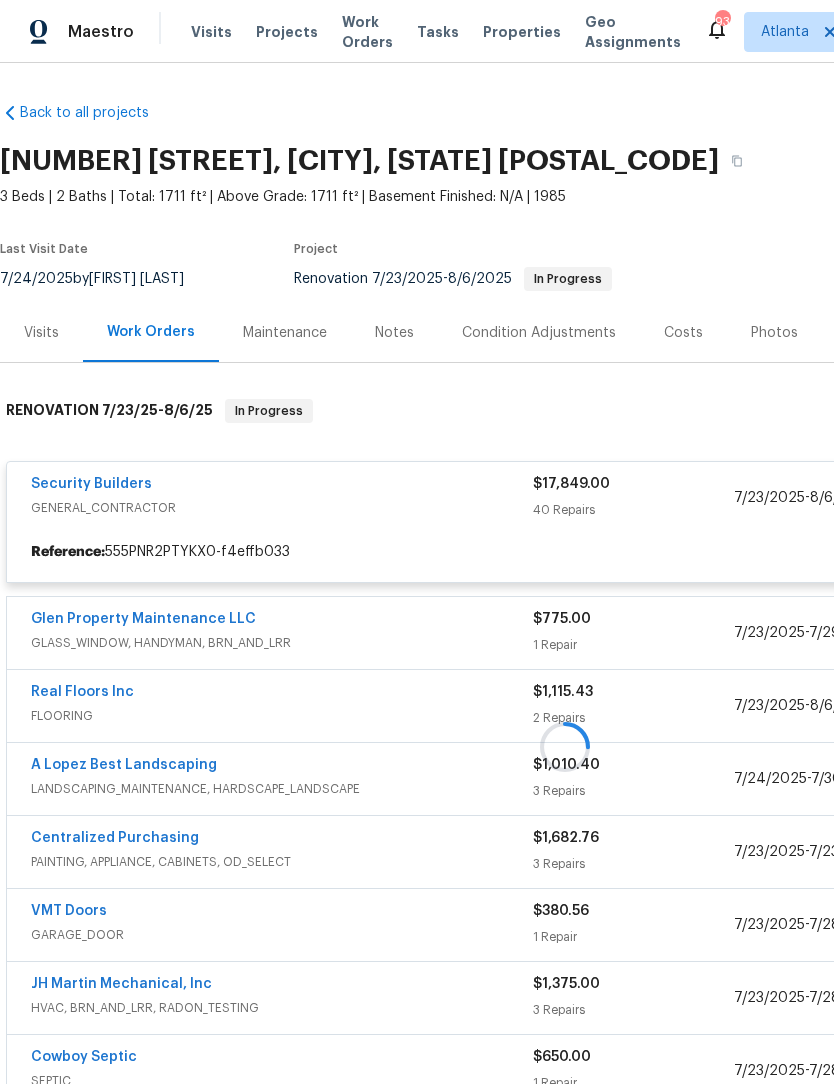 click on "Security Builders" at bounding box center [282, 486] 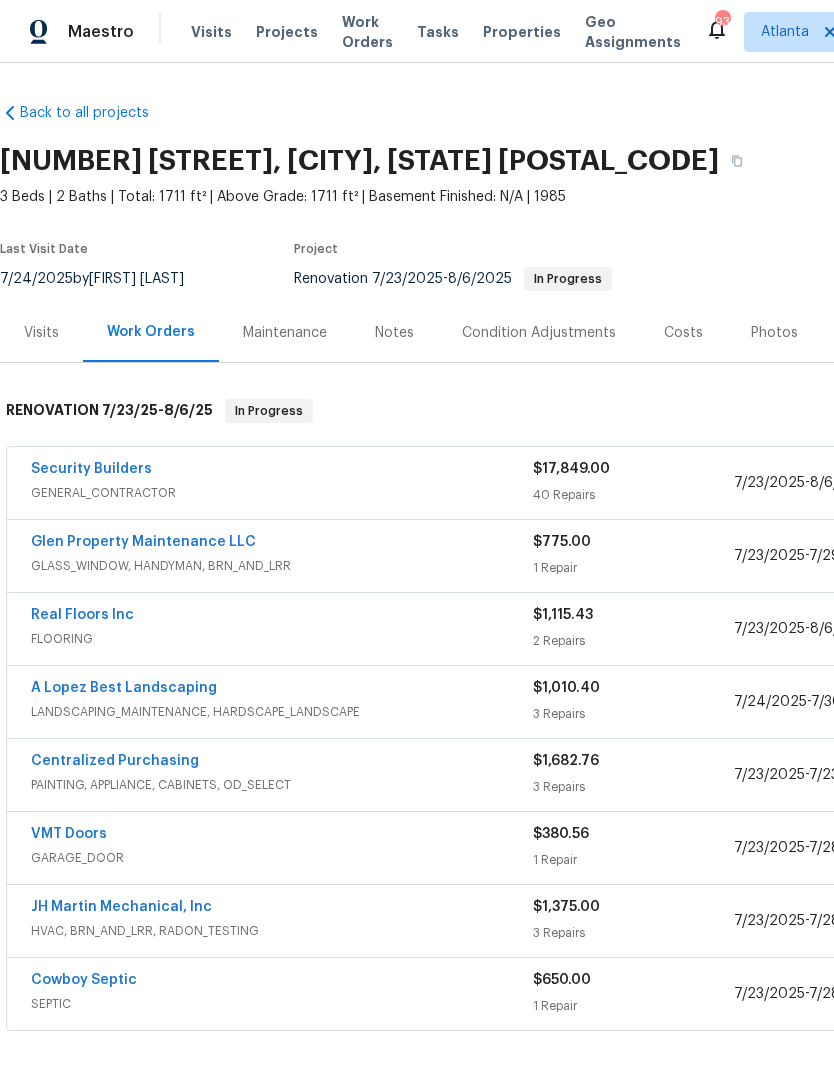 click on "Security Builders" at bounding box center [91, 469] 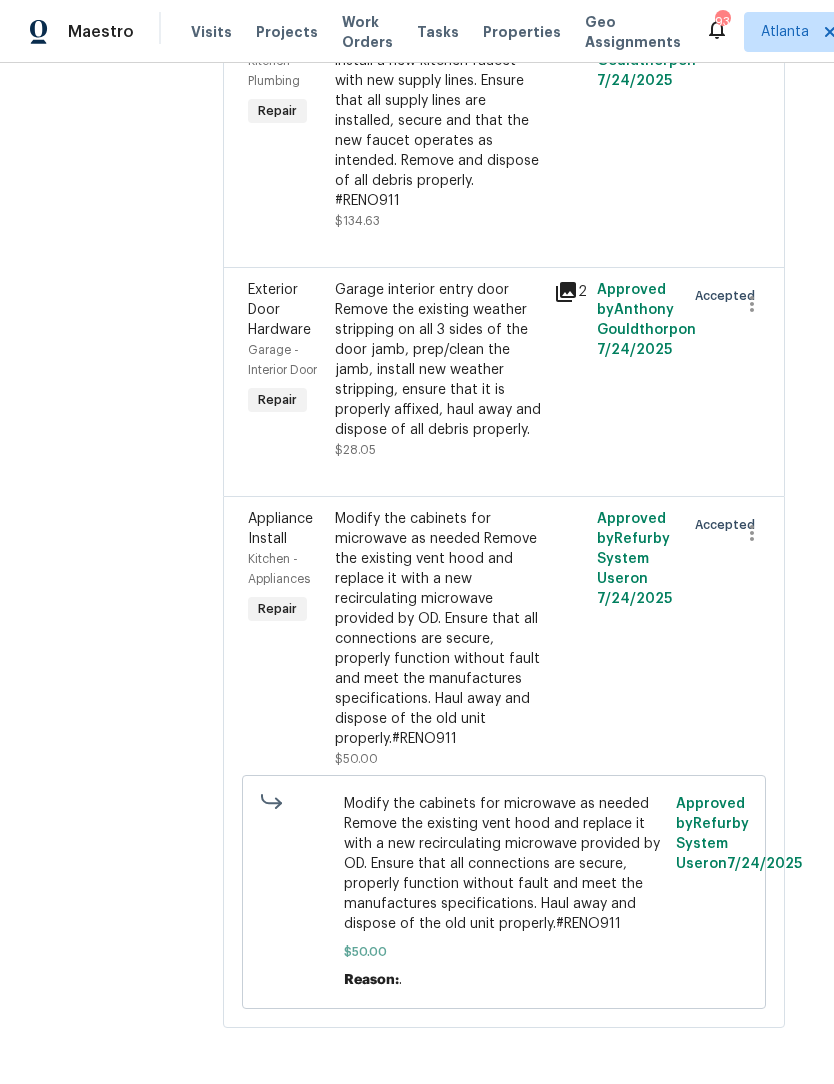 scroll, scrollTop: 14930, scrollLeft: 17, axis: both 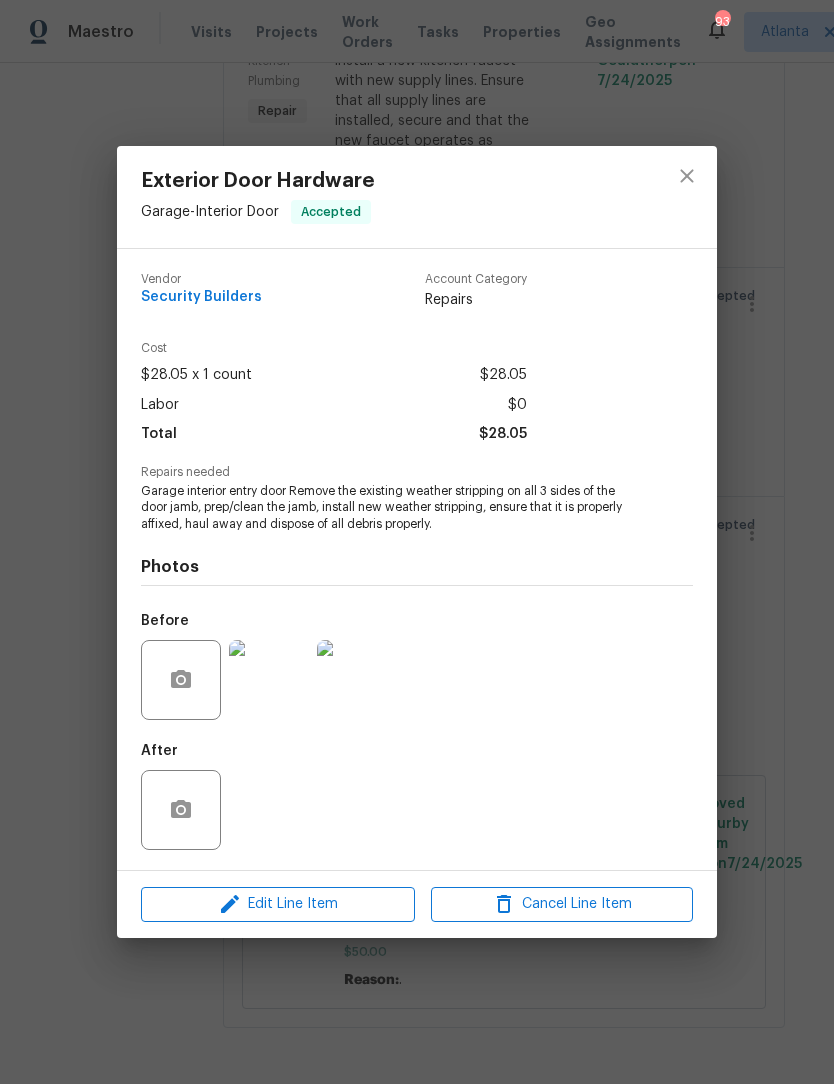 click at bounding box center [269, 680] 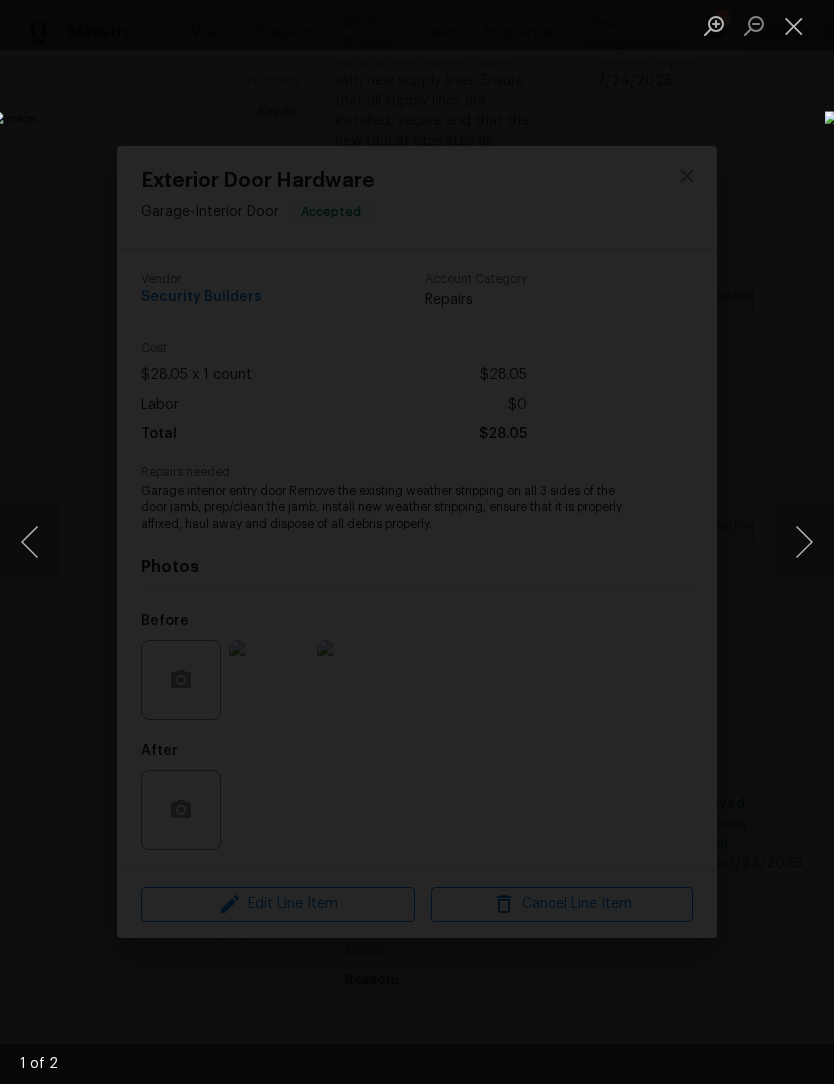 click at bounding box center [804, 542] 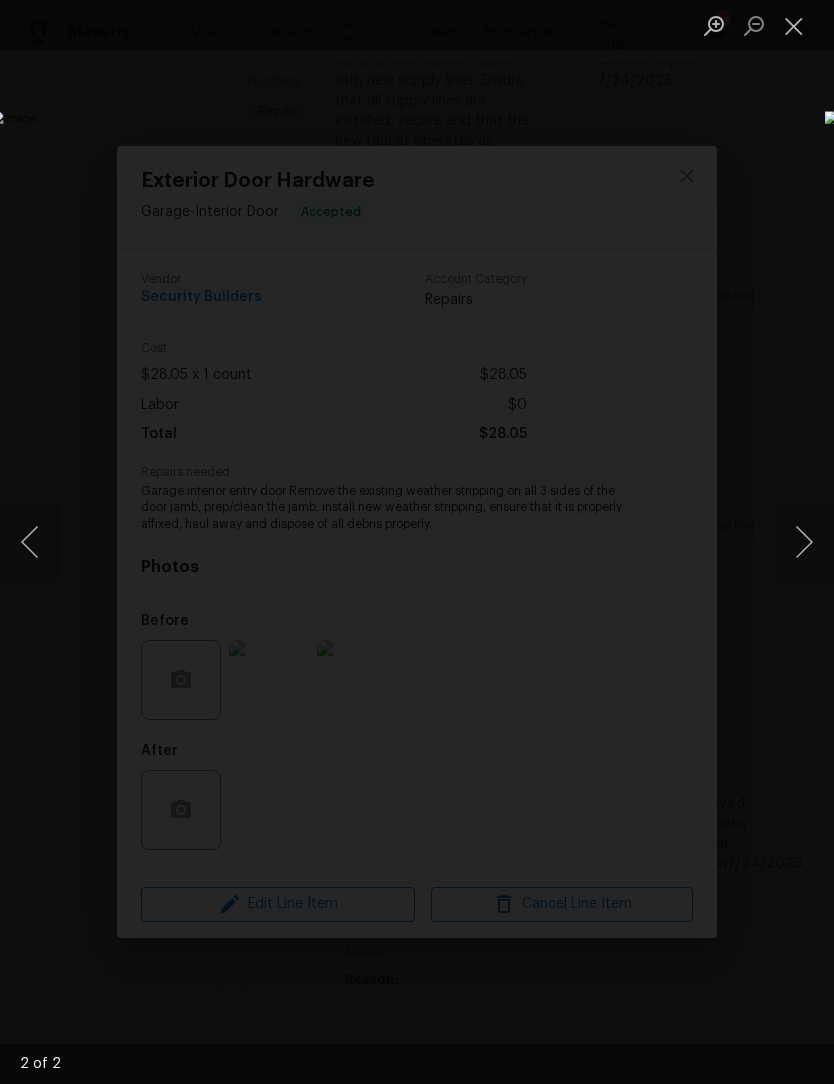 click at bounding box center (804, 542) 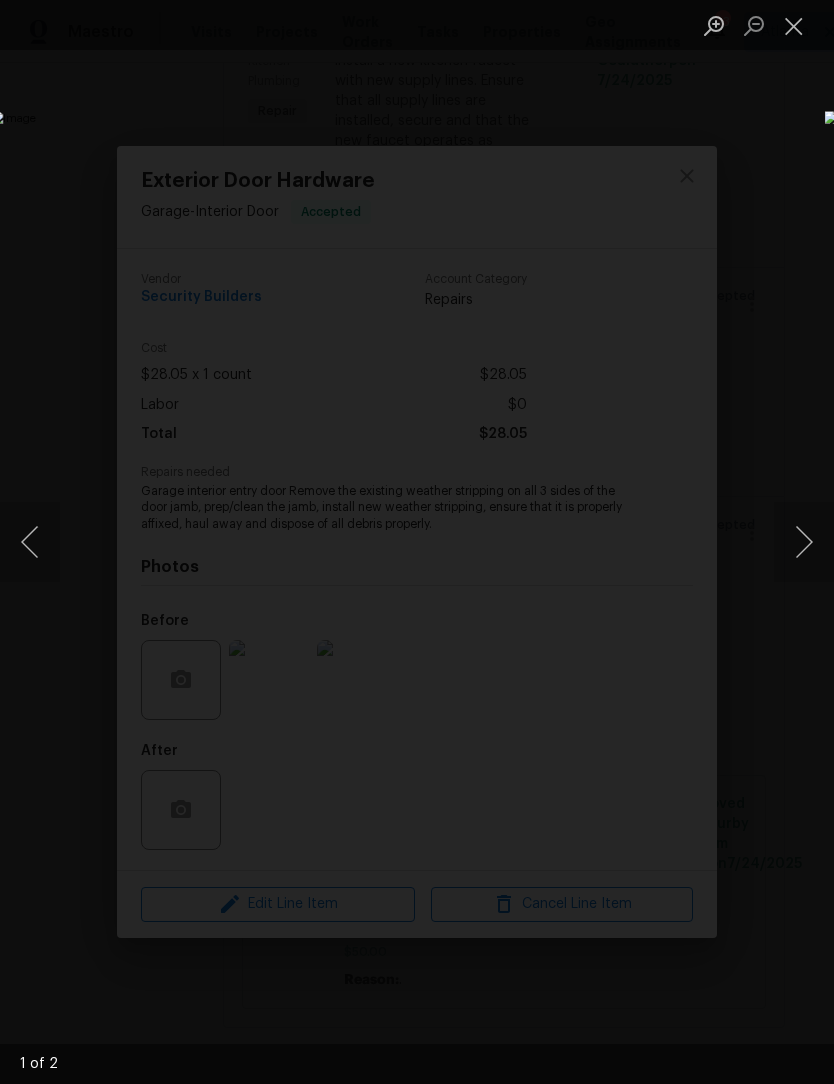 click at bounding box center (794, 25) 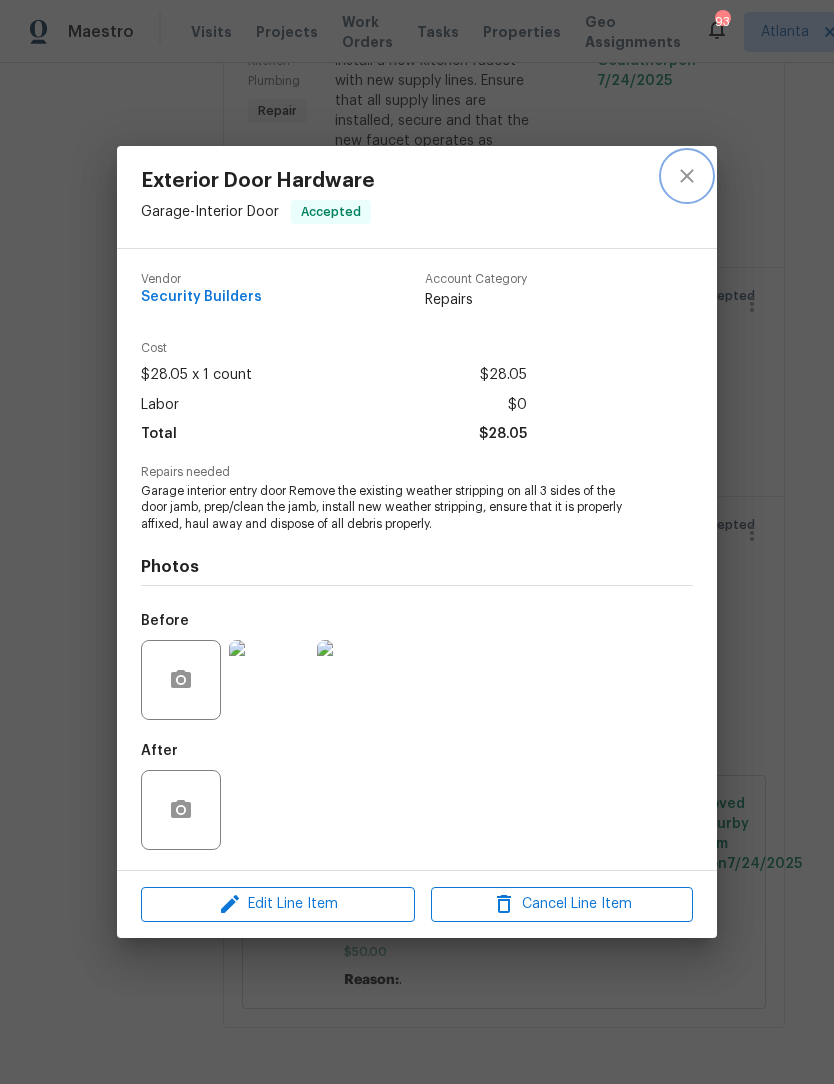 click 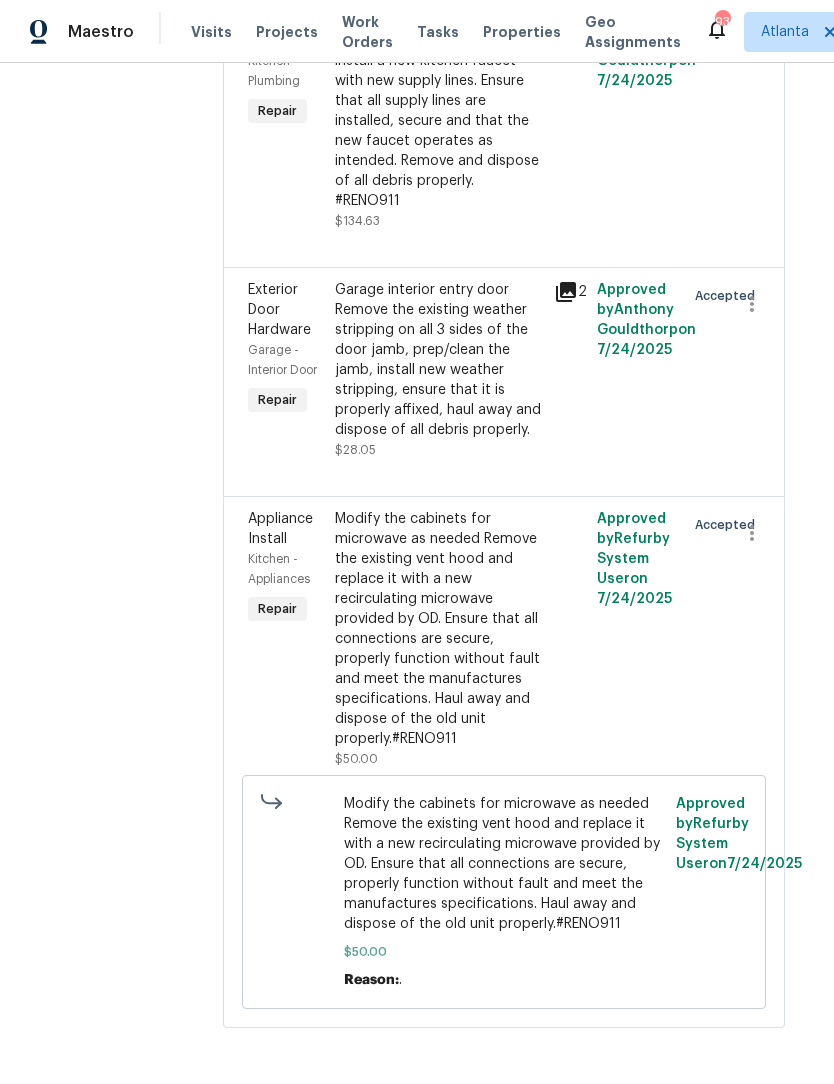 scroll, scrollTop: 0, scrollLeft: 0, axis: both 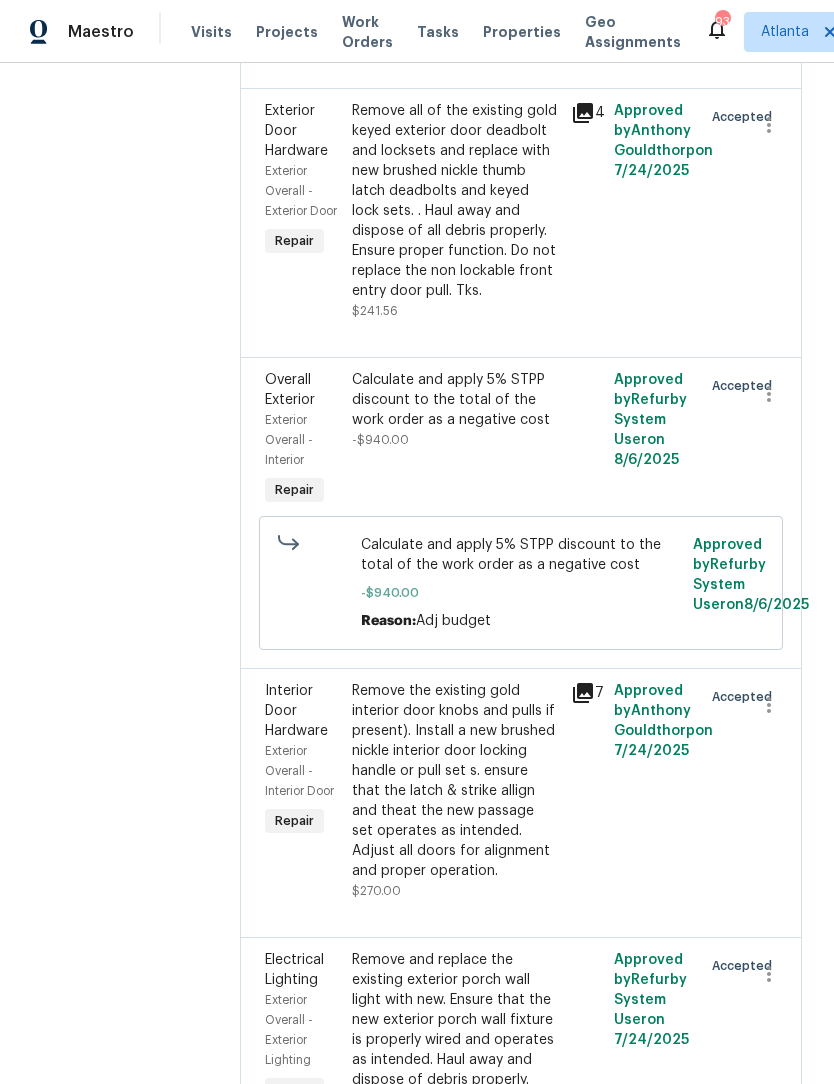click on "Remove all of the existing gold keyed  exterior door deadbolt and locksets and replace with new brushed nickle thumb latch deadbolts and keyed lock sets. . Haul away and dispose of all debris properly. Ensure proper function.  Do not replace the non lockable front entry door pull.    Tks." at bounding box center [455, 201] 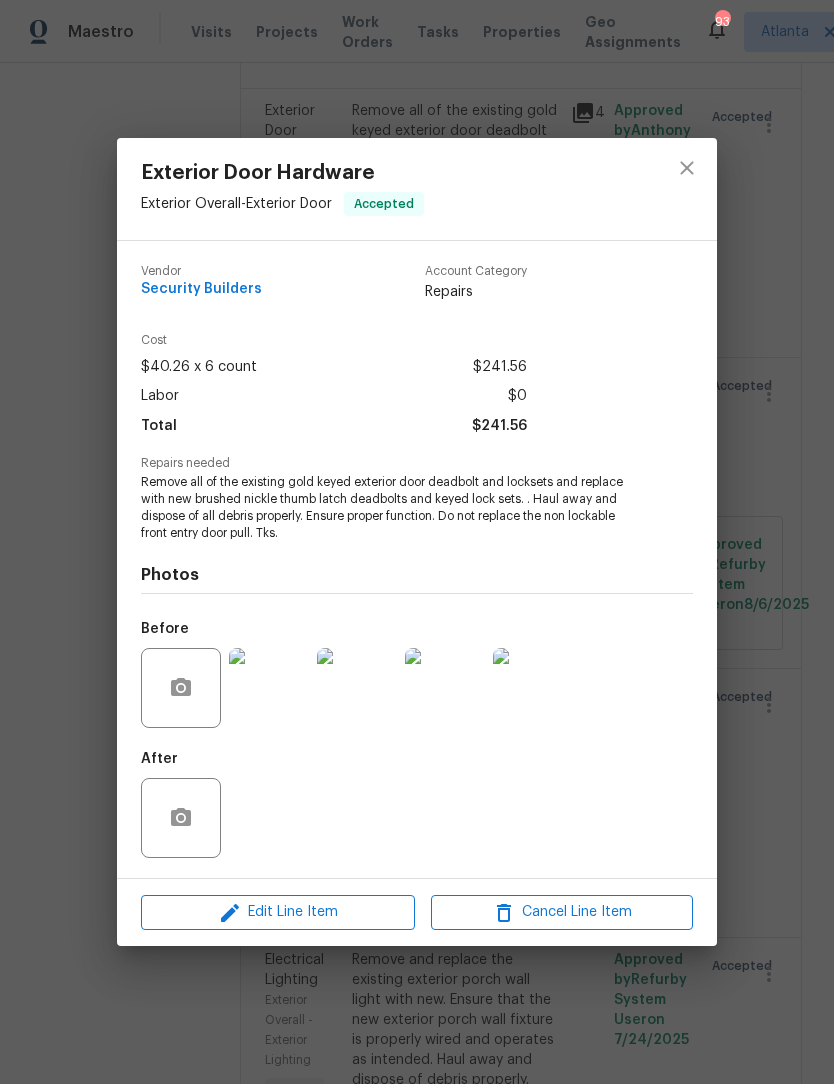 click at bounding box center (445, 688) 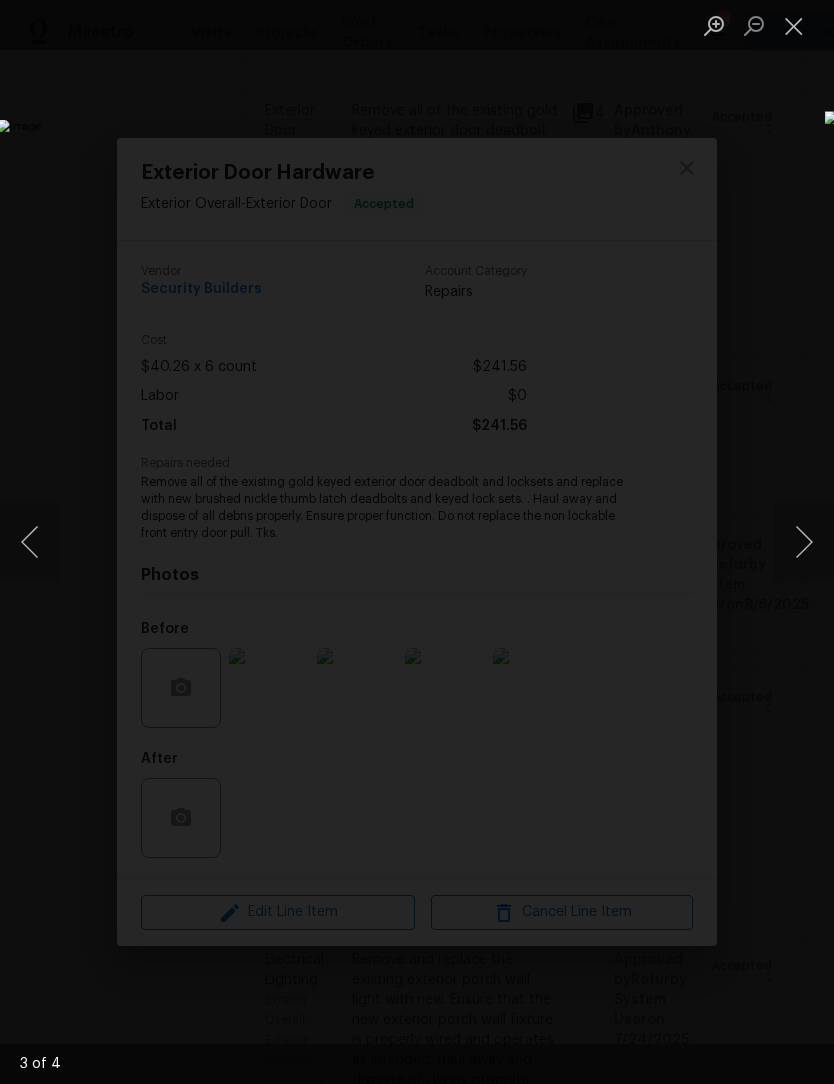 click at bounding box center (322, 542) 